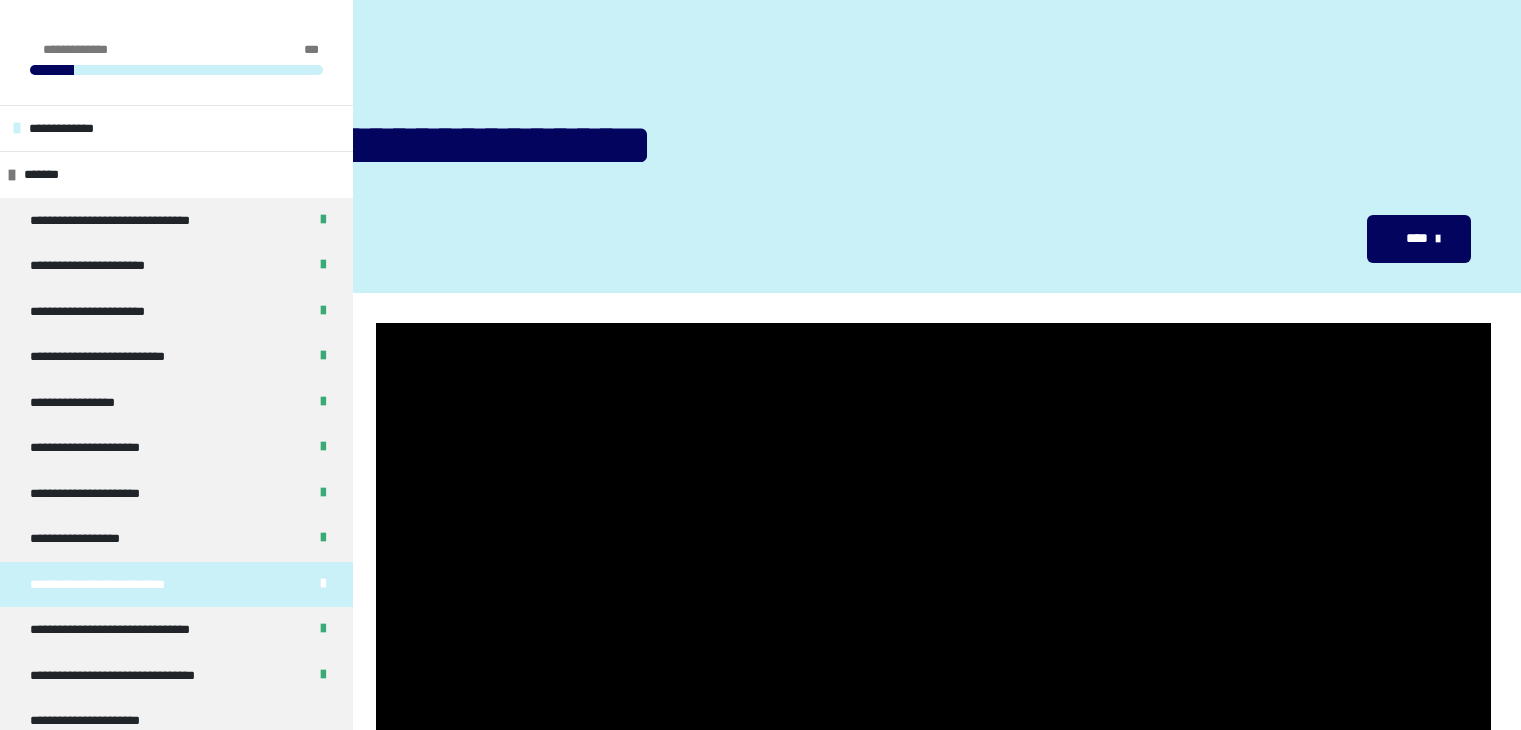 scroll, scrollTop: 283, scrollLeft: 0, axis: vertical 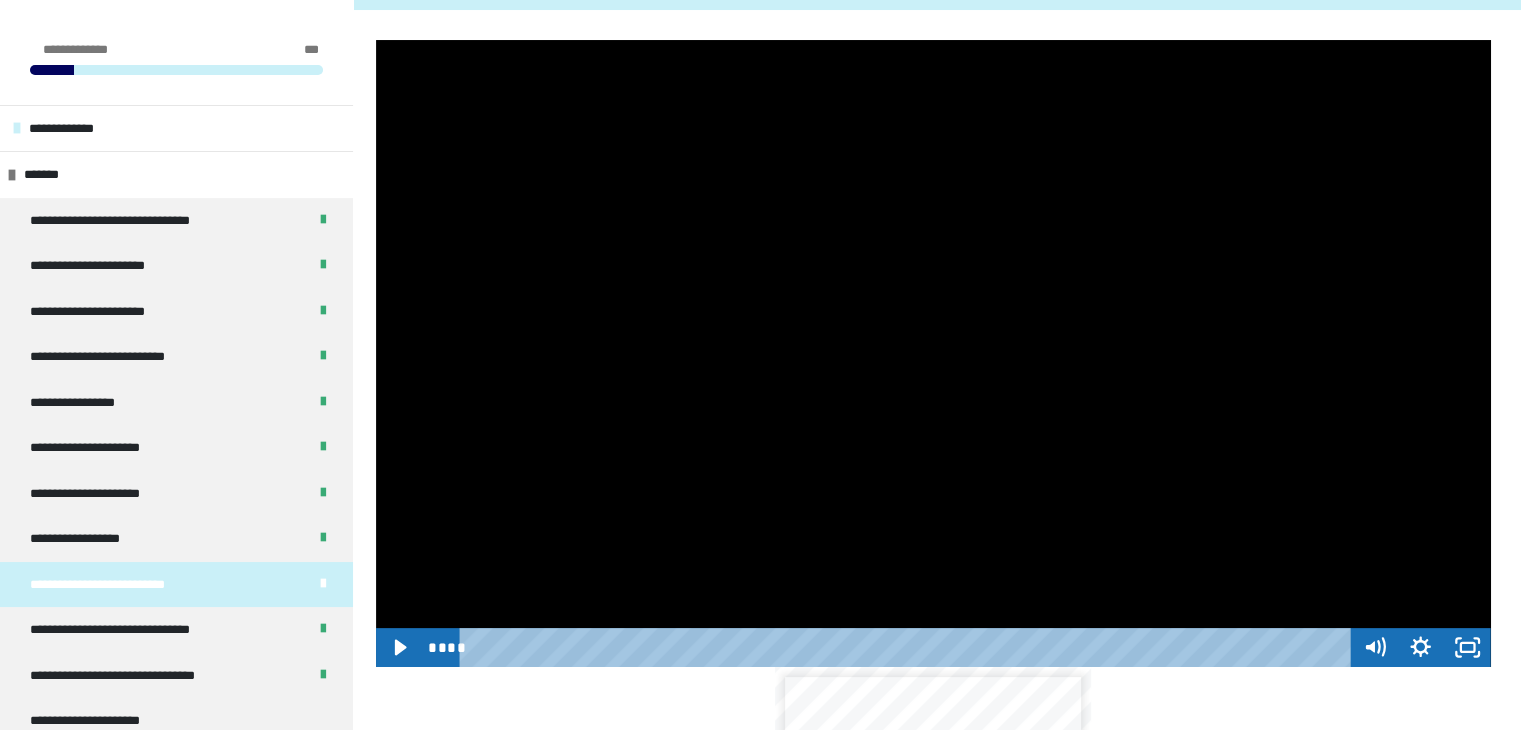 click at bounding box center (933, 353) 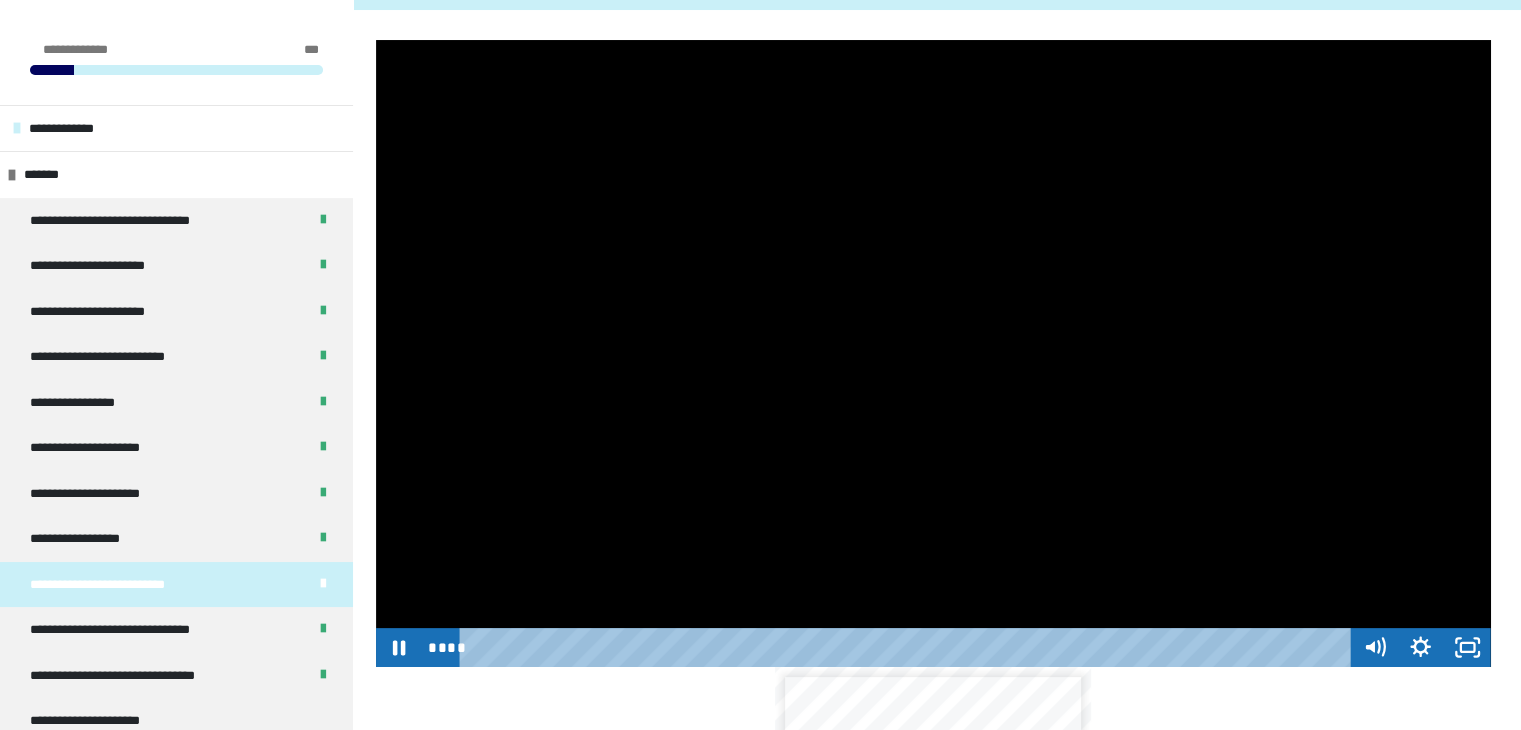type 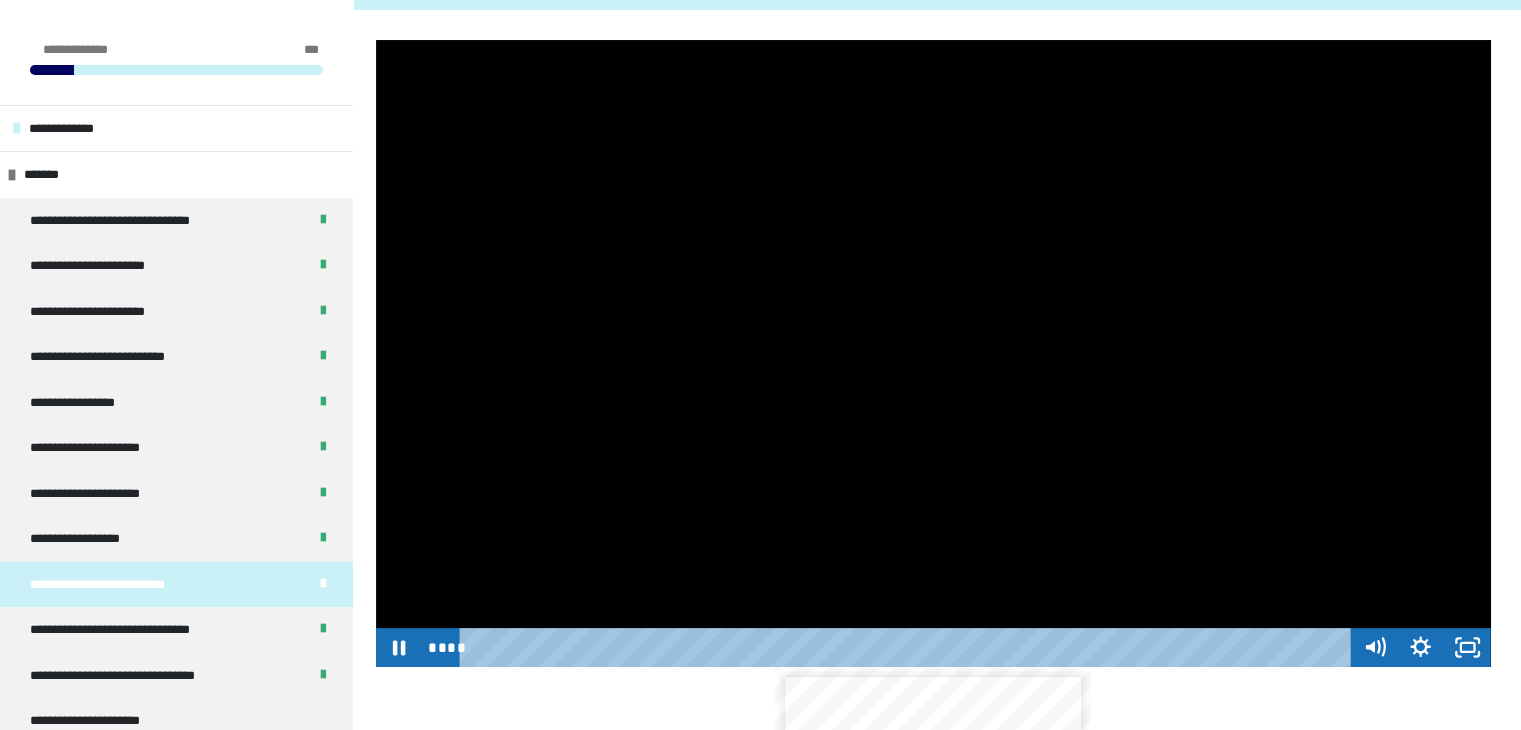 click at bounding box center (933, 353) 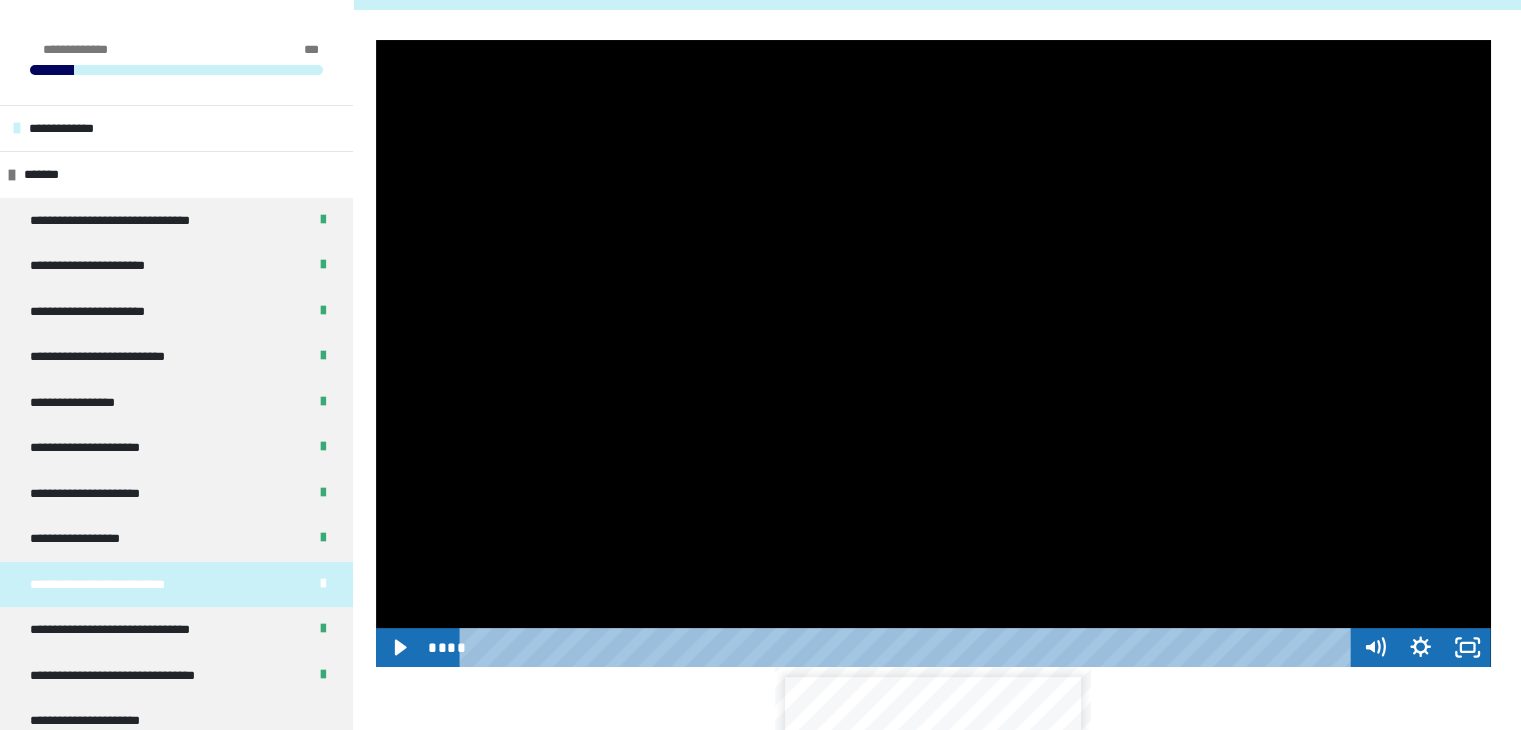 click at bounding box center (933, 353) 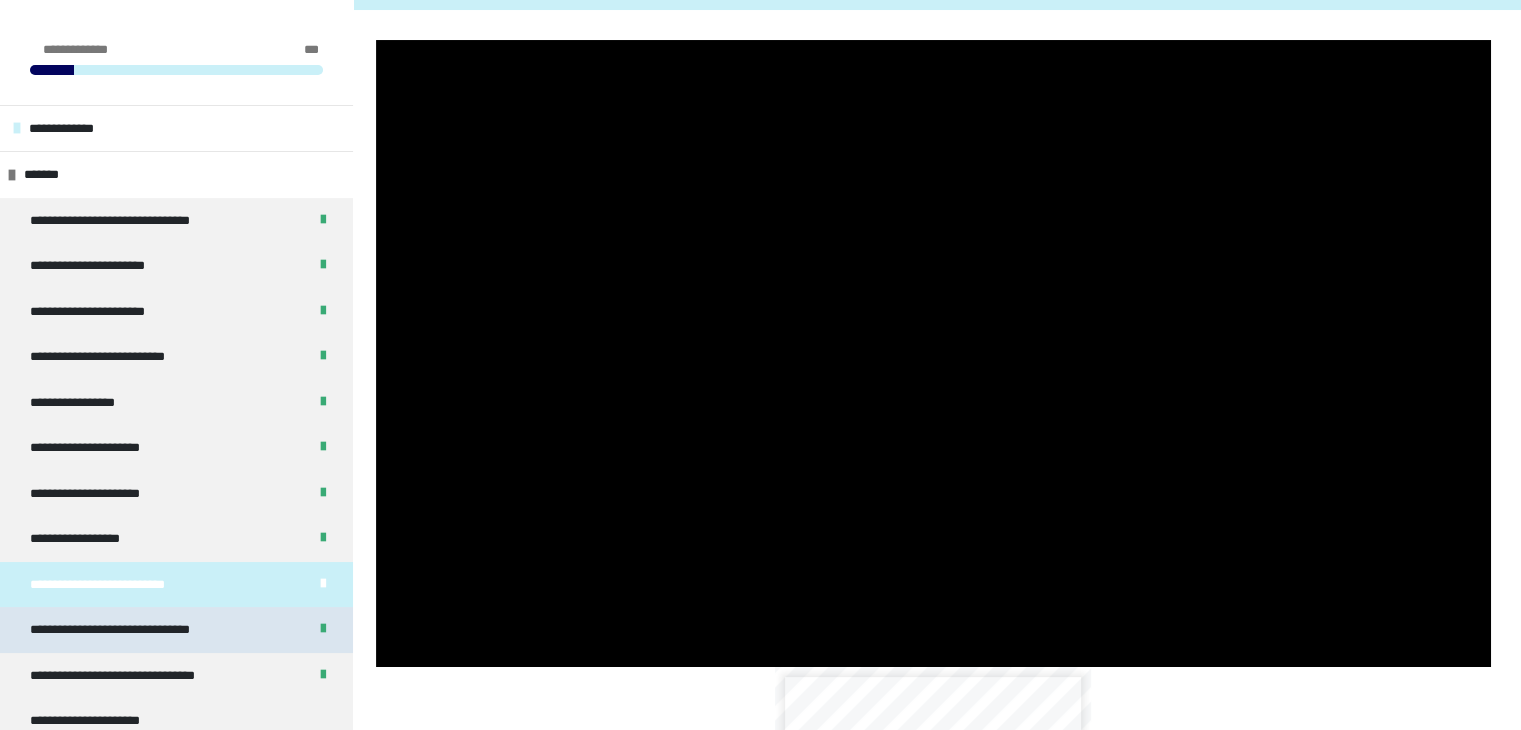 click on "**********" at bounding box center (176, 630) 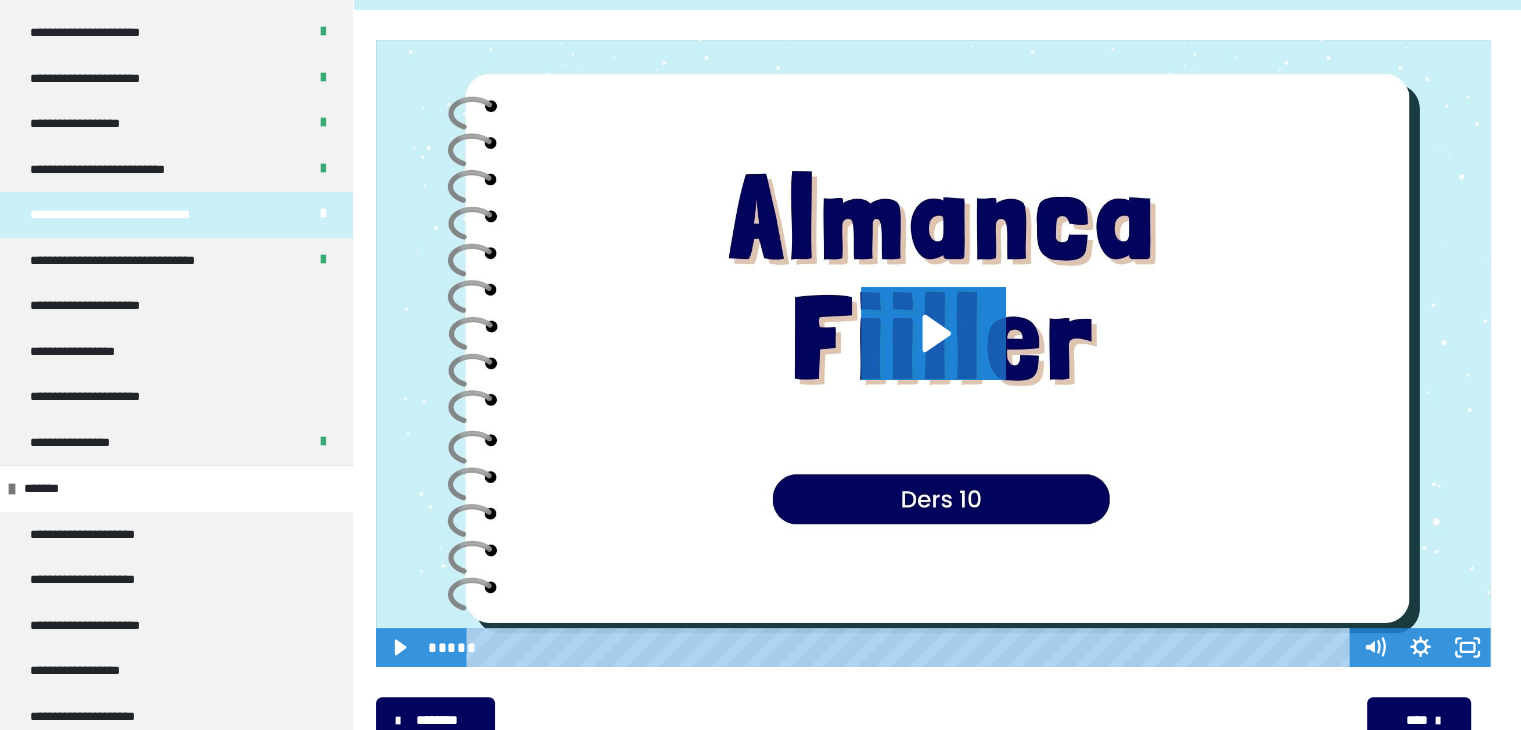 scroll, scrollTop: 461, scrollLeft: 0, axis: vertical 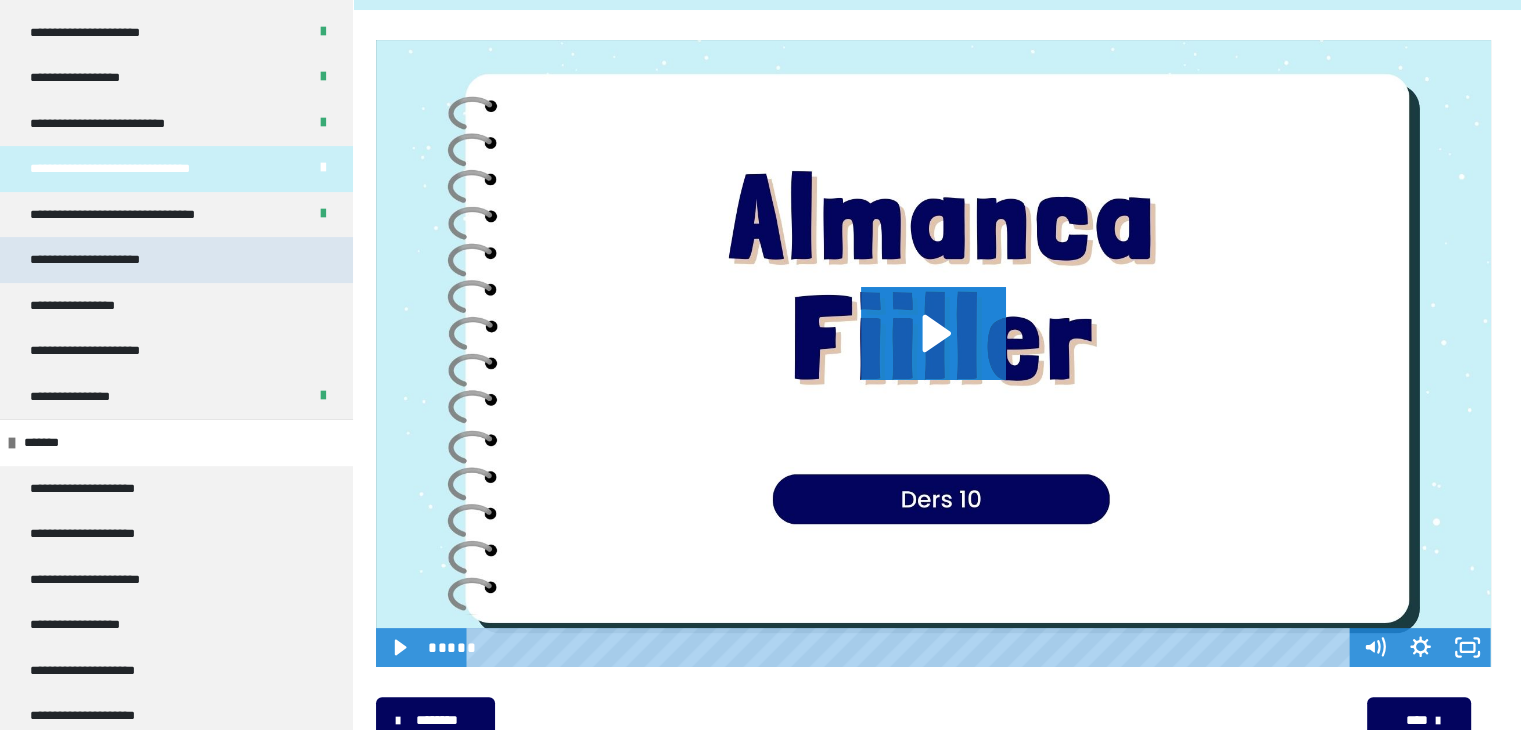 click on "**********" at bounding box center [108, 260] 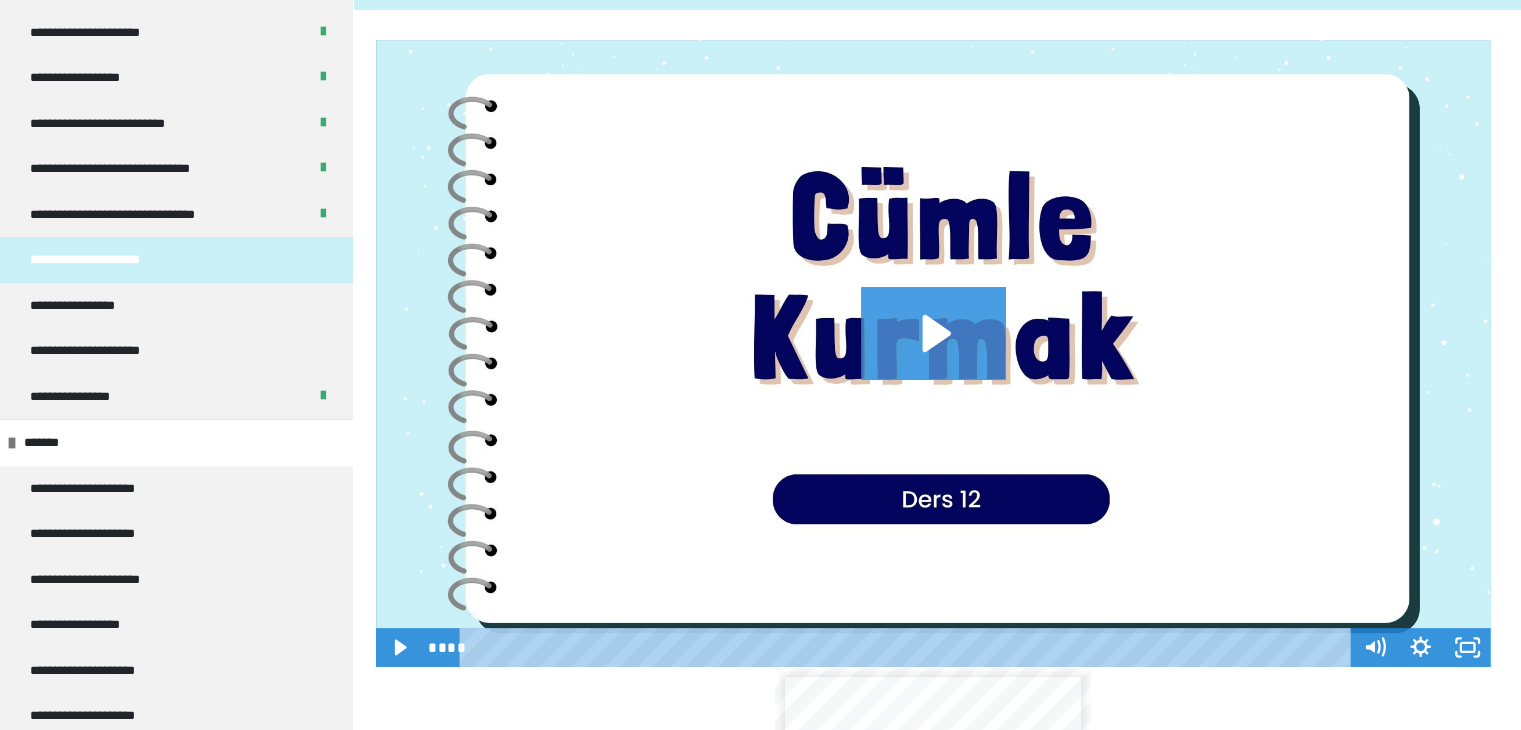 click 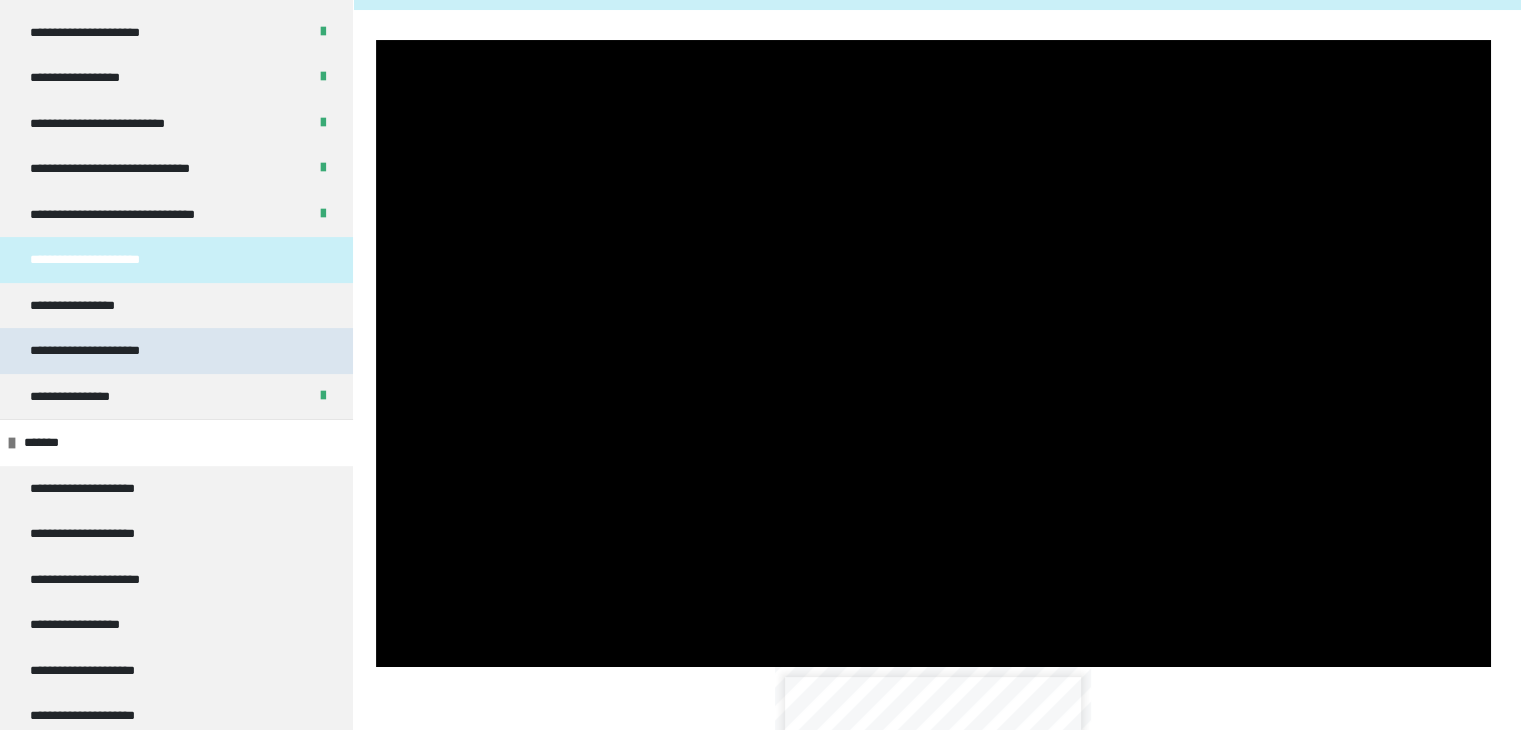click on "**********" at bounding box center [176, 351] 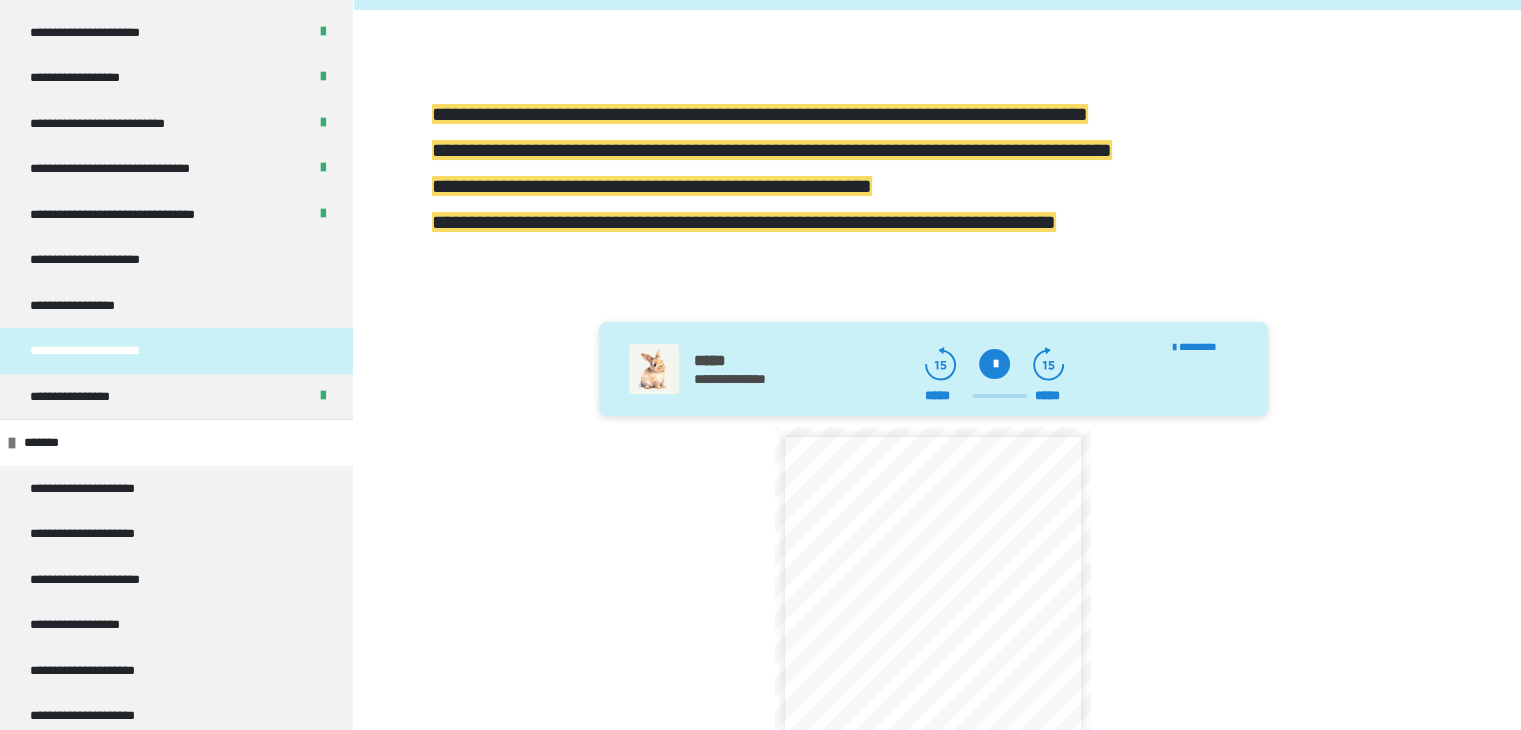 click at bounding box center [994, 364] 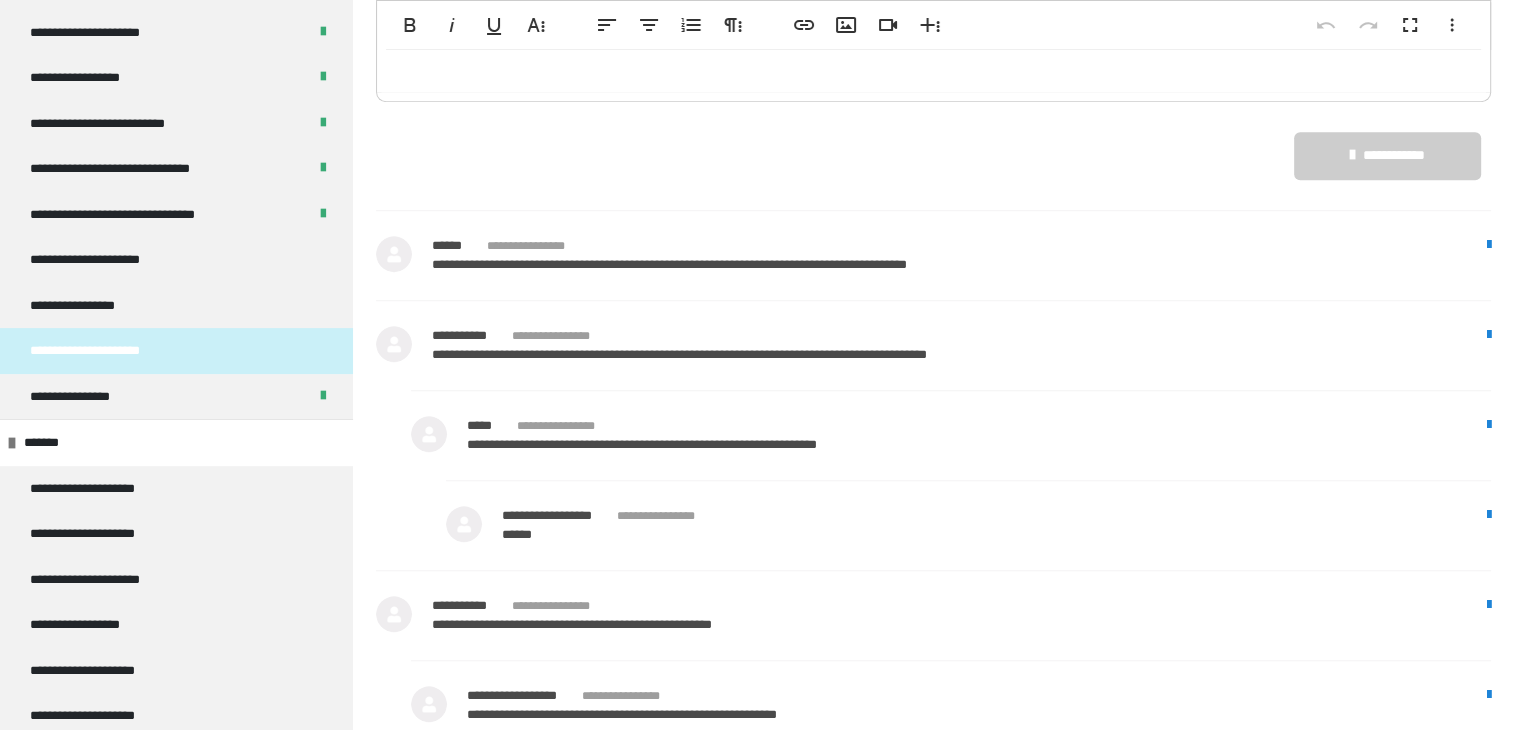 scroll, scrollTop: 1524, scrollLeft: 0, axis: vertical 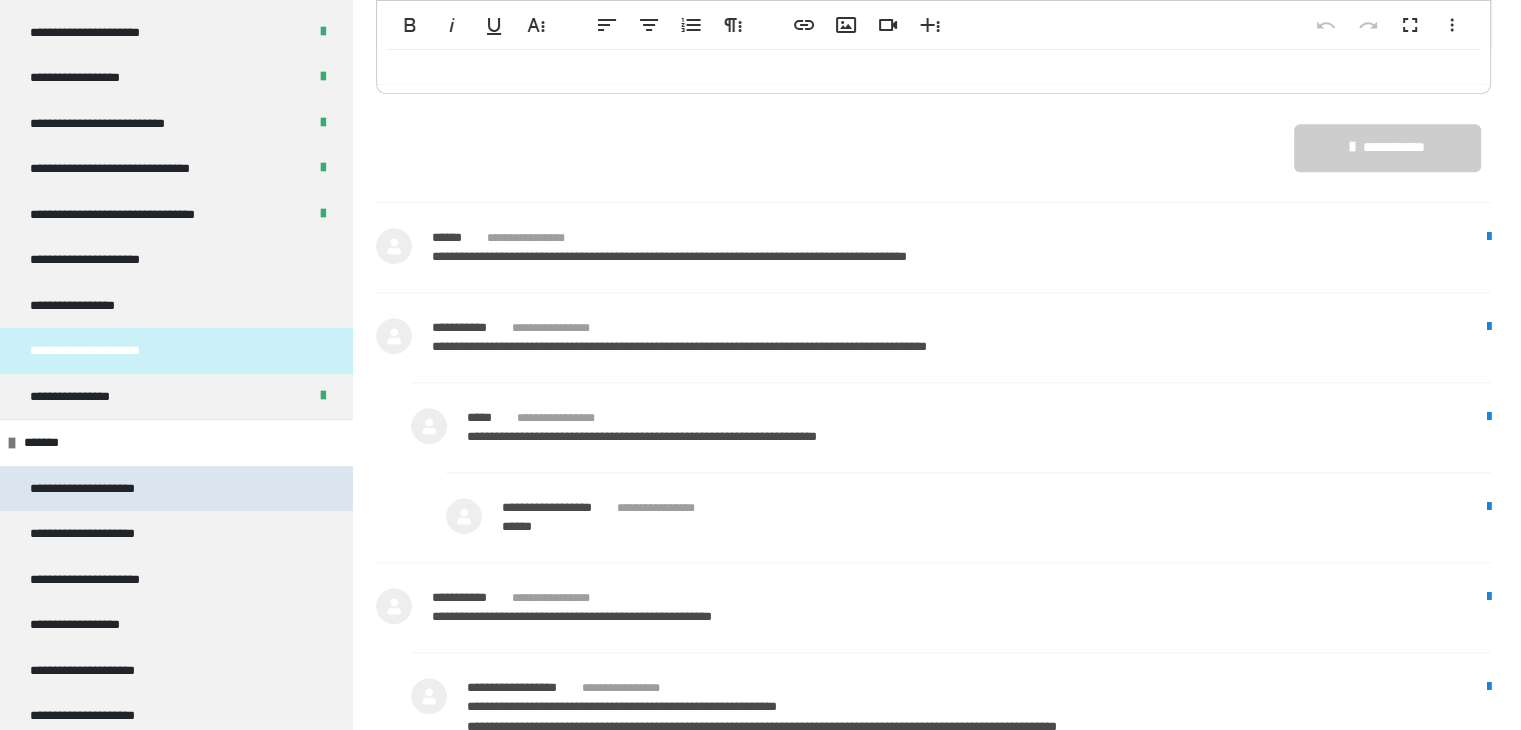 click on "**********" at bounding box center (96, 489) 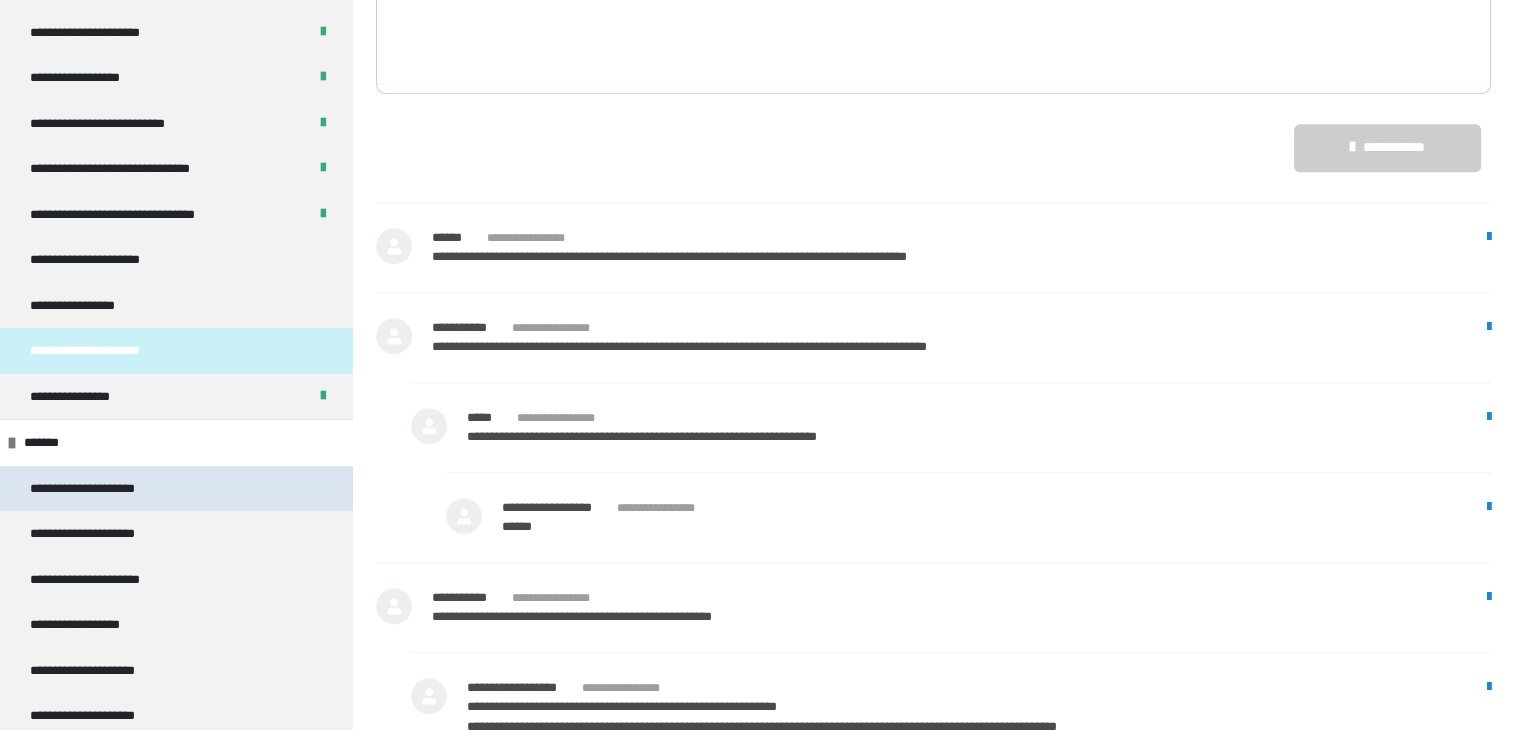 scroll, scrollTop: 283, scrollLeft: 0, axis: vertical 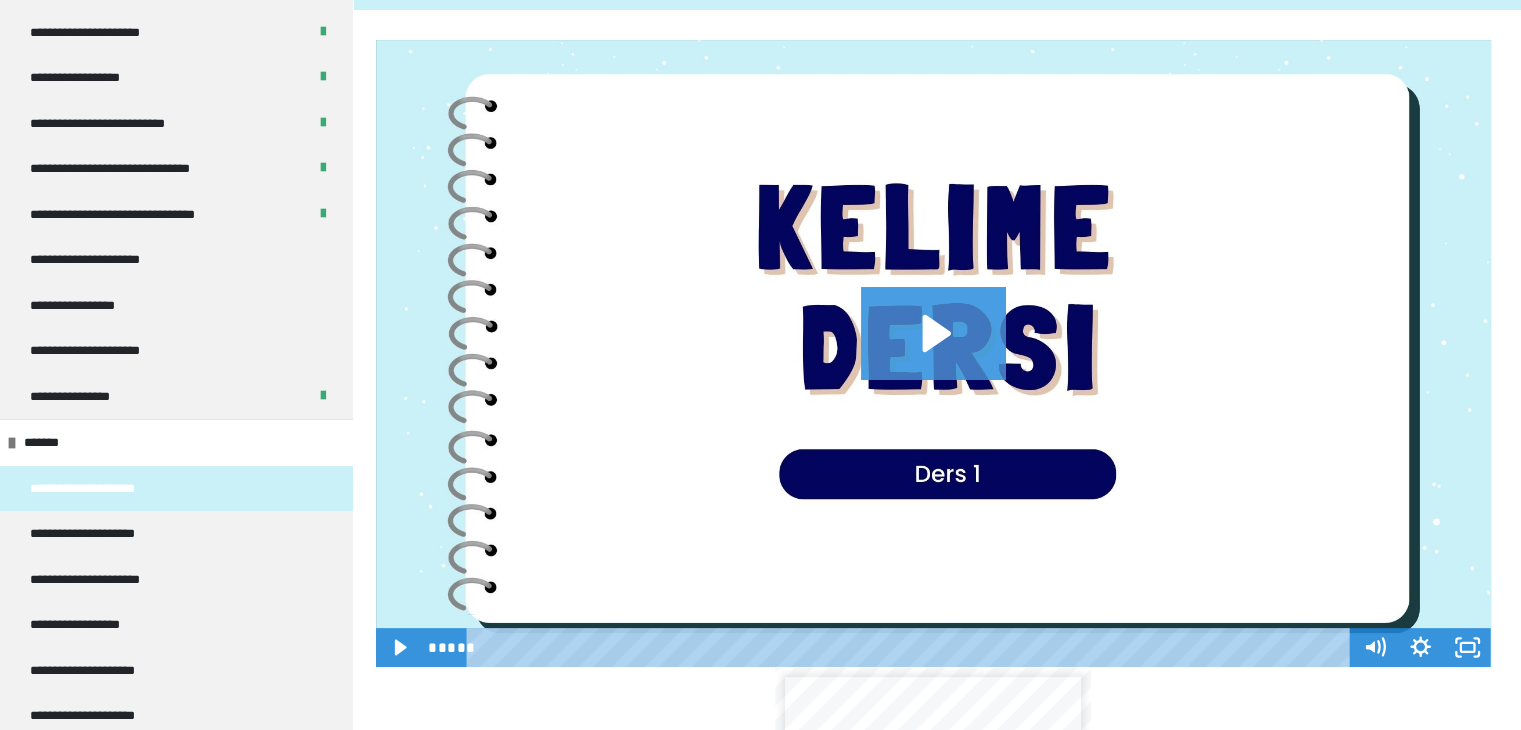 click 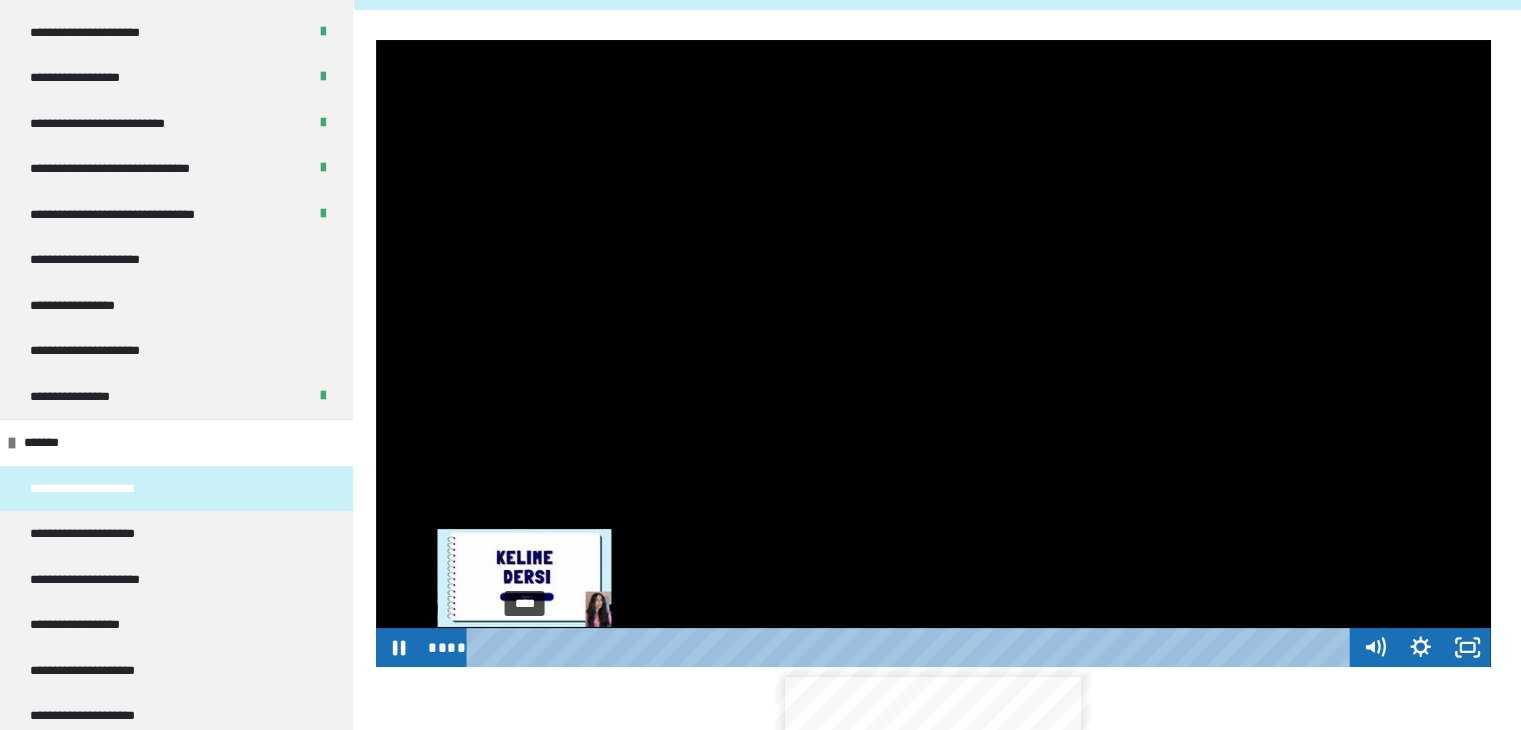 click on "****" at bounding box center (912, 647) 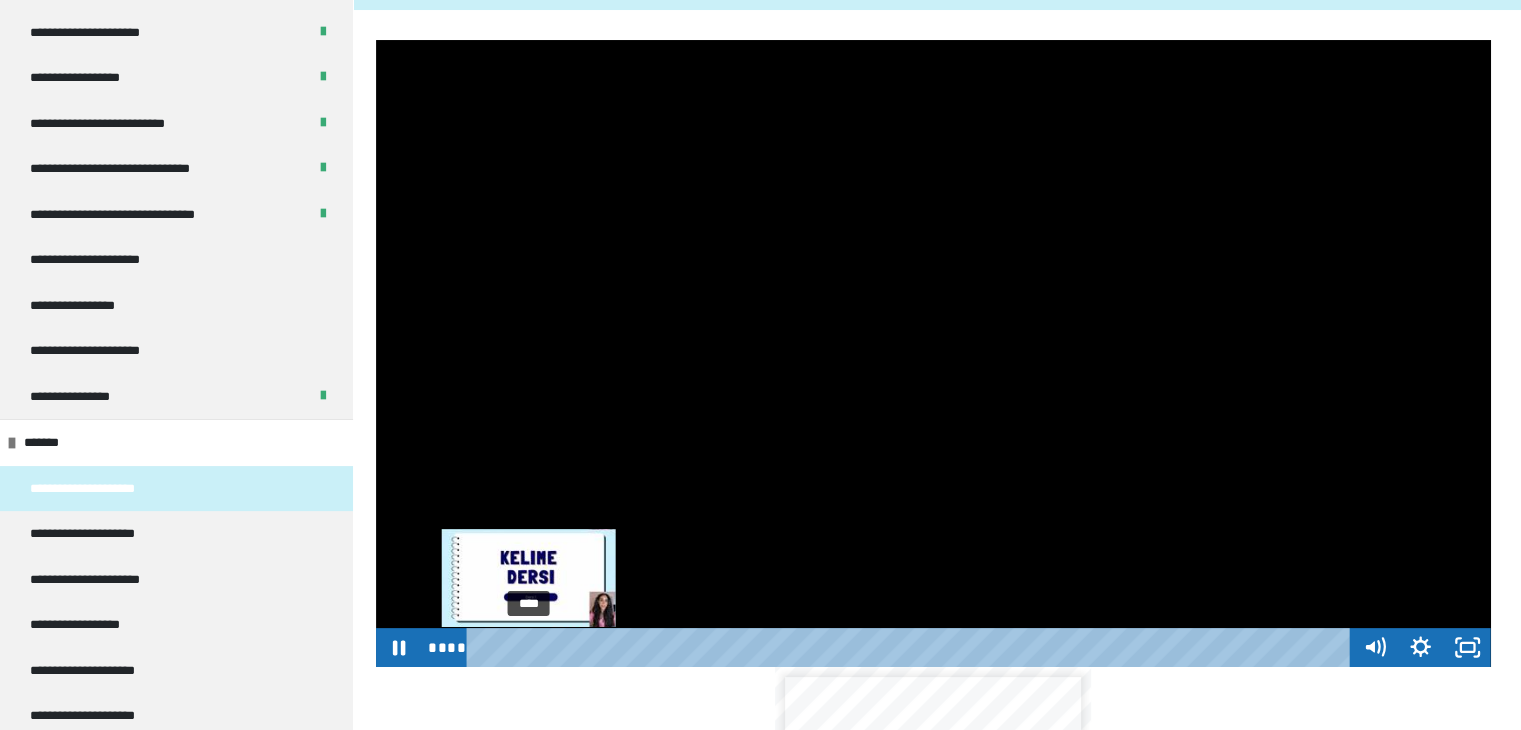 click at bounding box center [528, 647] 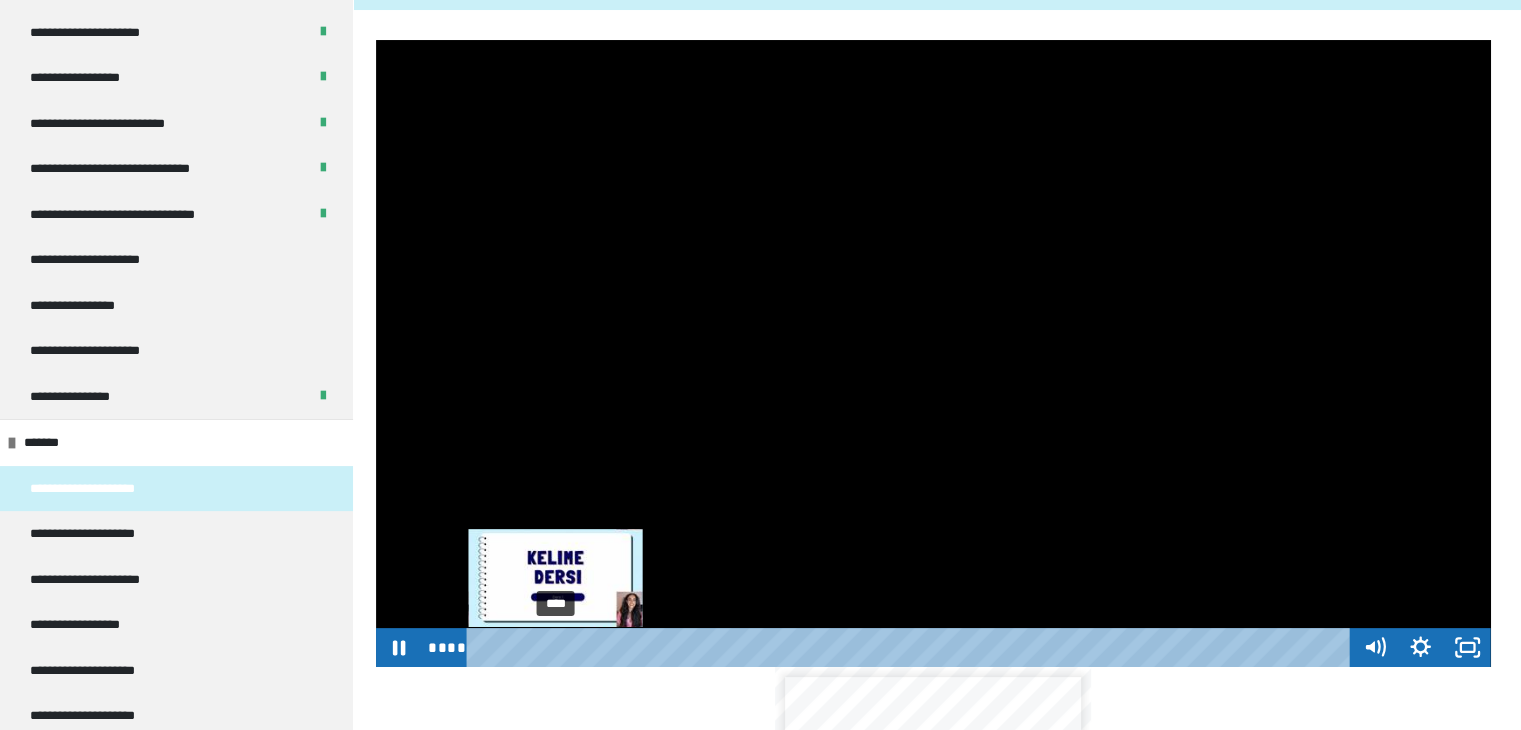 click on "****" at bounding box center (912, 647) 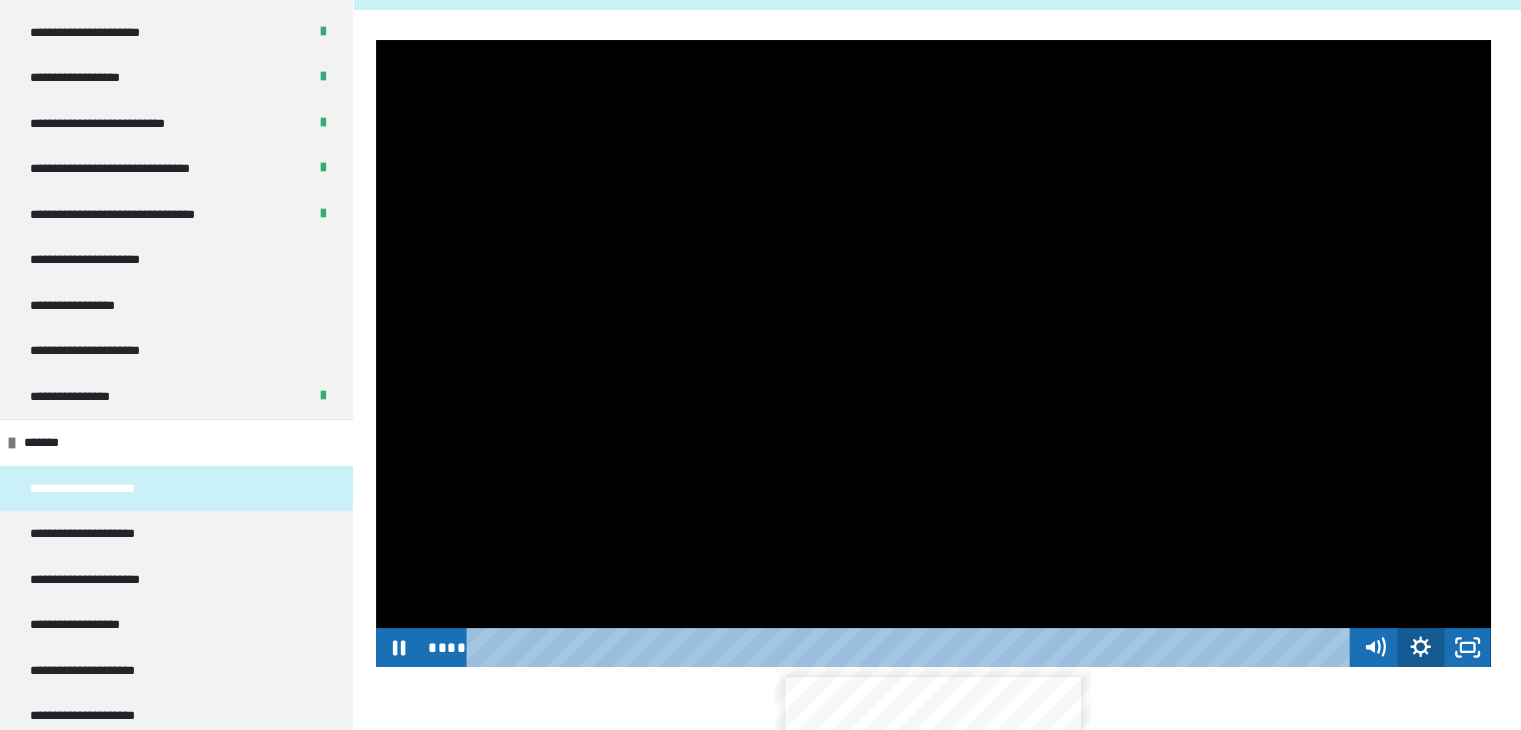click 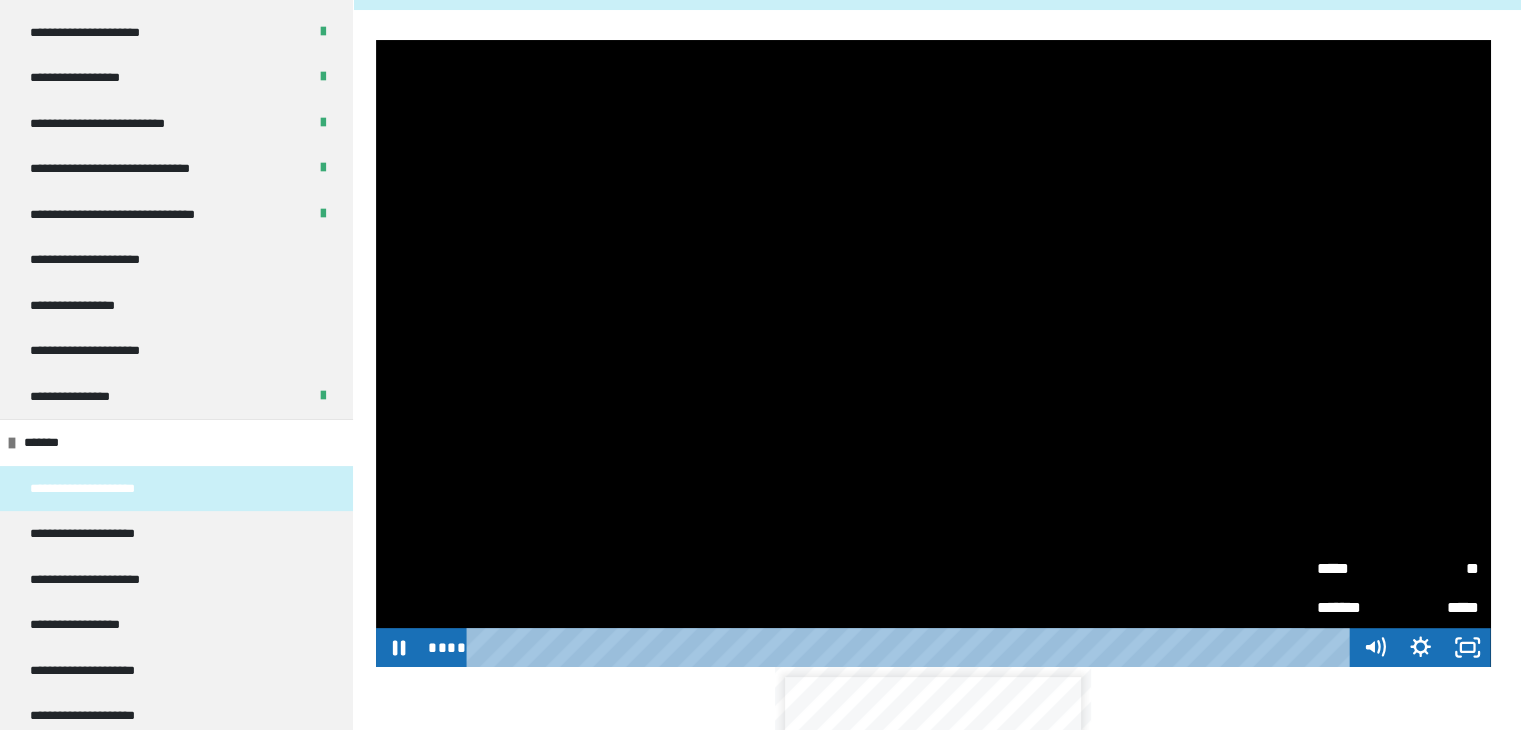 click on "**" at bounding box center (1438, 566) 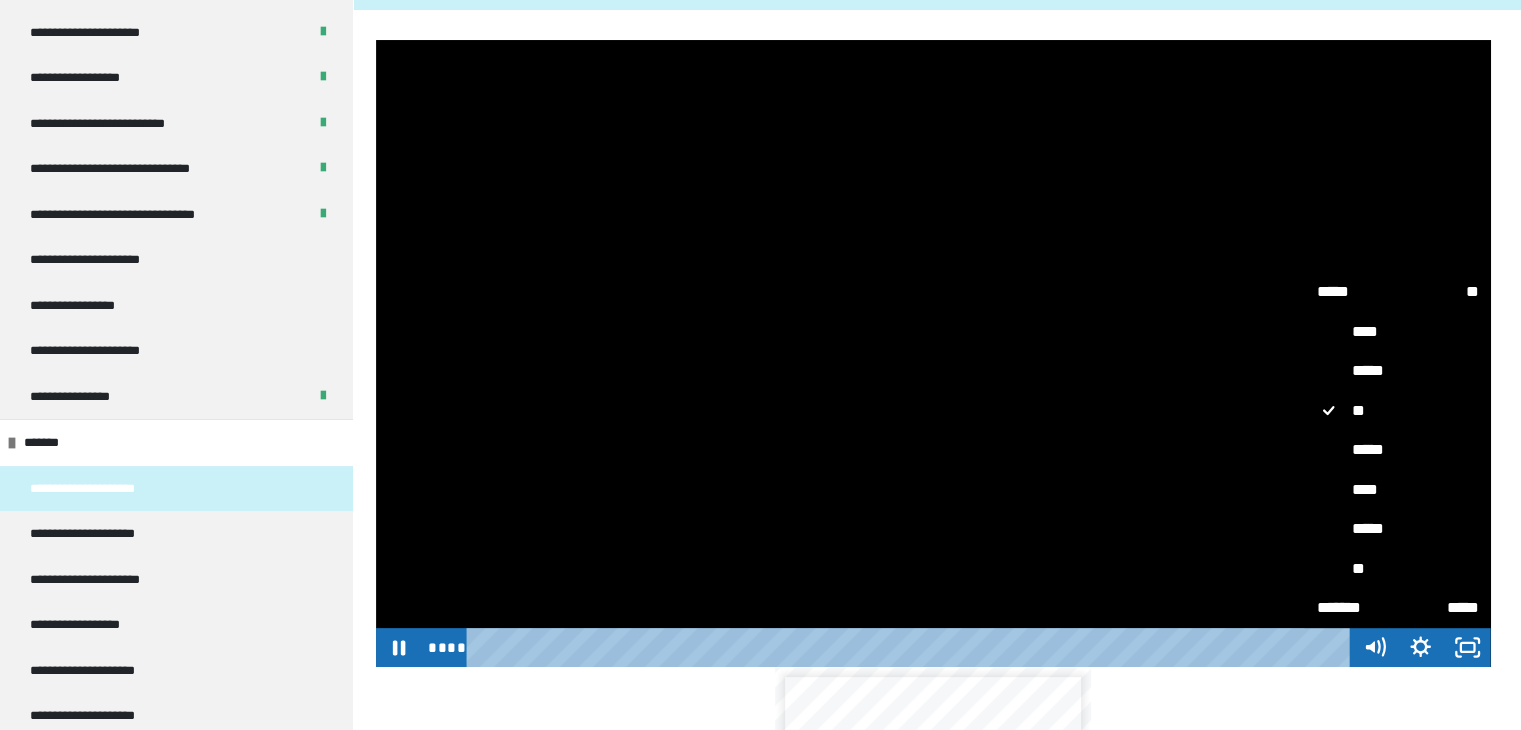 click on "****" at bounding box center (1398, 490) 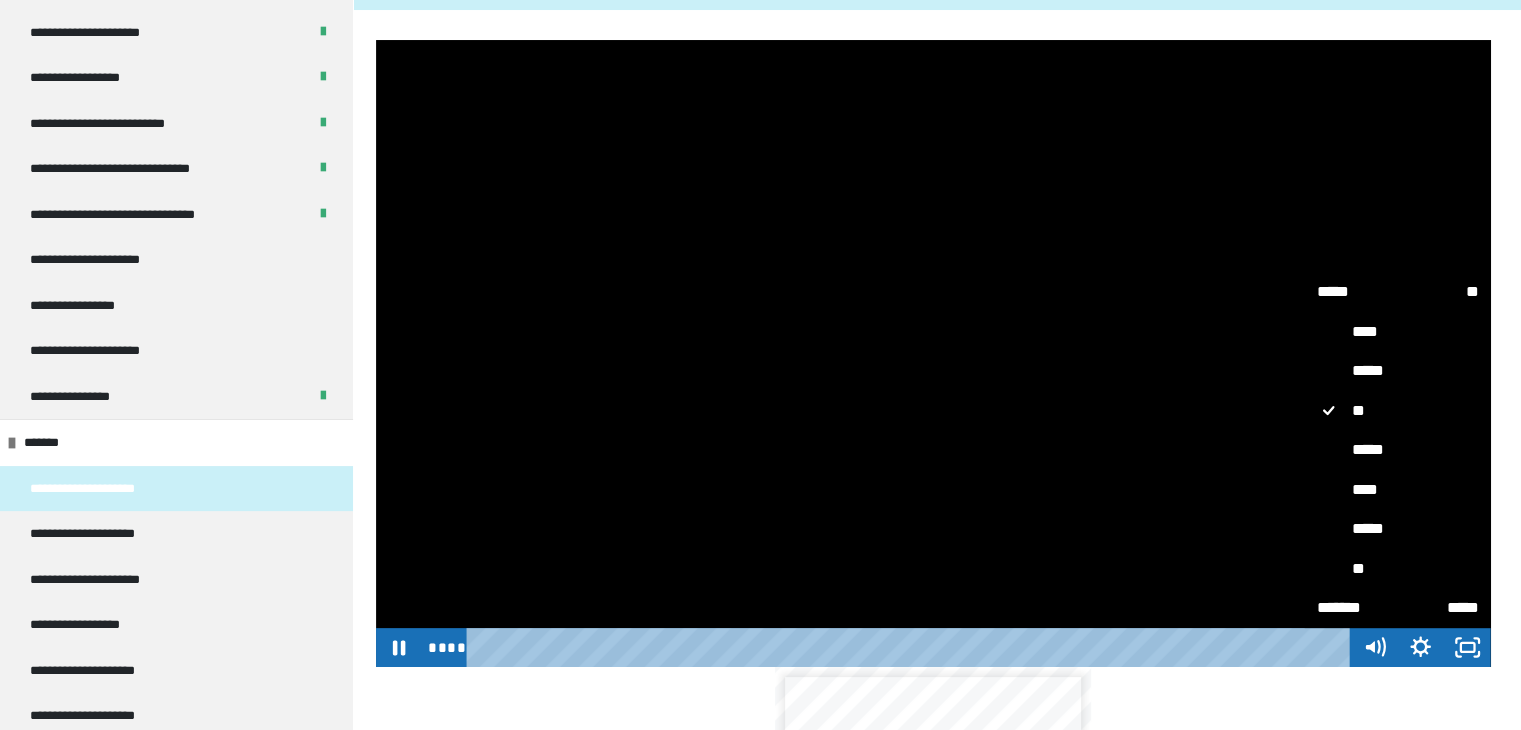 click on "****" at bounding box center (1305, 470) 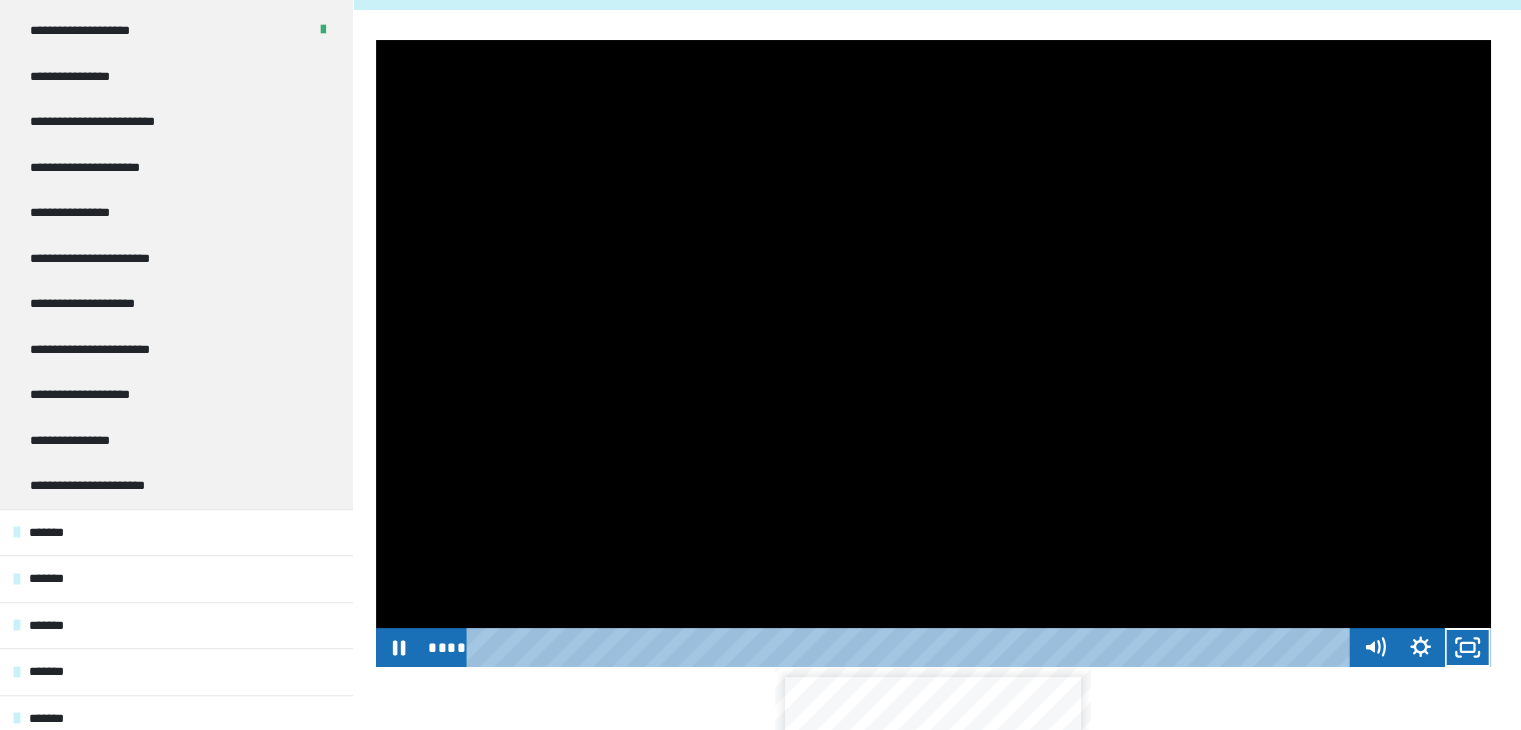 scroll, scrollTop: 1652, scrollLeft: 0, axis: vertical 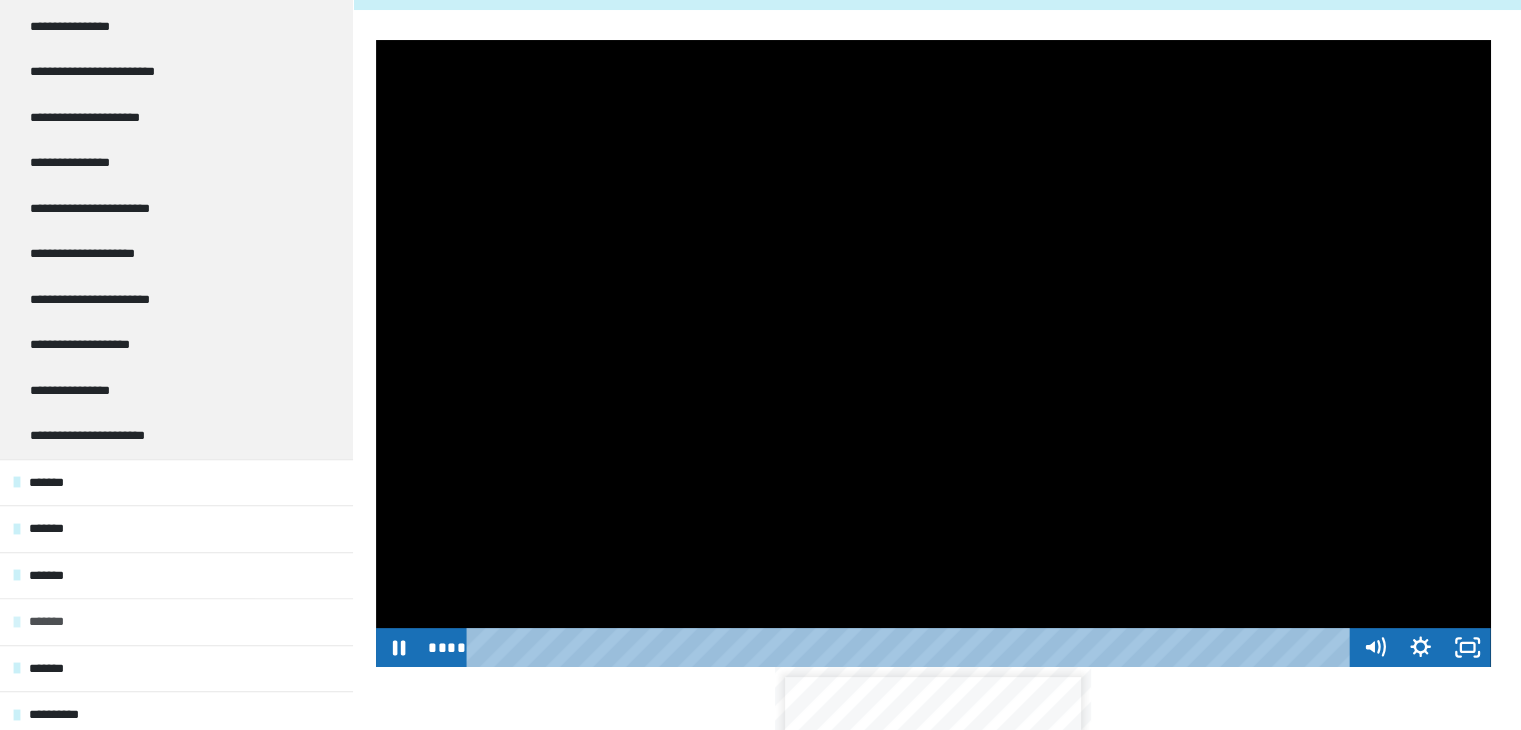 click on "*******" at bounding box center (56, 622) 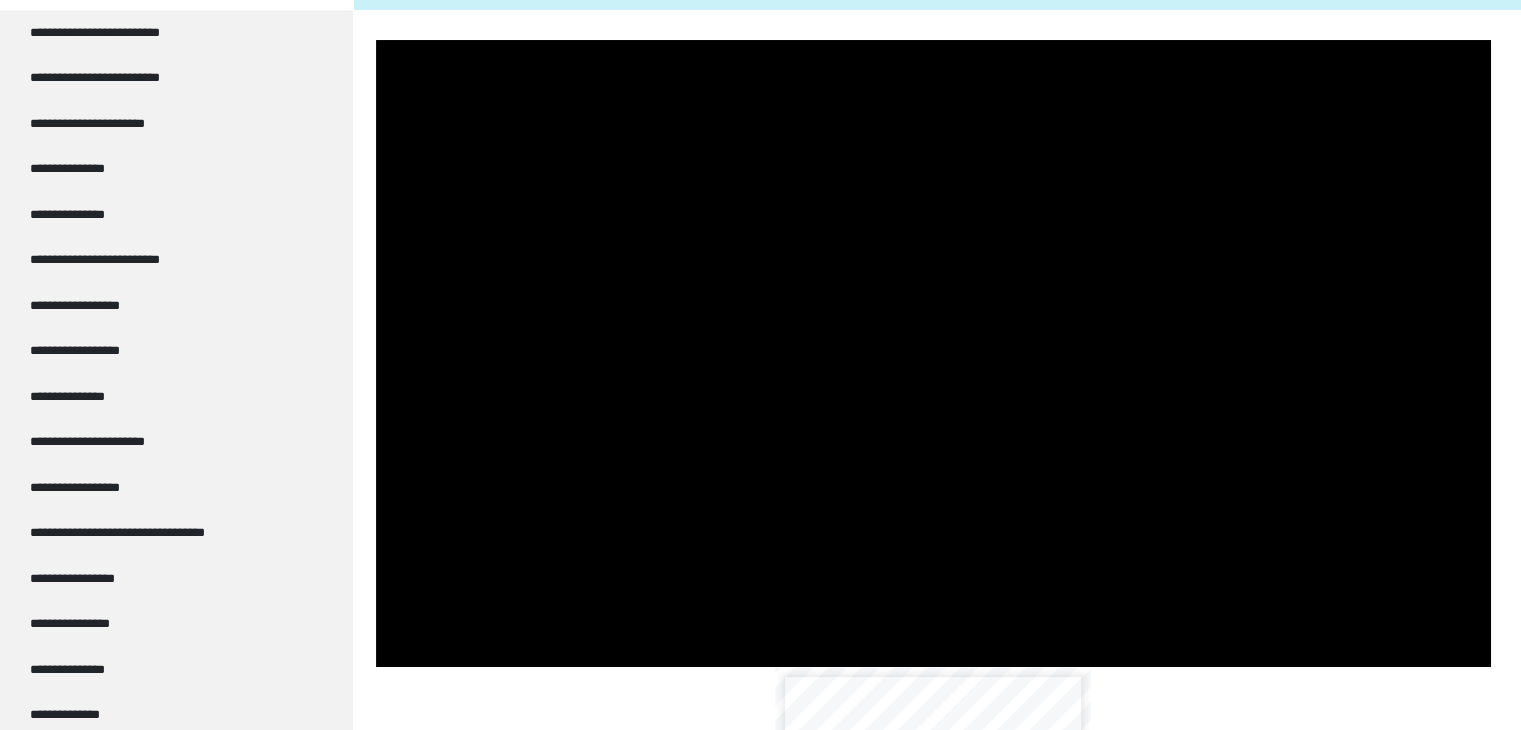 scroll, scrollTop: 2279, scrollLeft: 0, axis: vertical 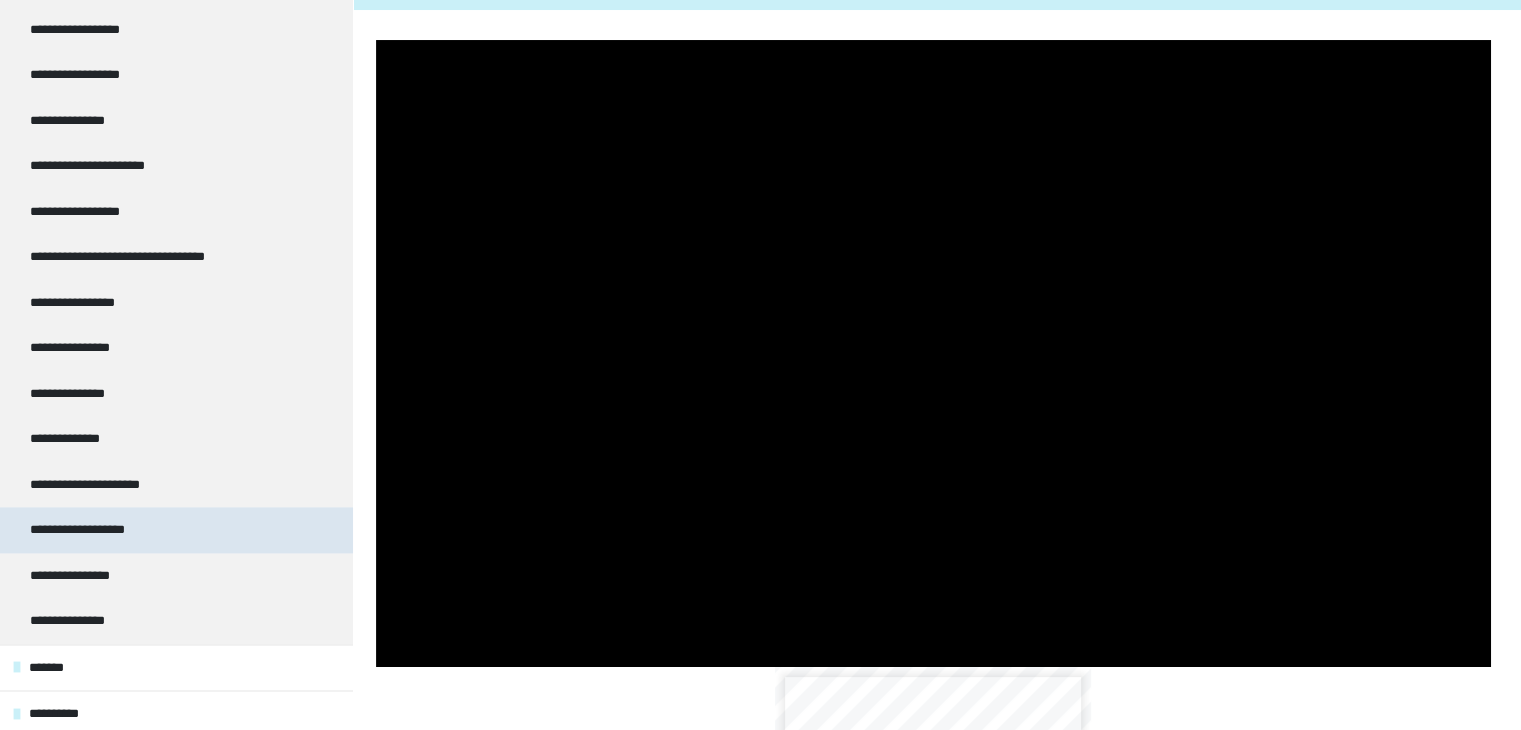 click on "**********" at bounding box center (89, 530) 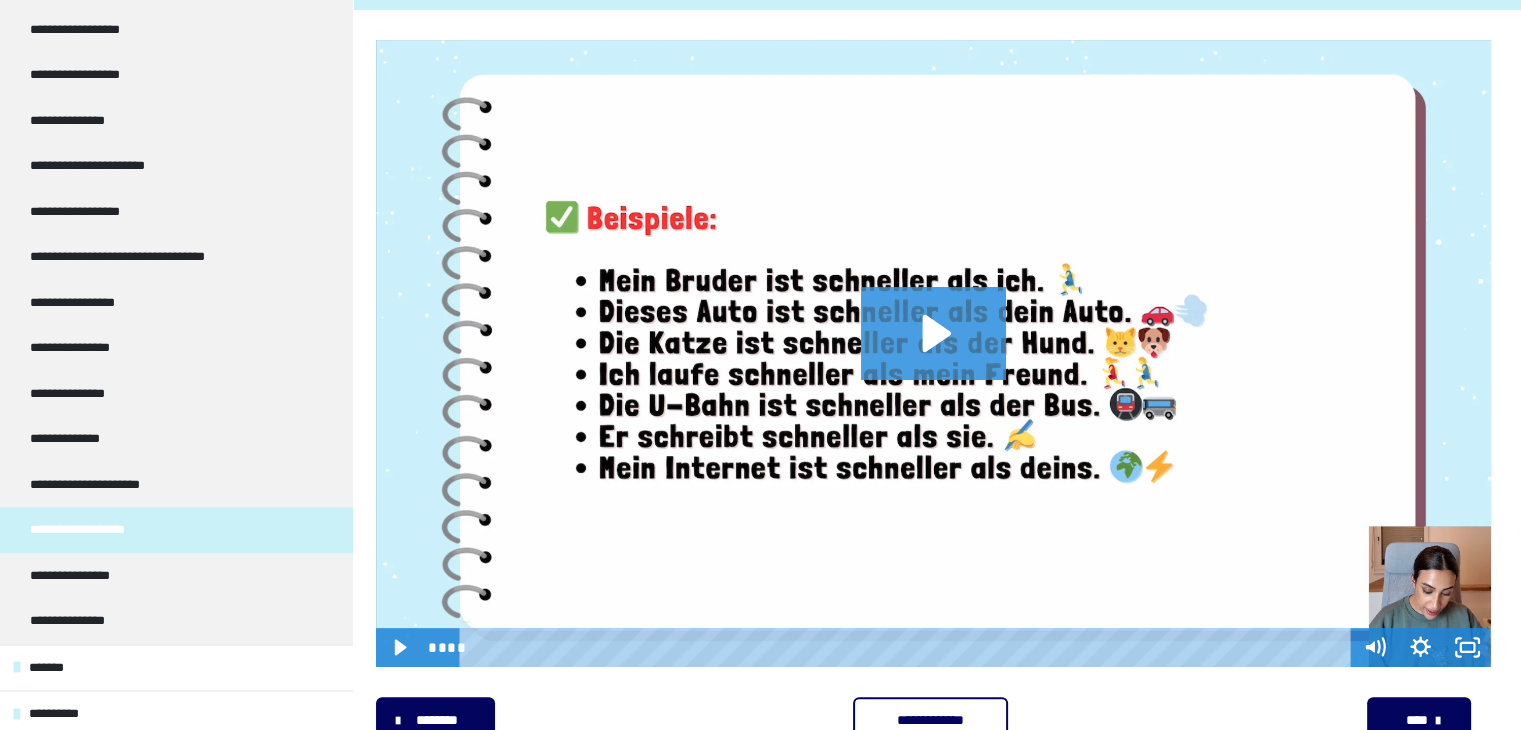 click 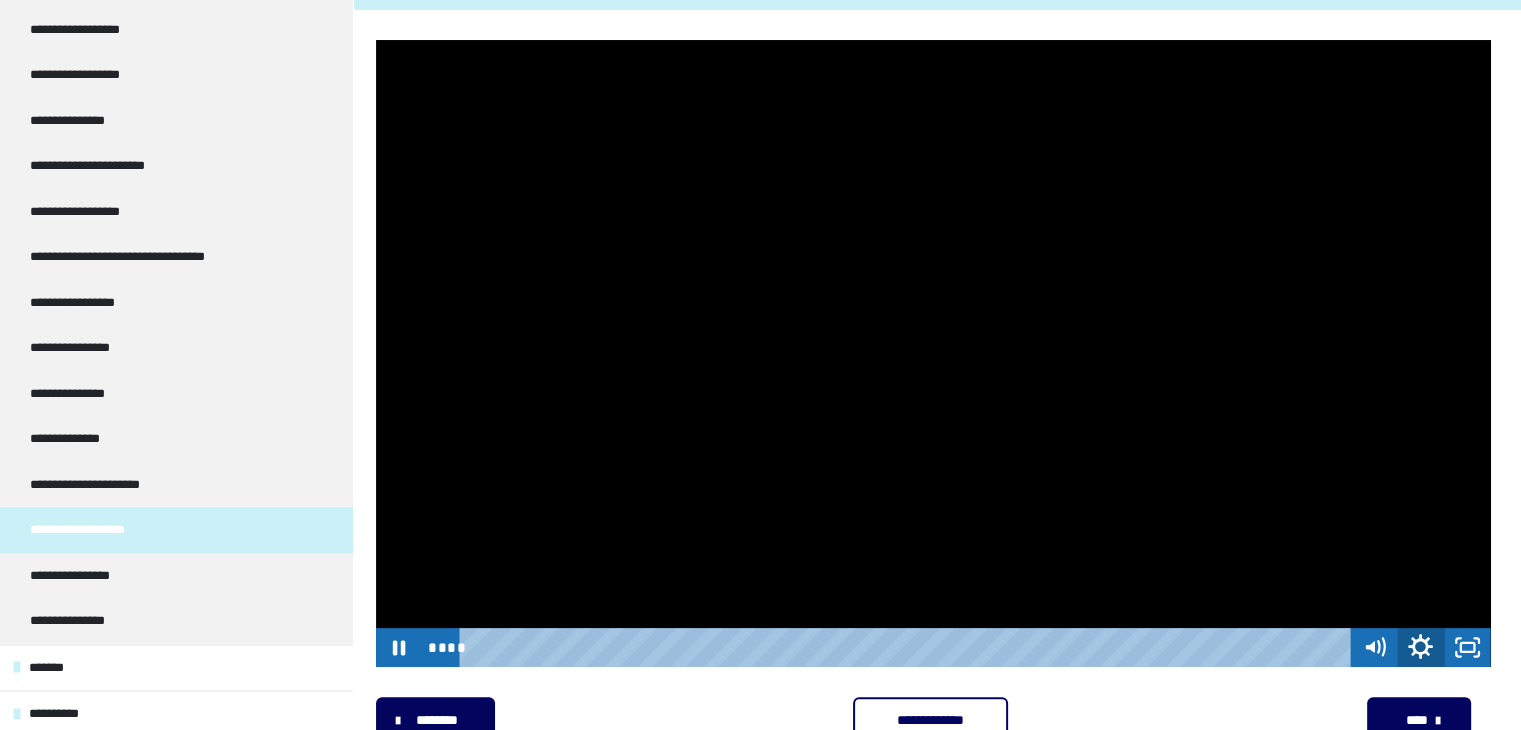 click 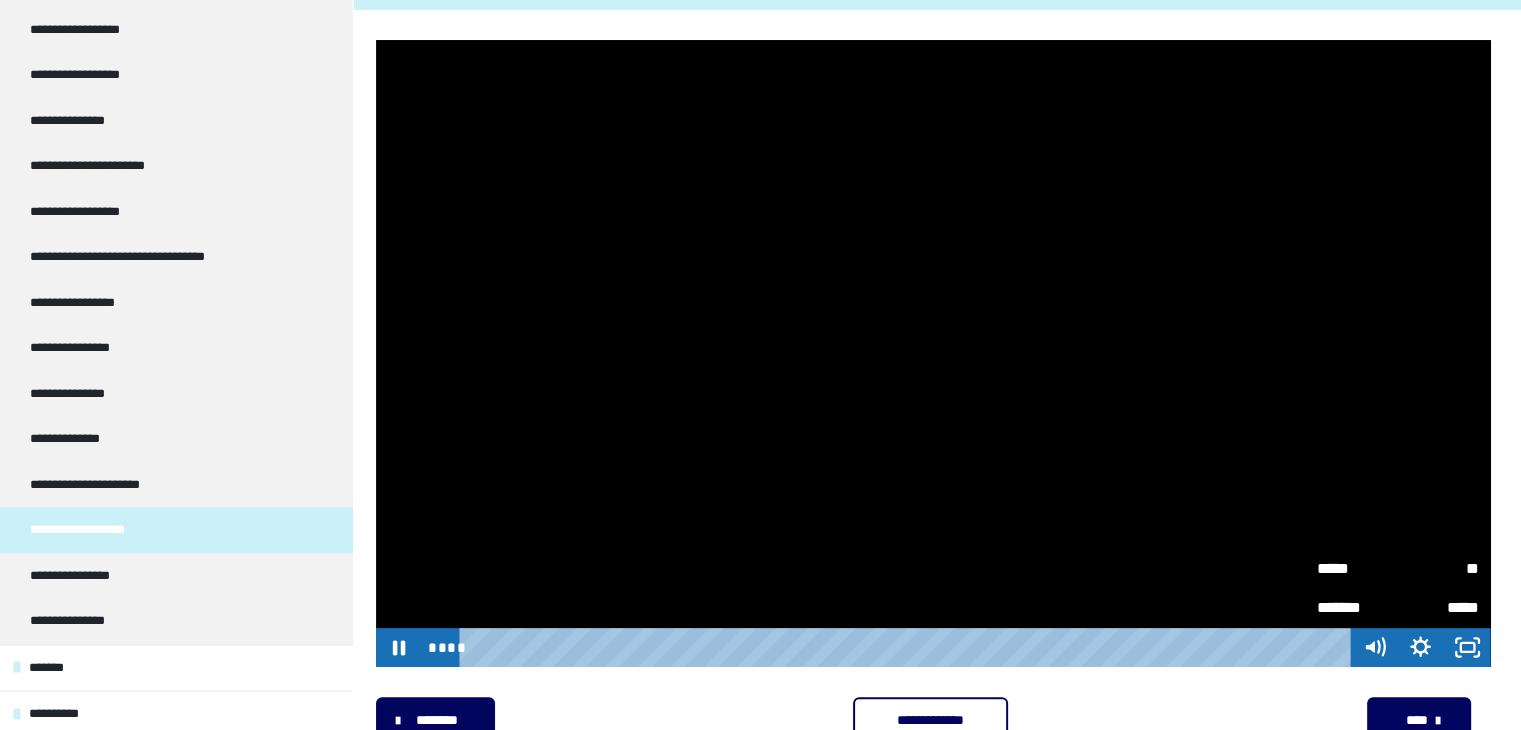 click on "**" at bounding box center (1438, 564) 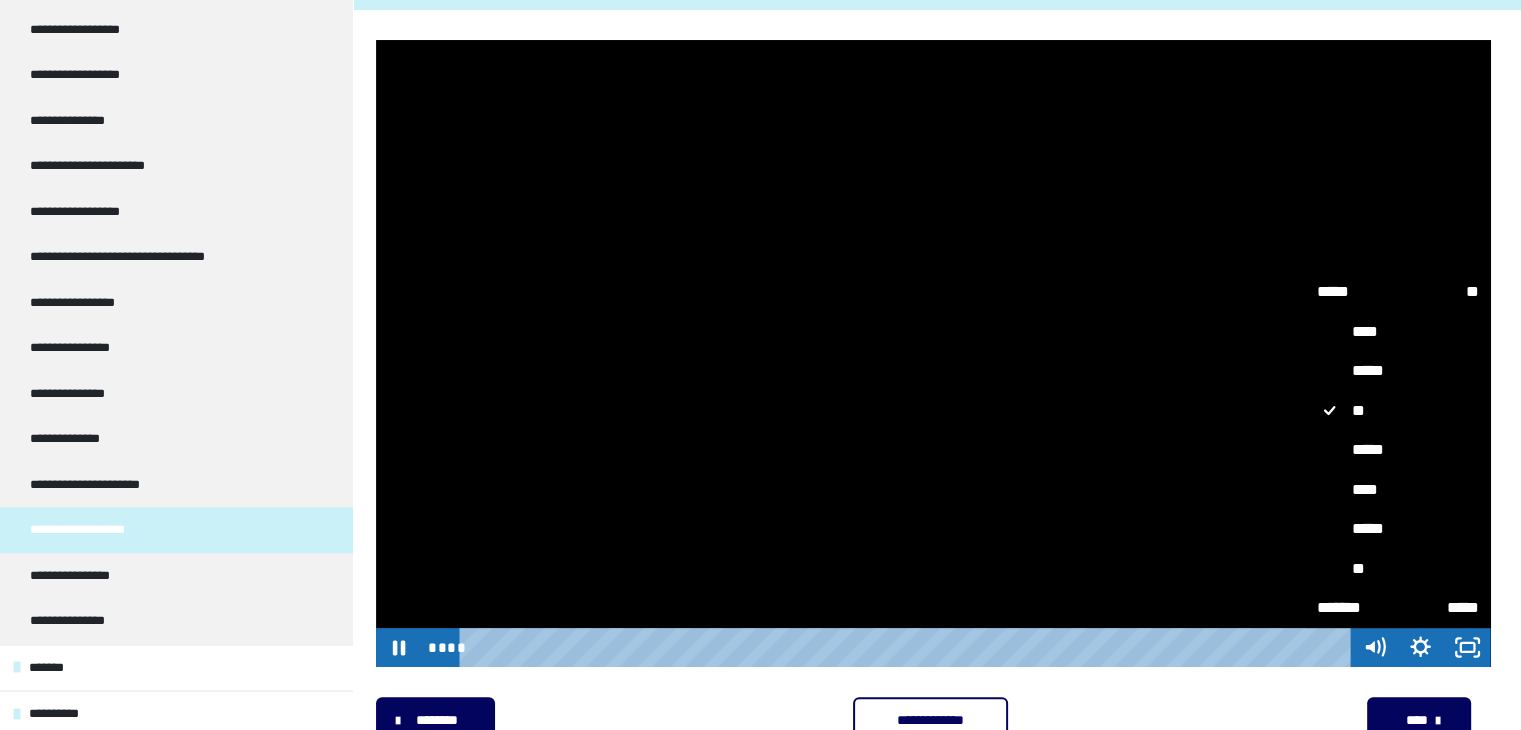 click on "****" at bounding box center (1398, 490) 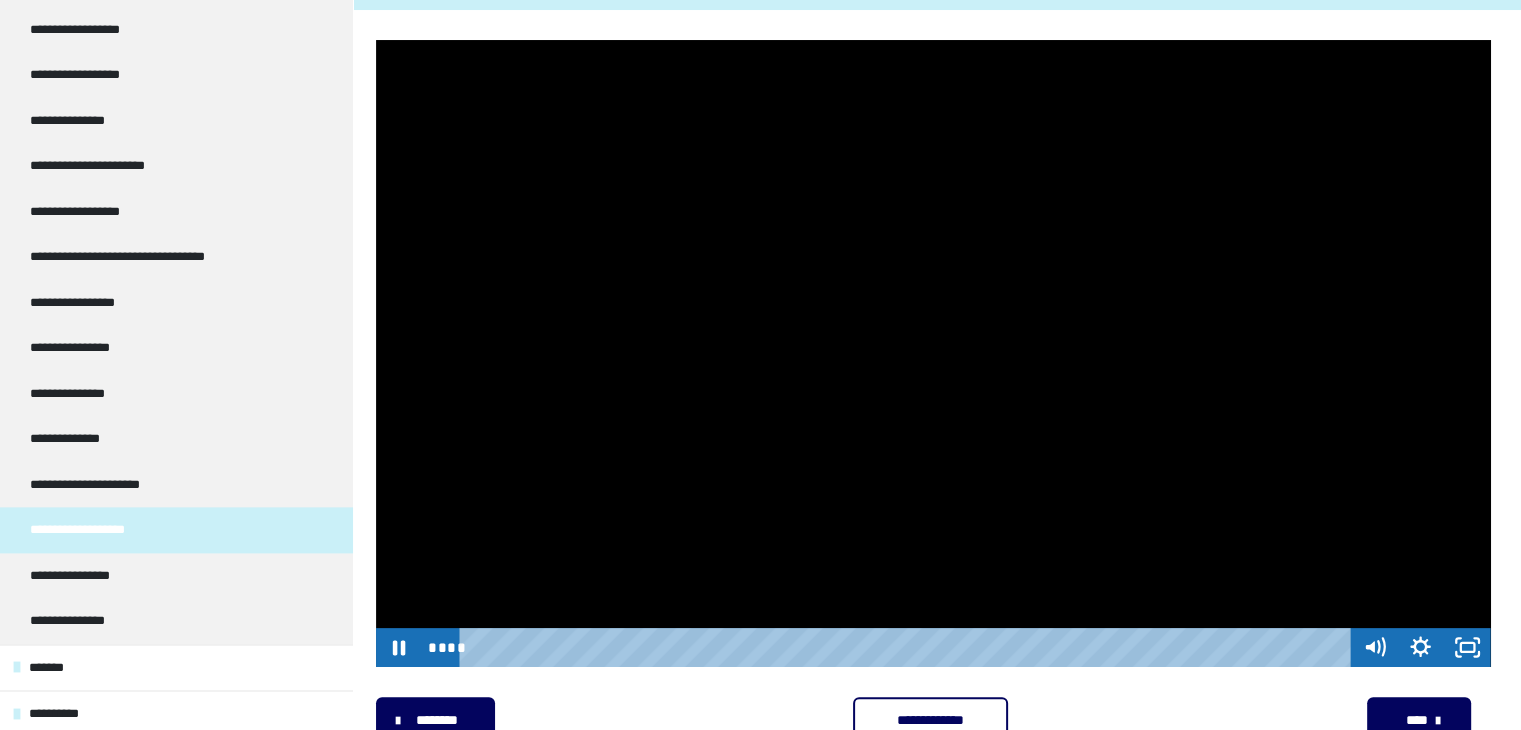 click at bounding box center [933, 353] 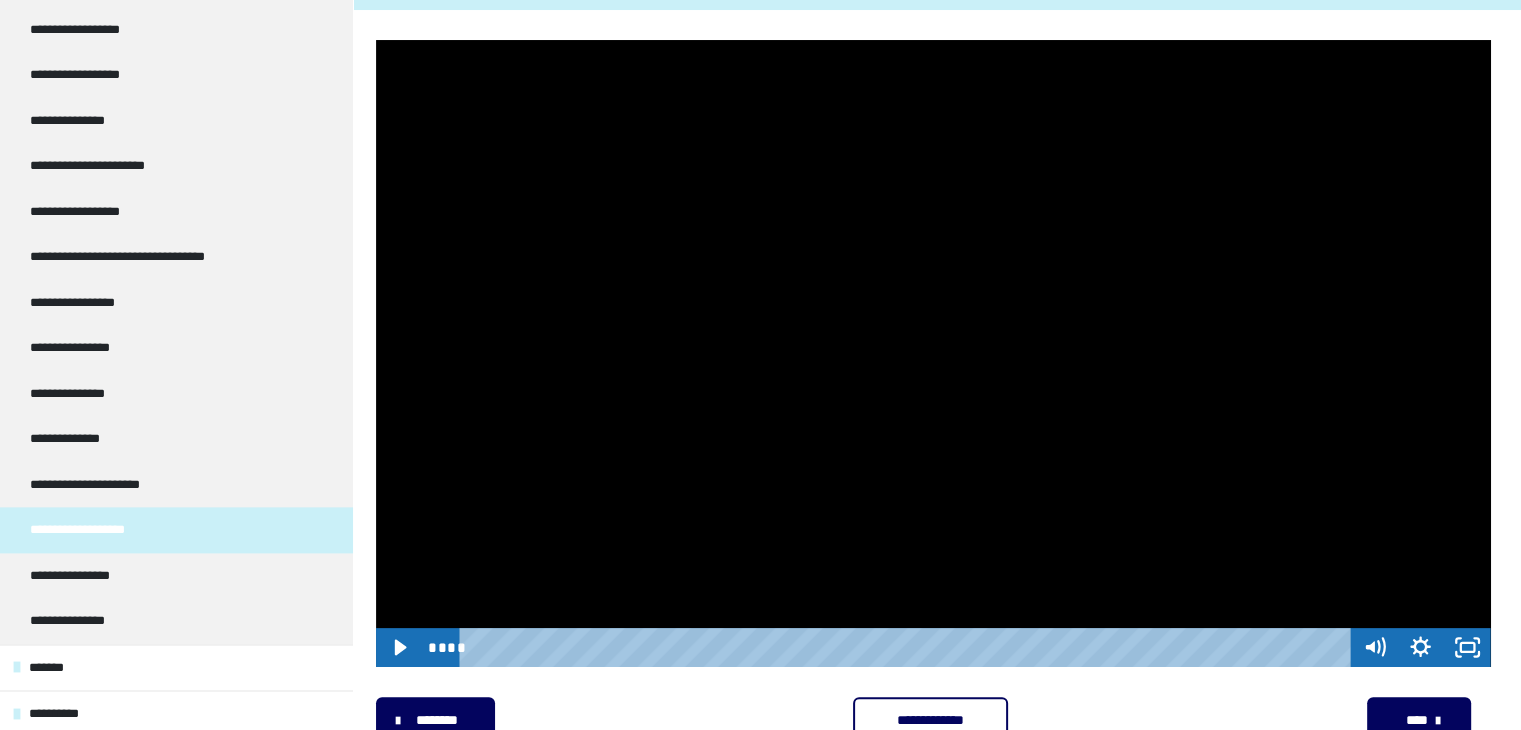 click at bounding box center (933, 353) 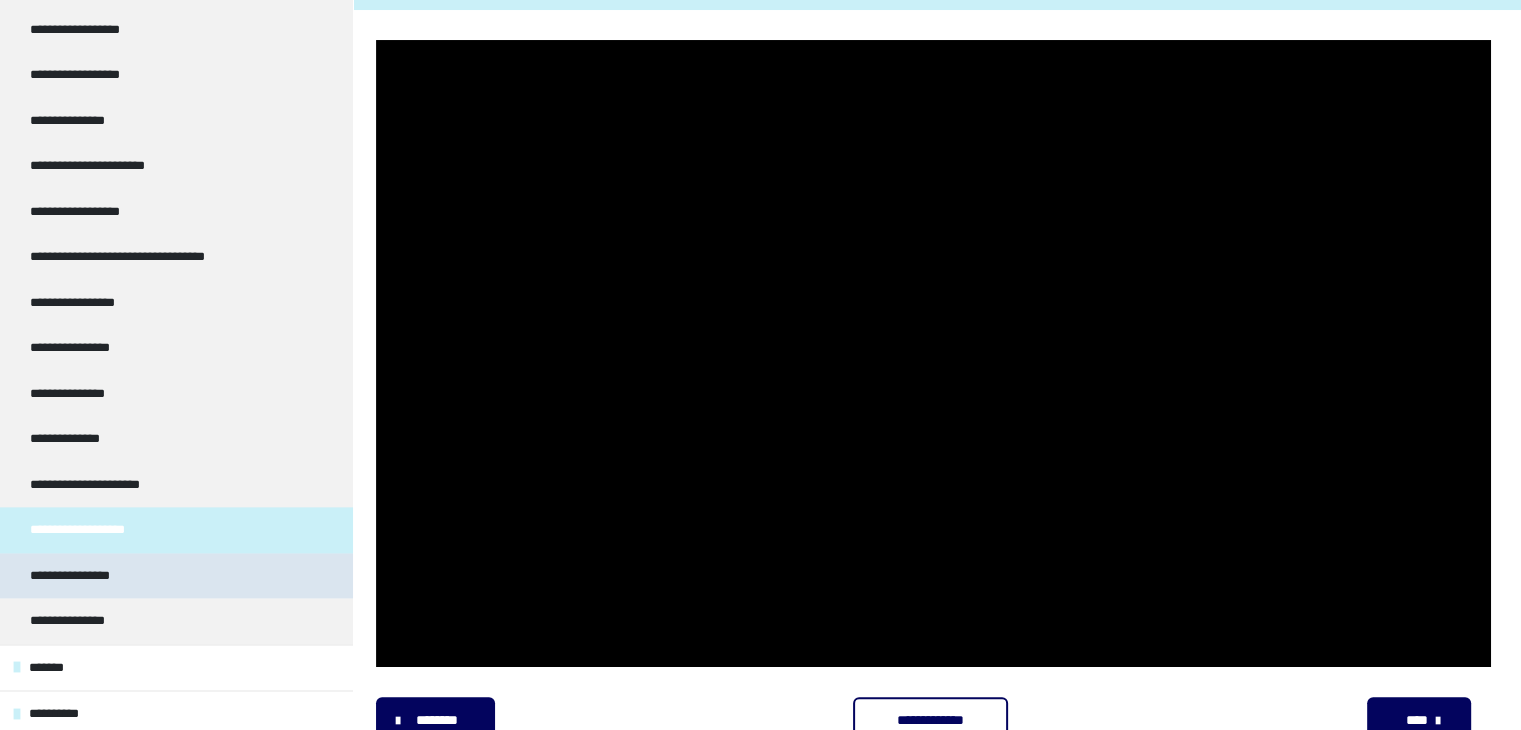 click on "**********" at bounding box center [176, 576] 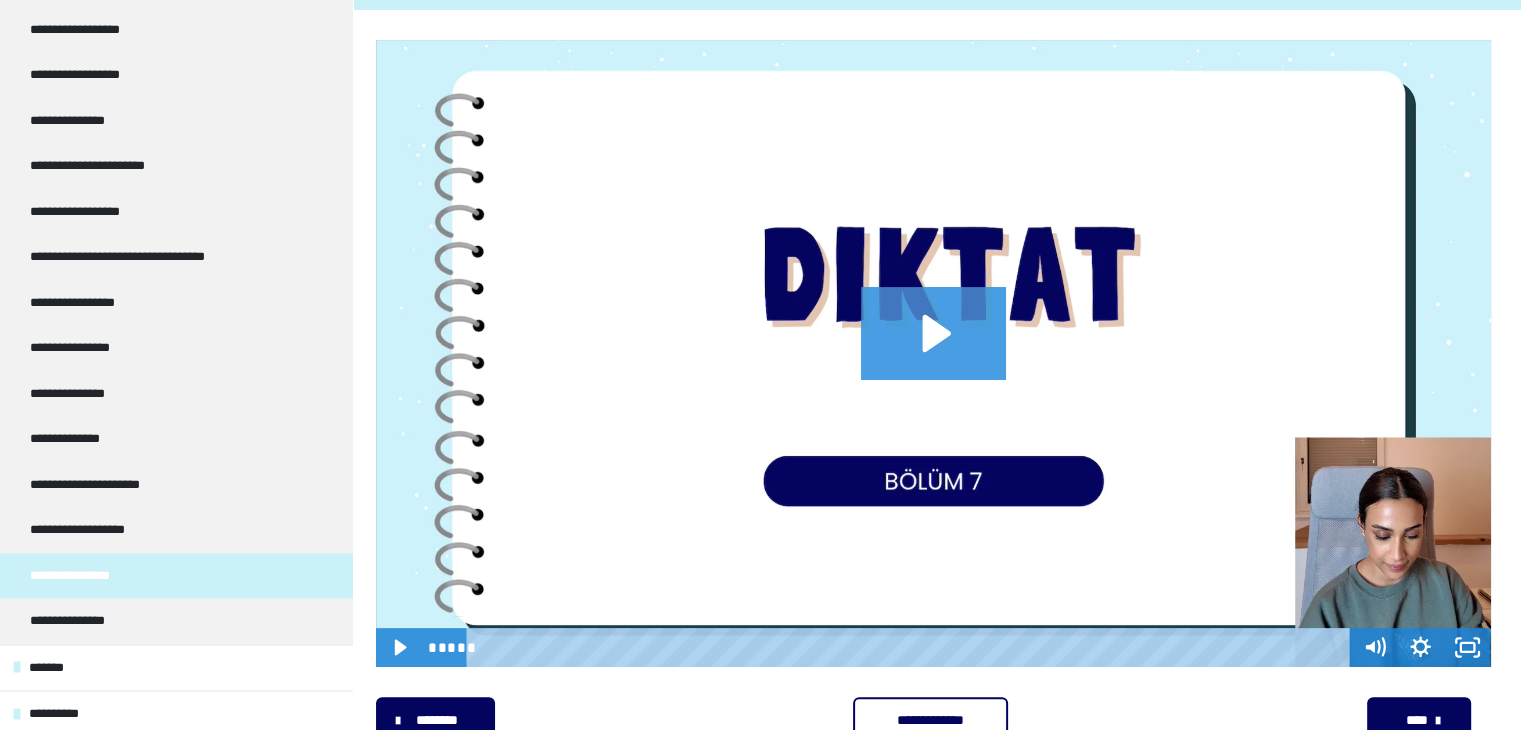 click 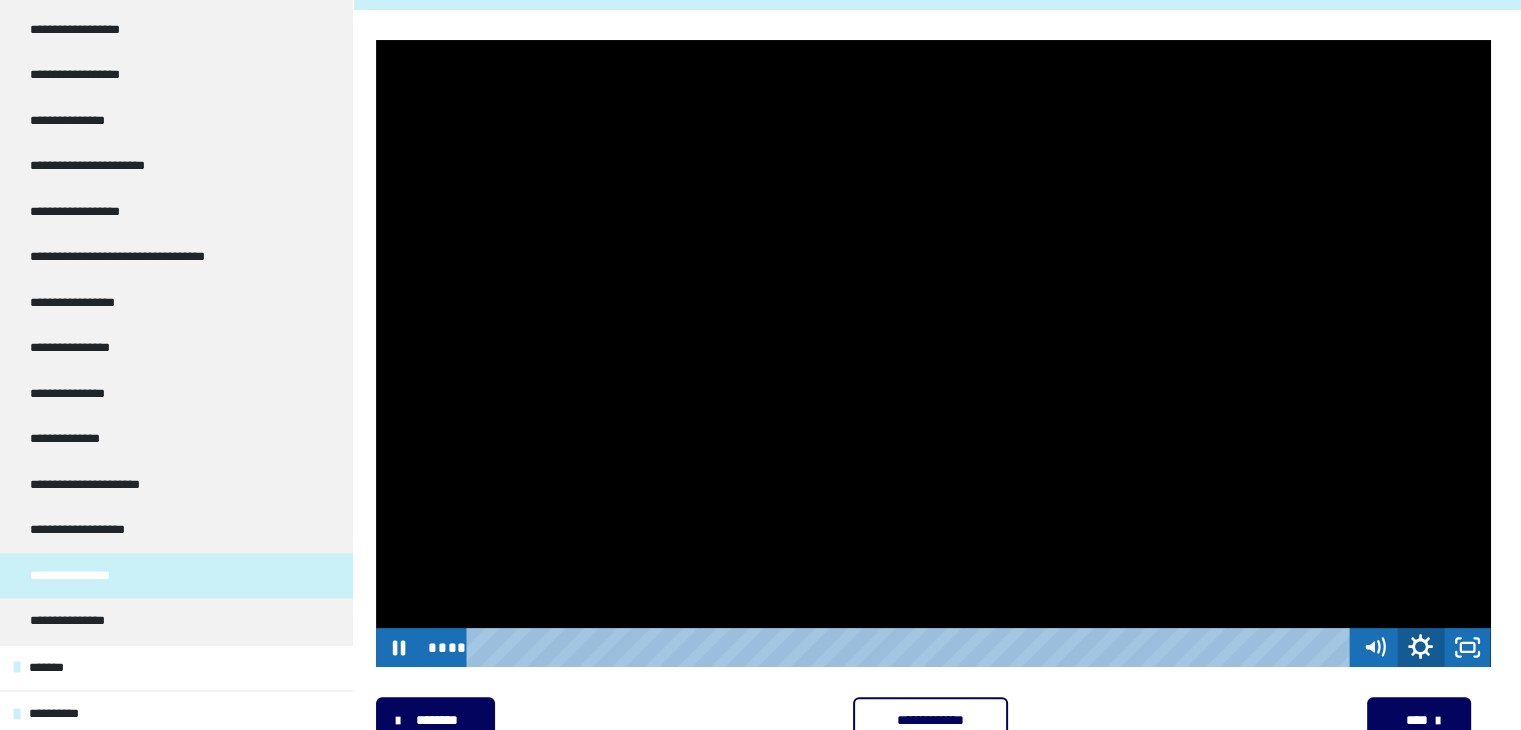 click 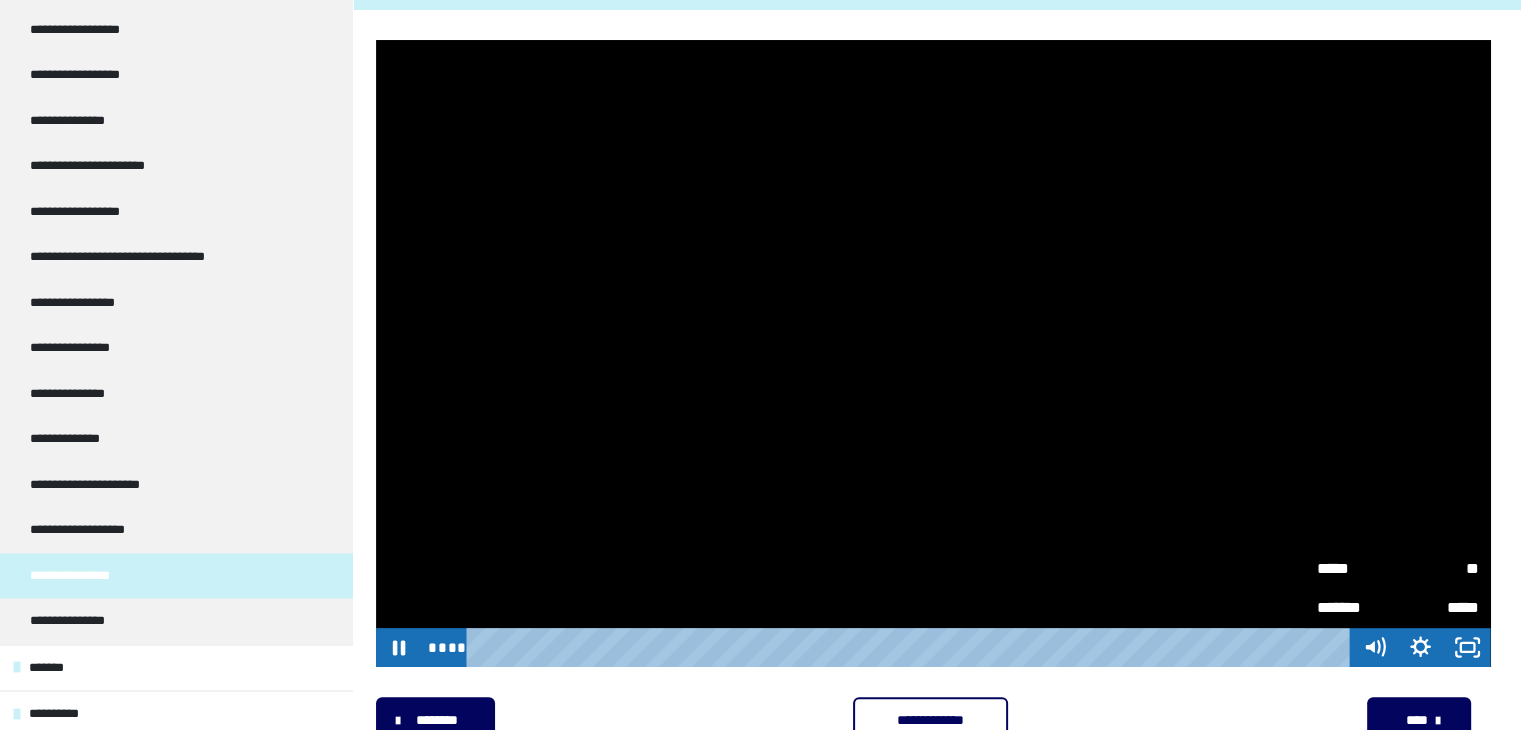 click on "*****" at bounding box center [1357, 568] 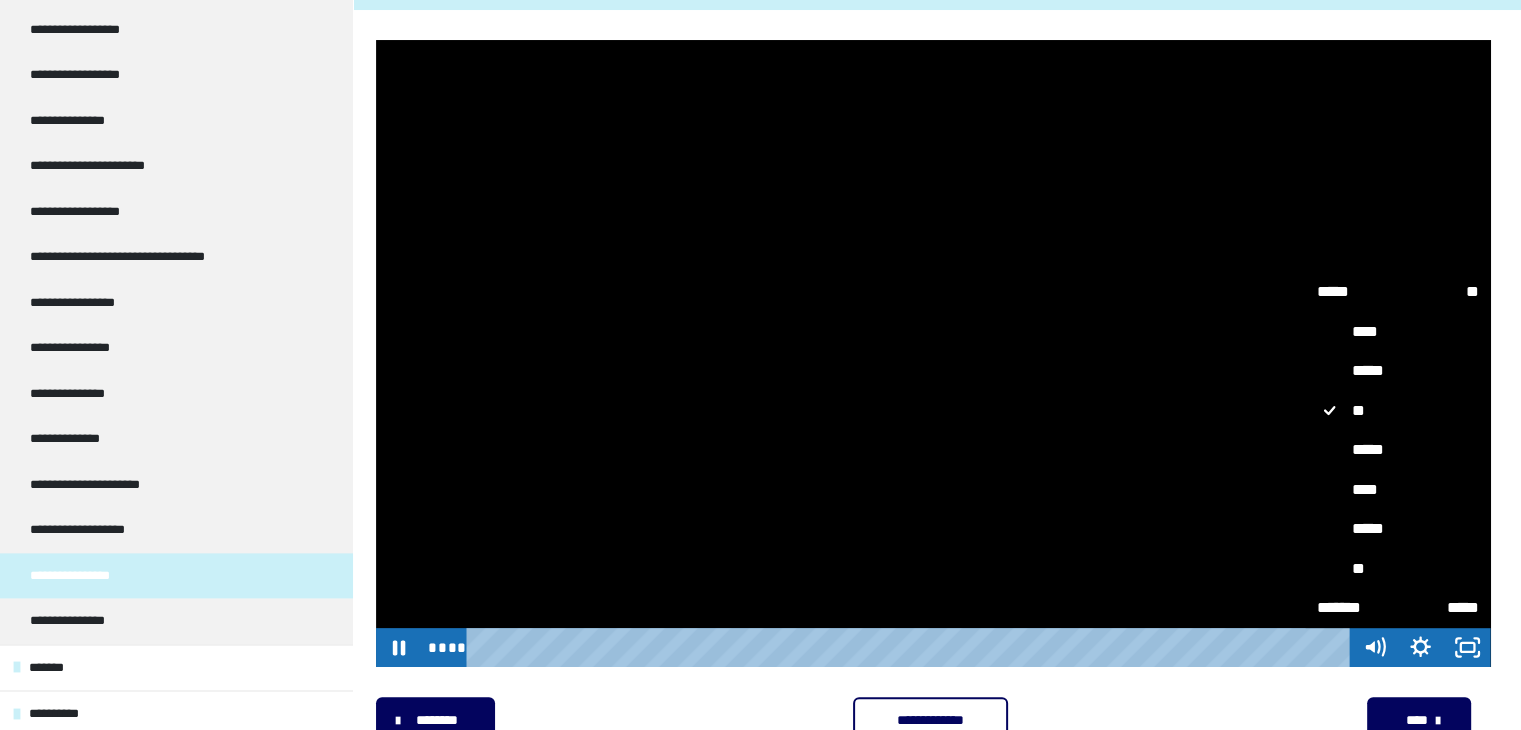 click on "*****" at bounding box center (1398, 450) 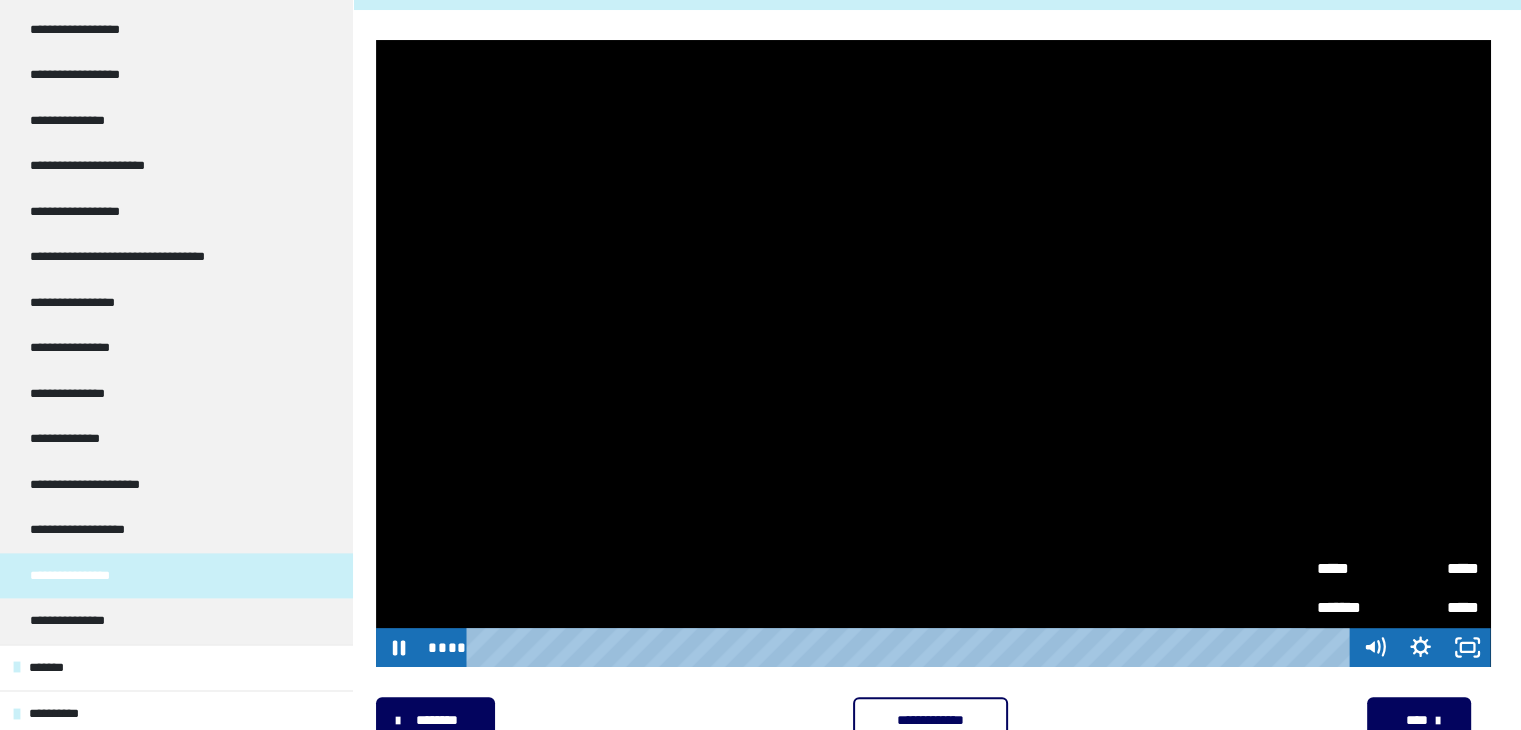 click on "*****" at bounding box center [1357, 568] 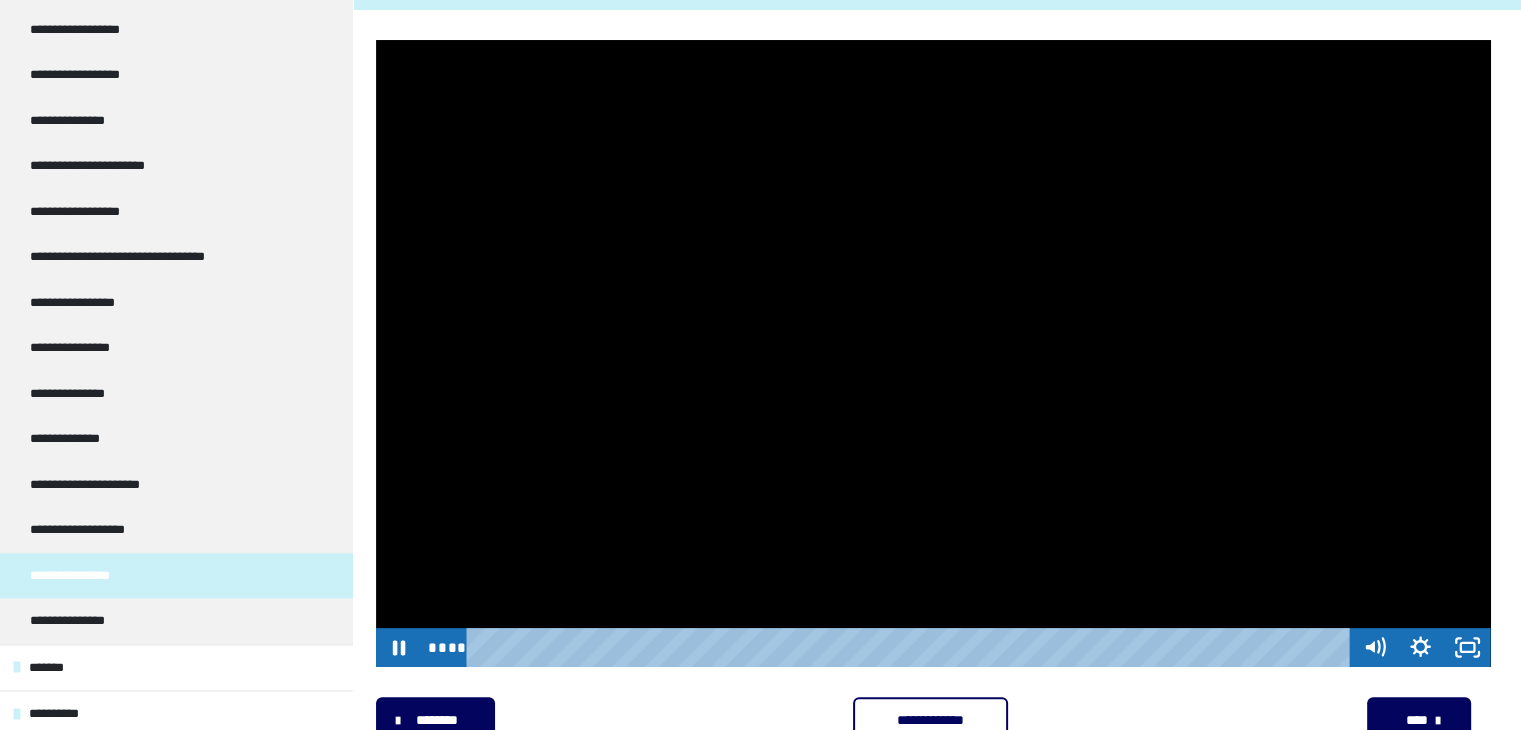 click on "**********" at bounding box center (933, 353) 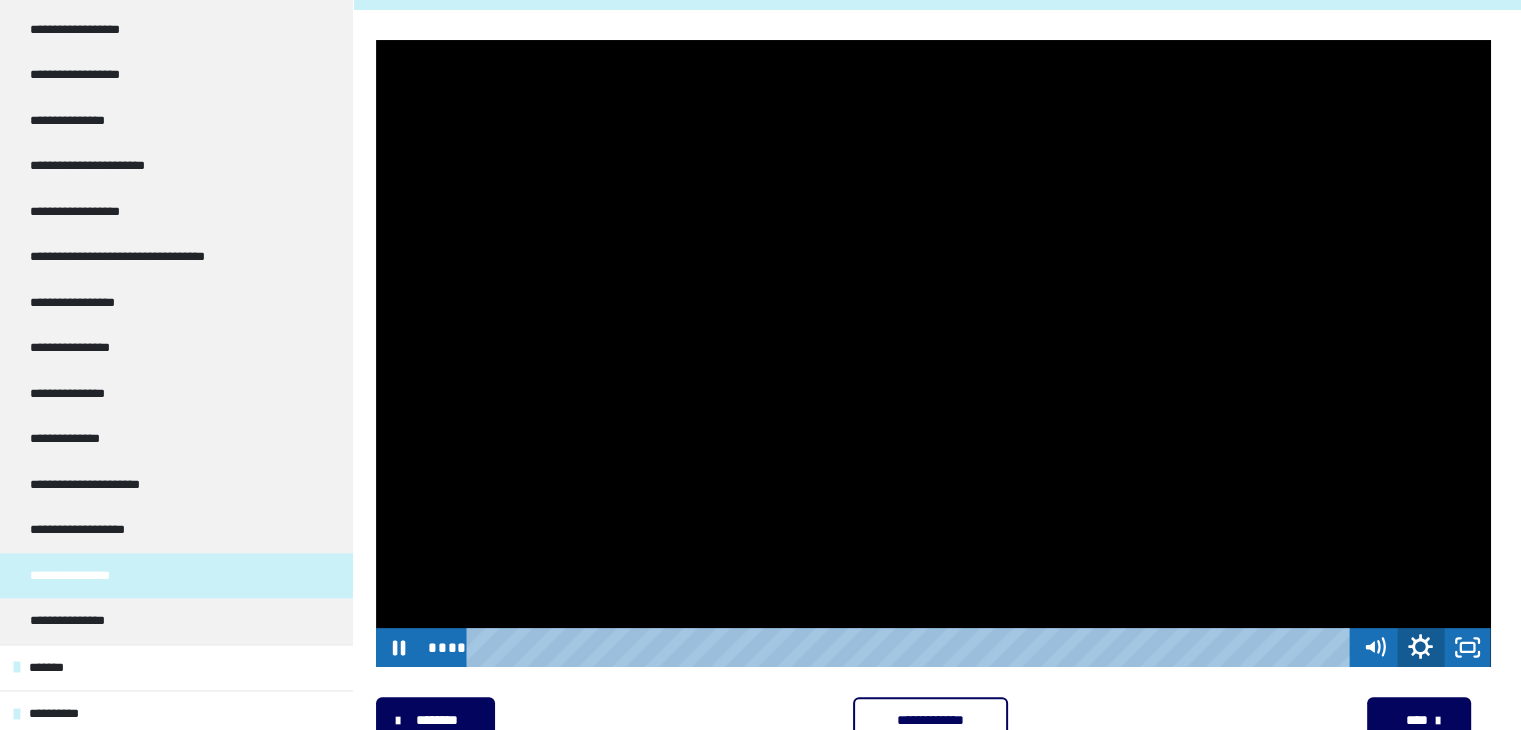 click 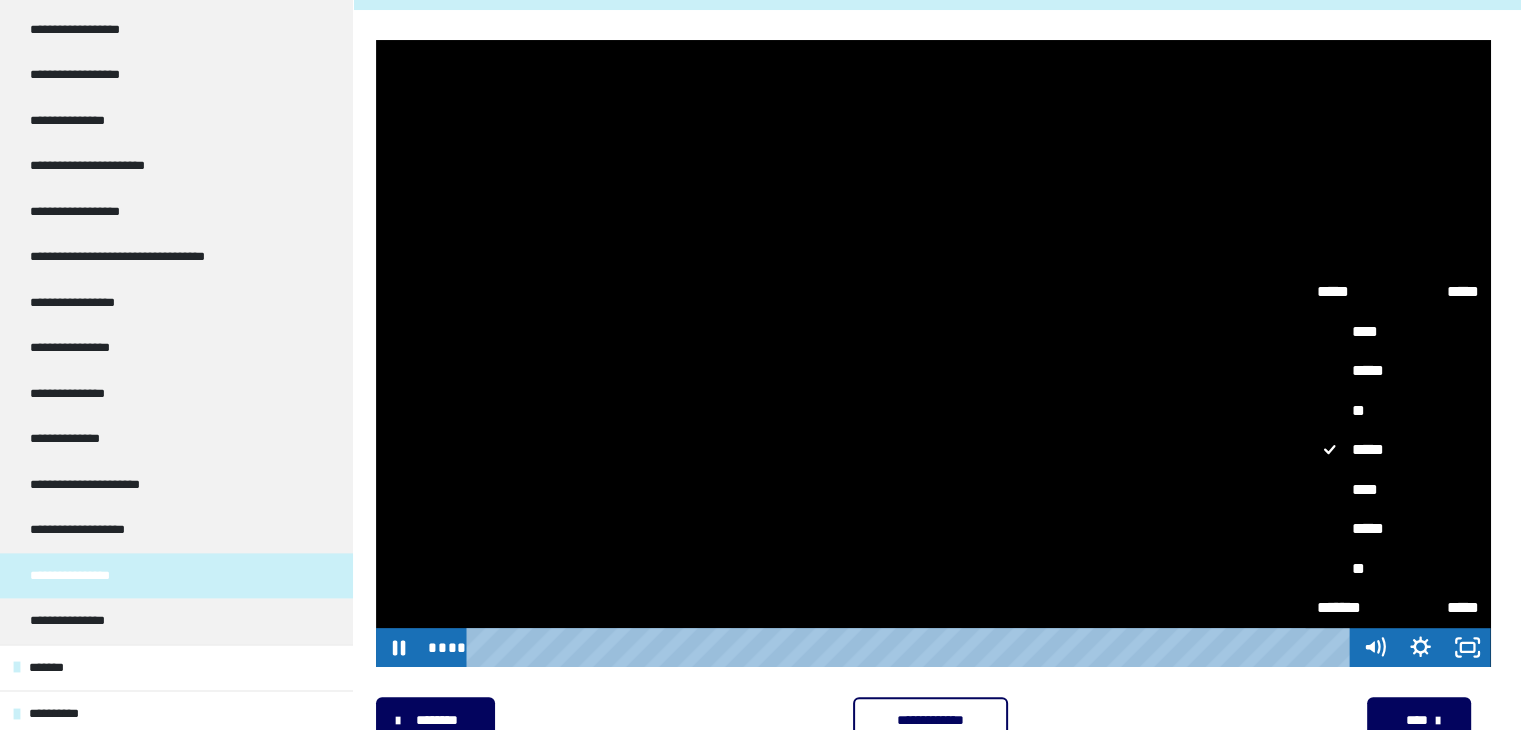 click on "****" at bounding box center (1398, 490) 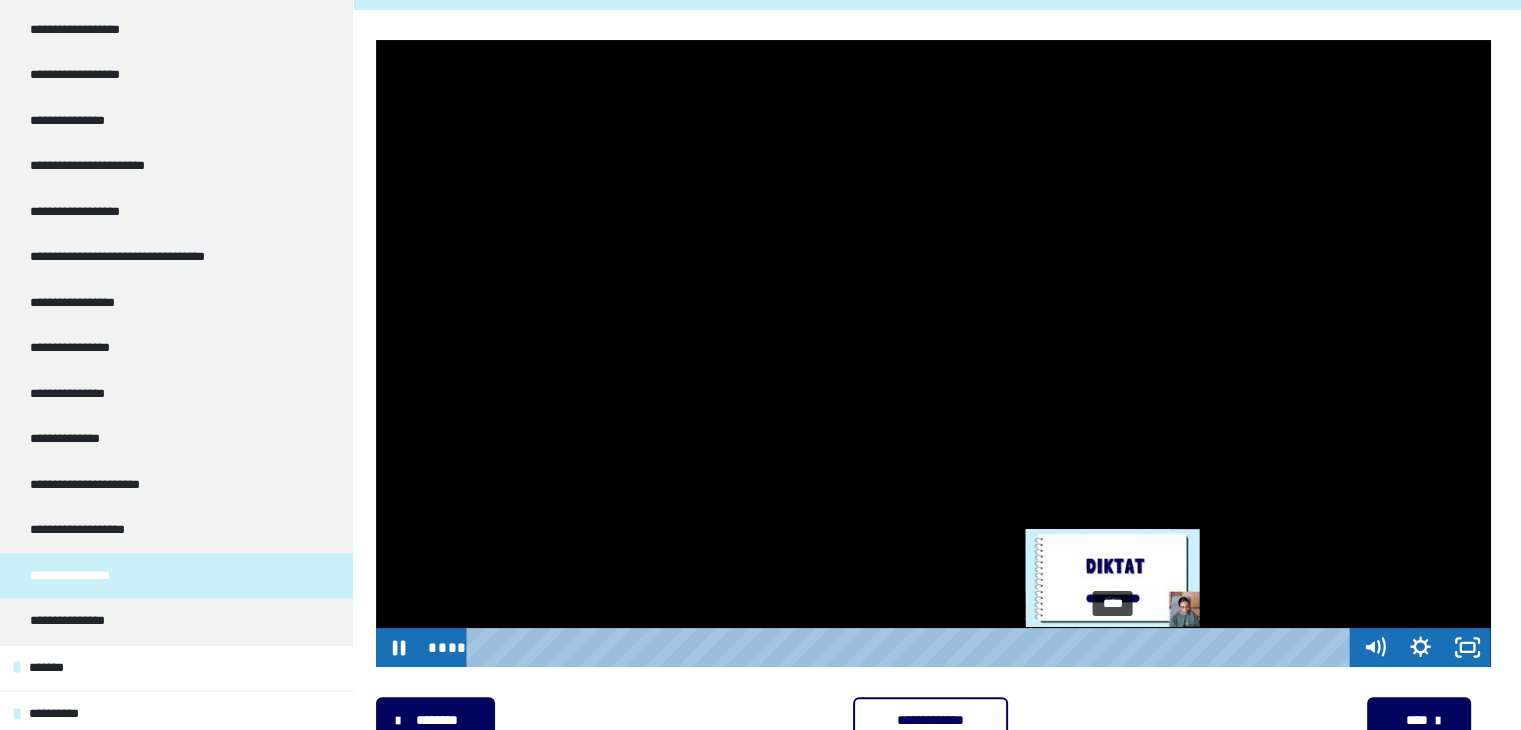 click on "****" at bounding box center [912, 647] 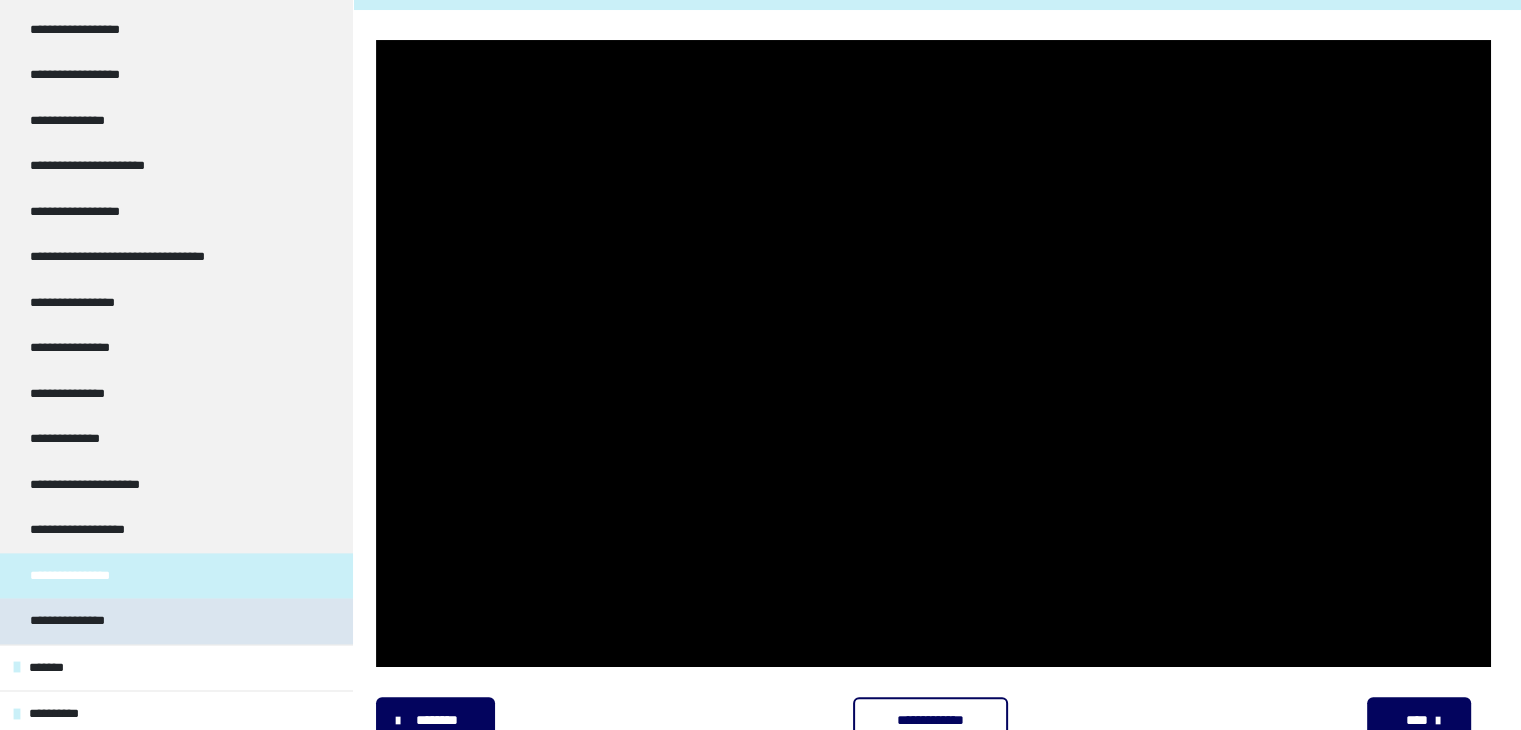 click on "**********" at bounding box center (176, 621) 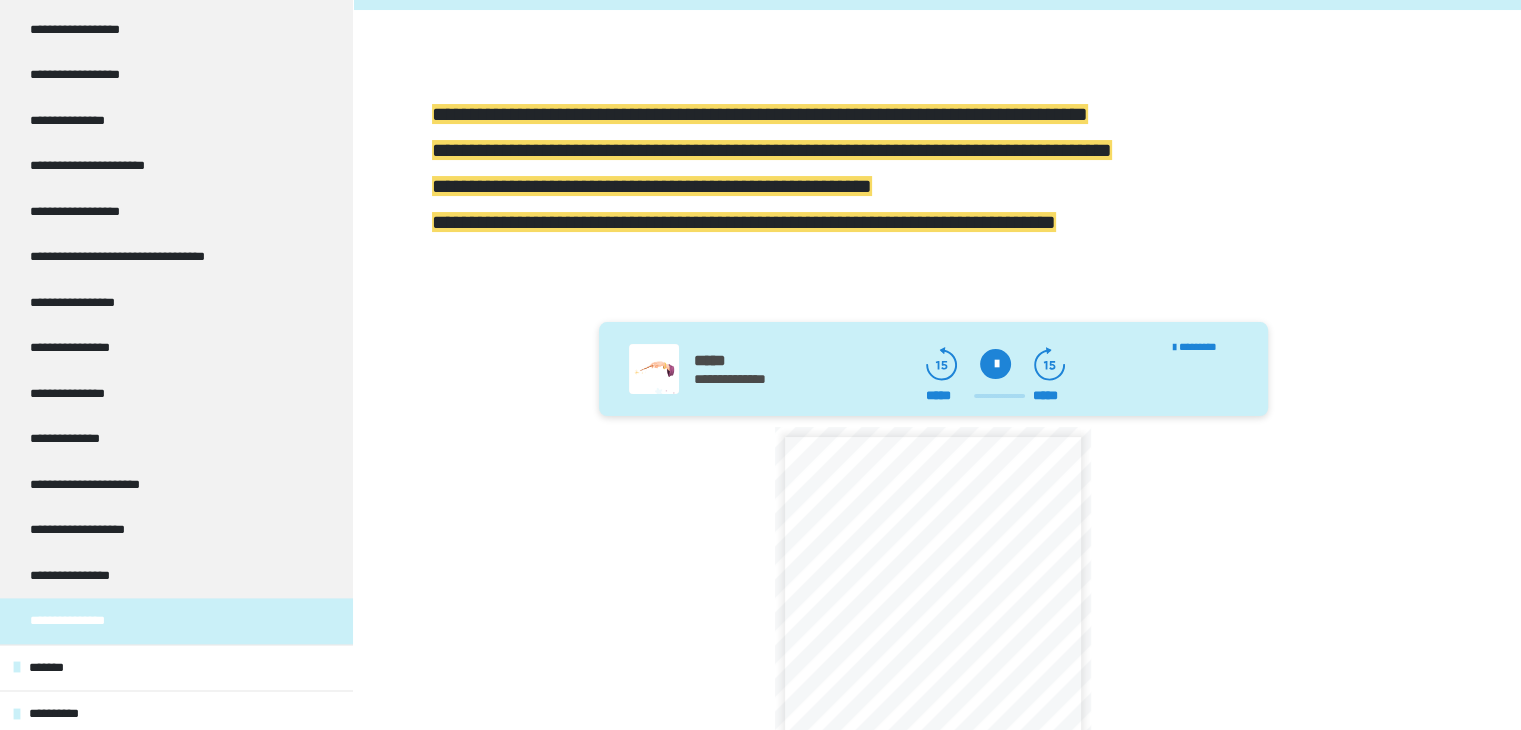 click at bounding box center (995, 364) 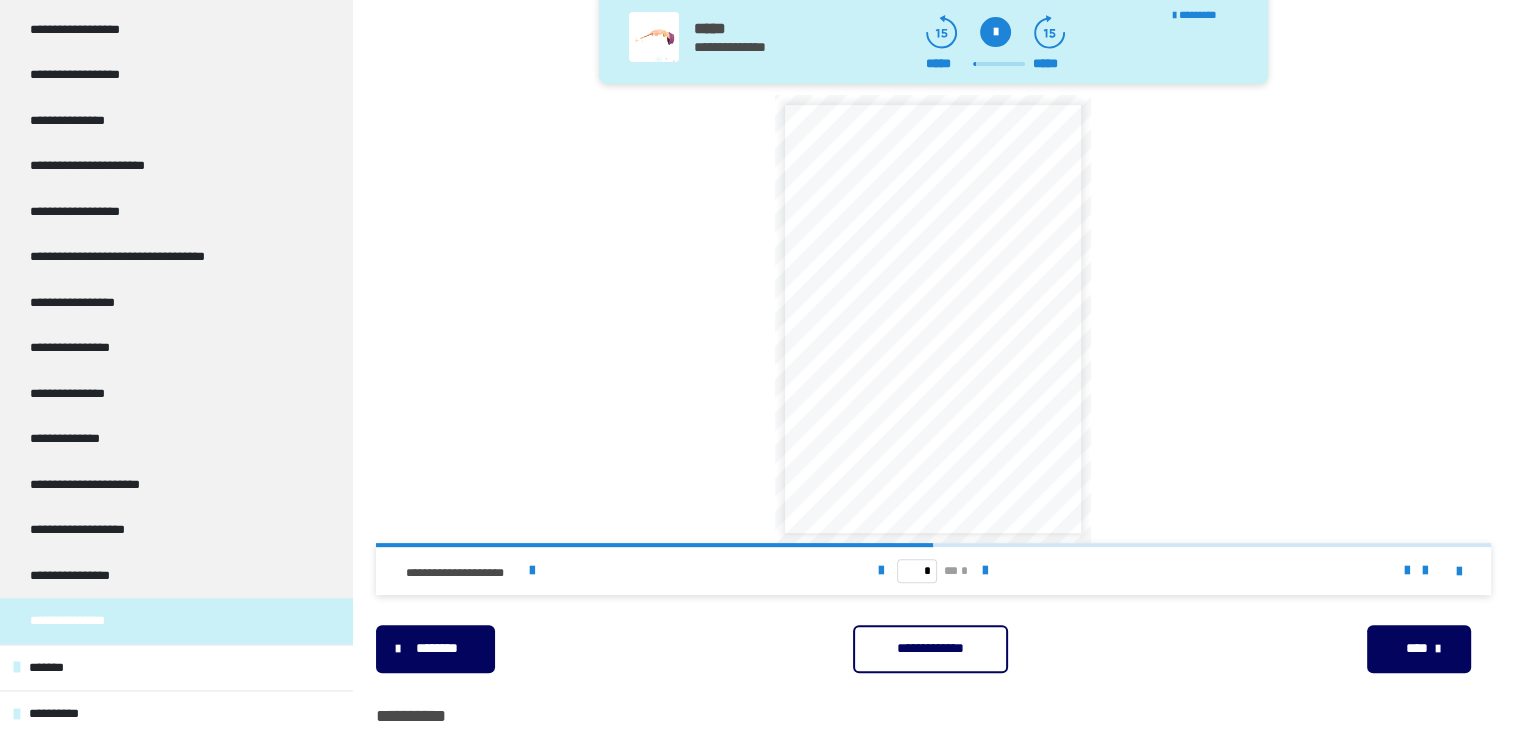 scroll, scrollTop: 619, scrollLeft: 0, axis: vertical 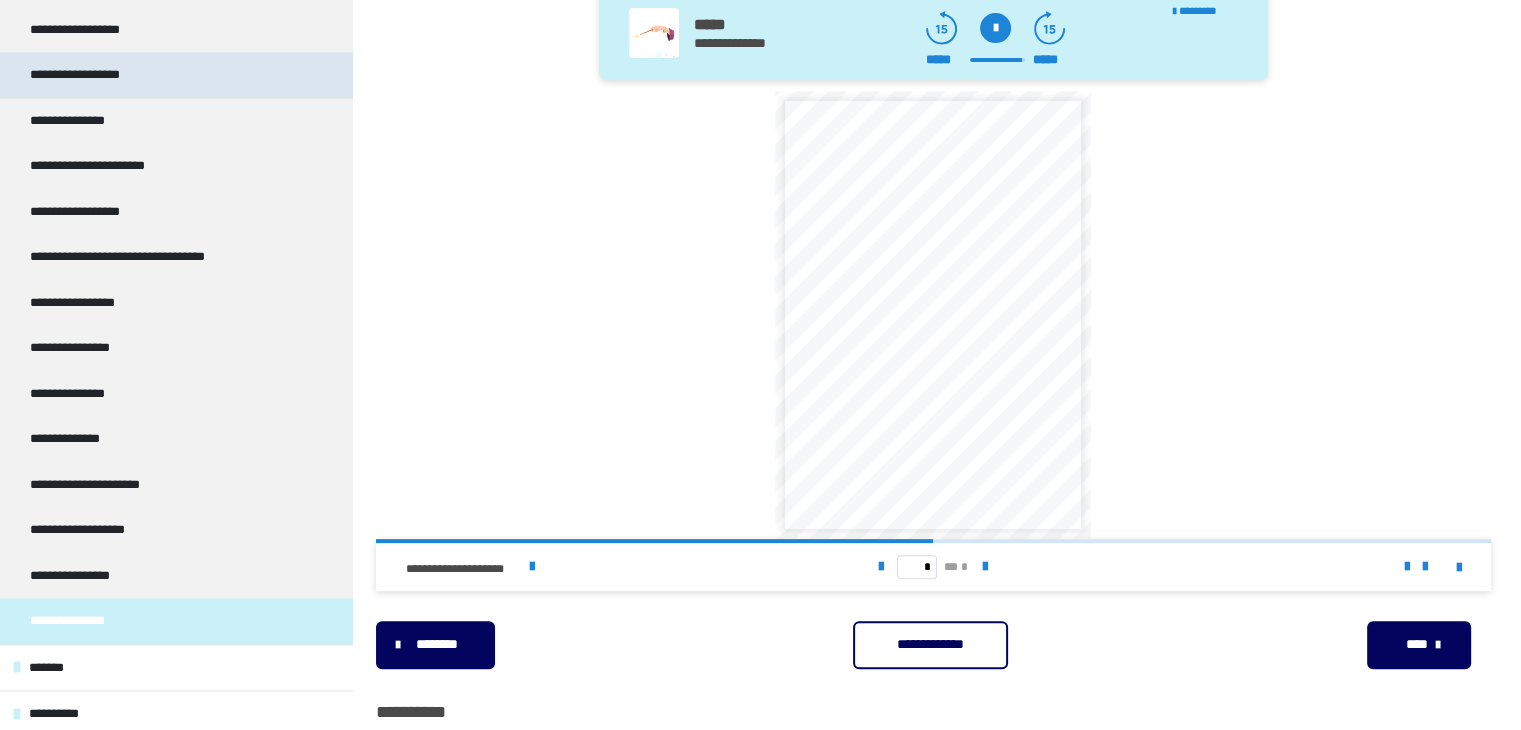 click on "**********" at bounding box center (99, 75) 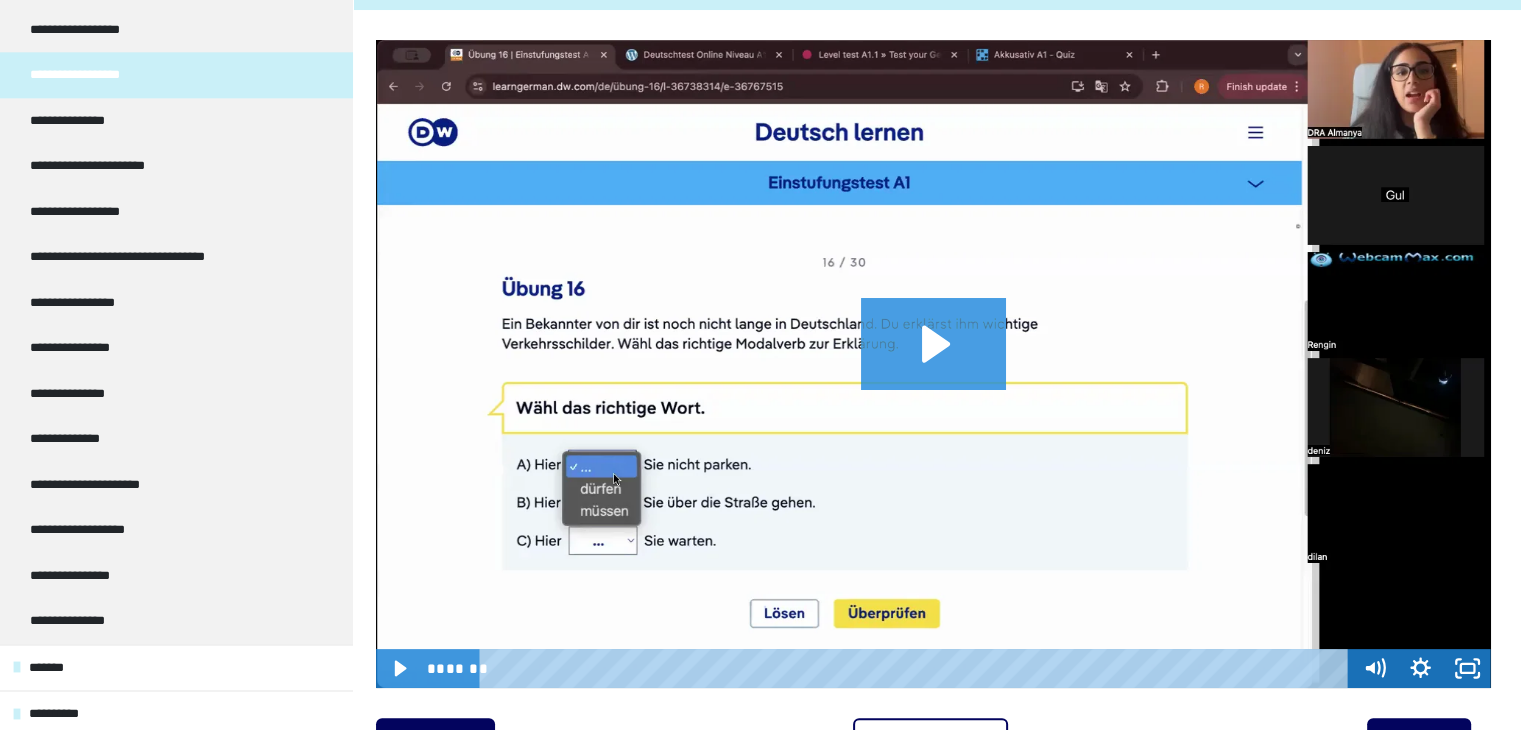 click 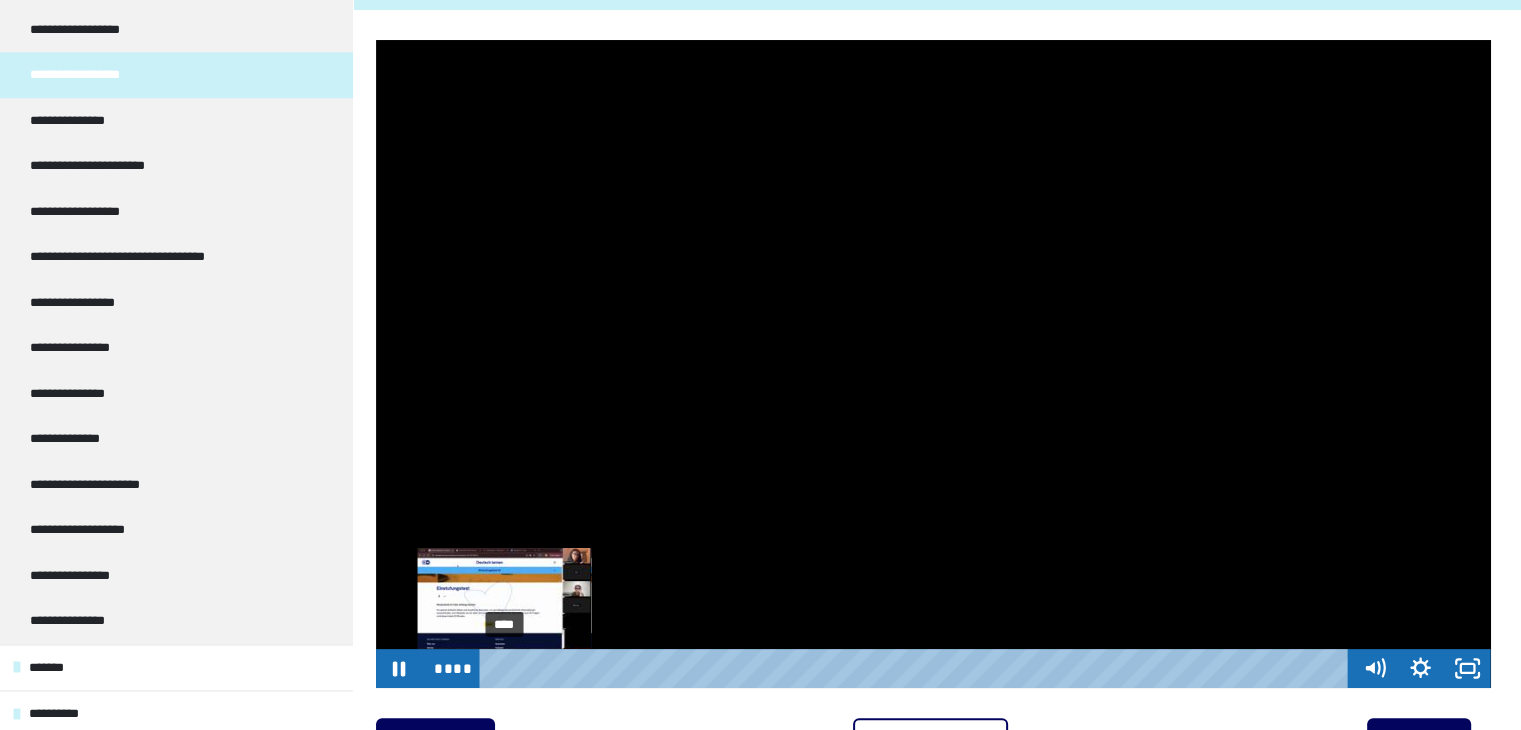 click on "****" at bounding box center (917, 668) 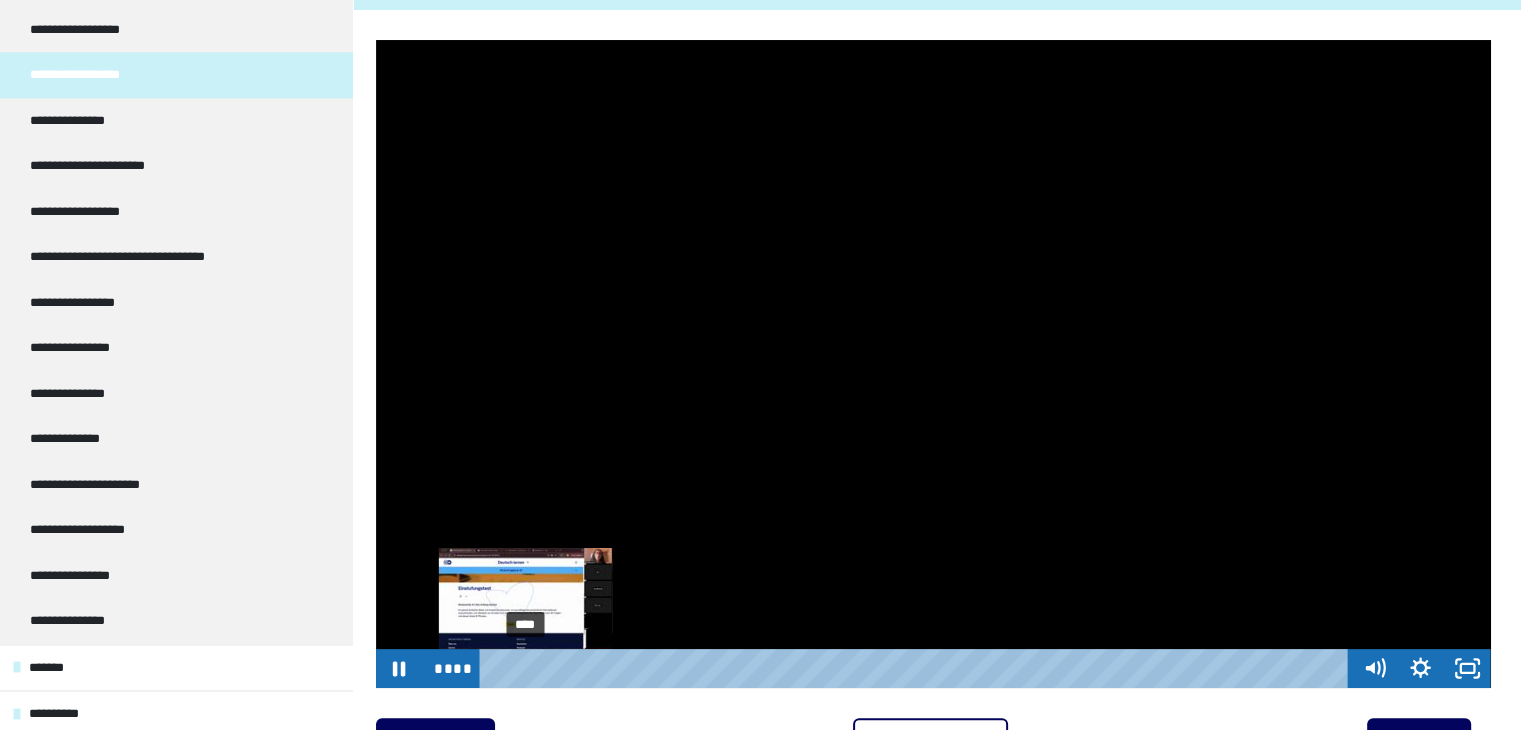 click on "****" at bounding box center [917, 668] 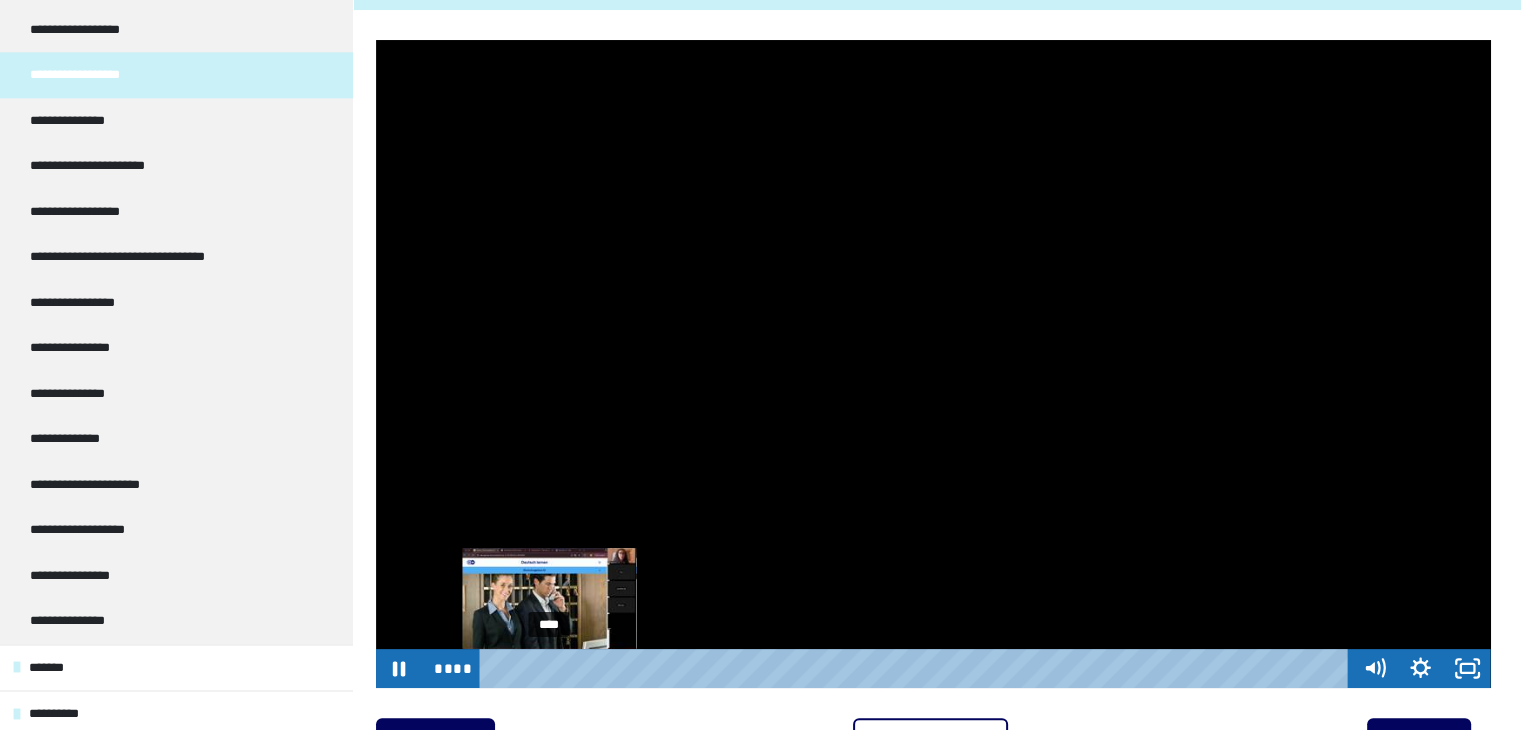drag, startPoint x: 532, startPoint y: 646, endPoint x: 556, endPoint y: 672, distance: 35.383614 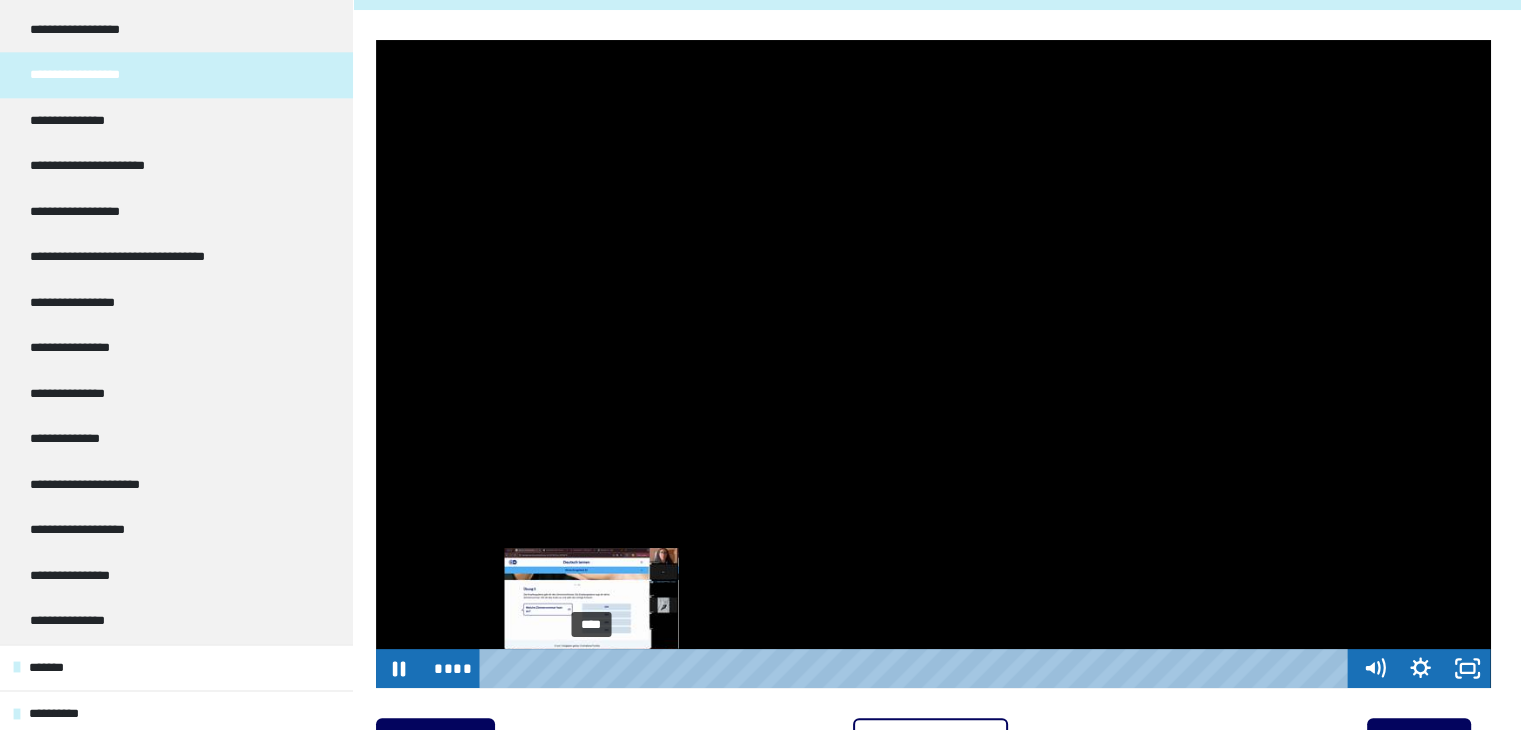 click on "****" at bounding box center [917, 668] 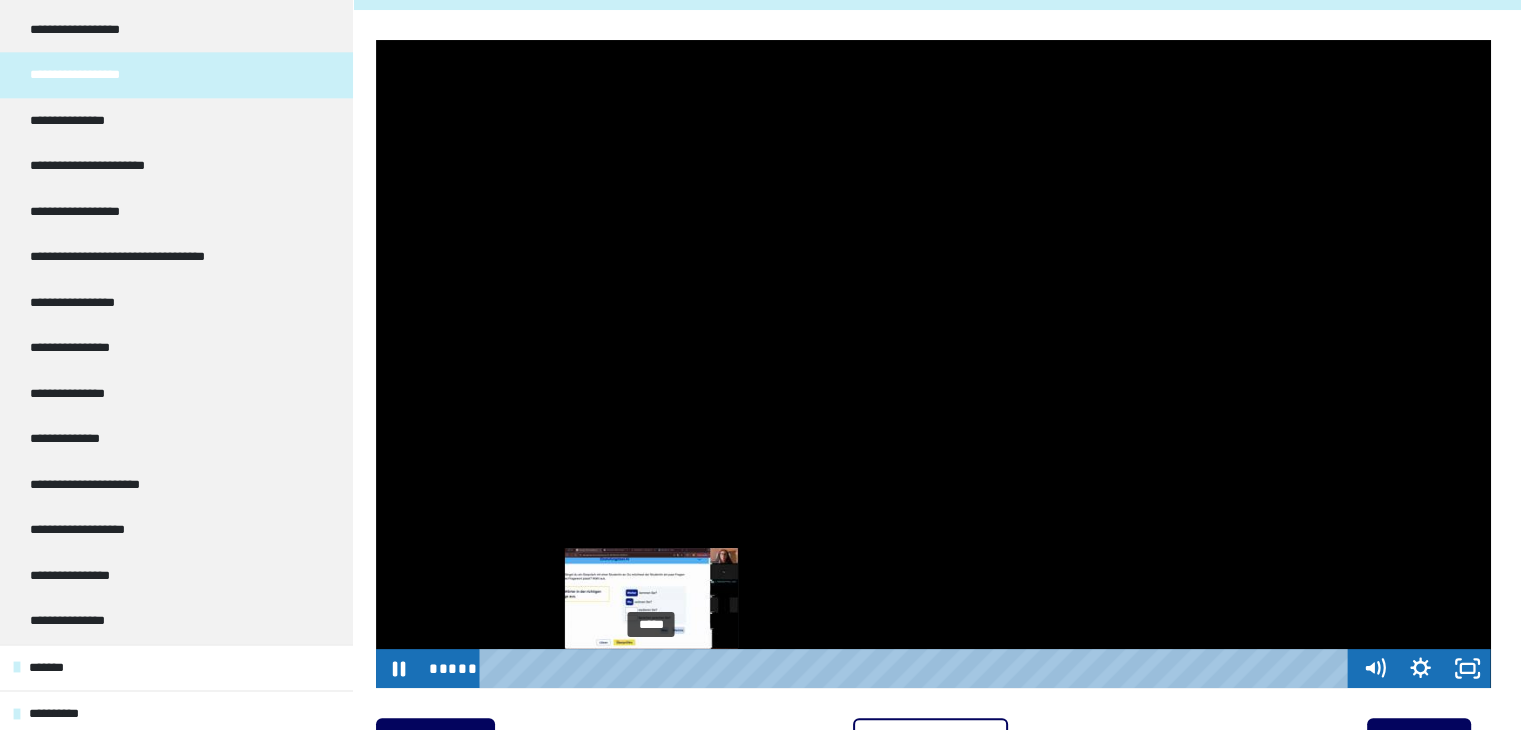 click on "*****" at bounding box center (917, 668) 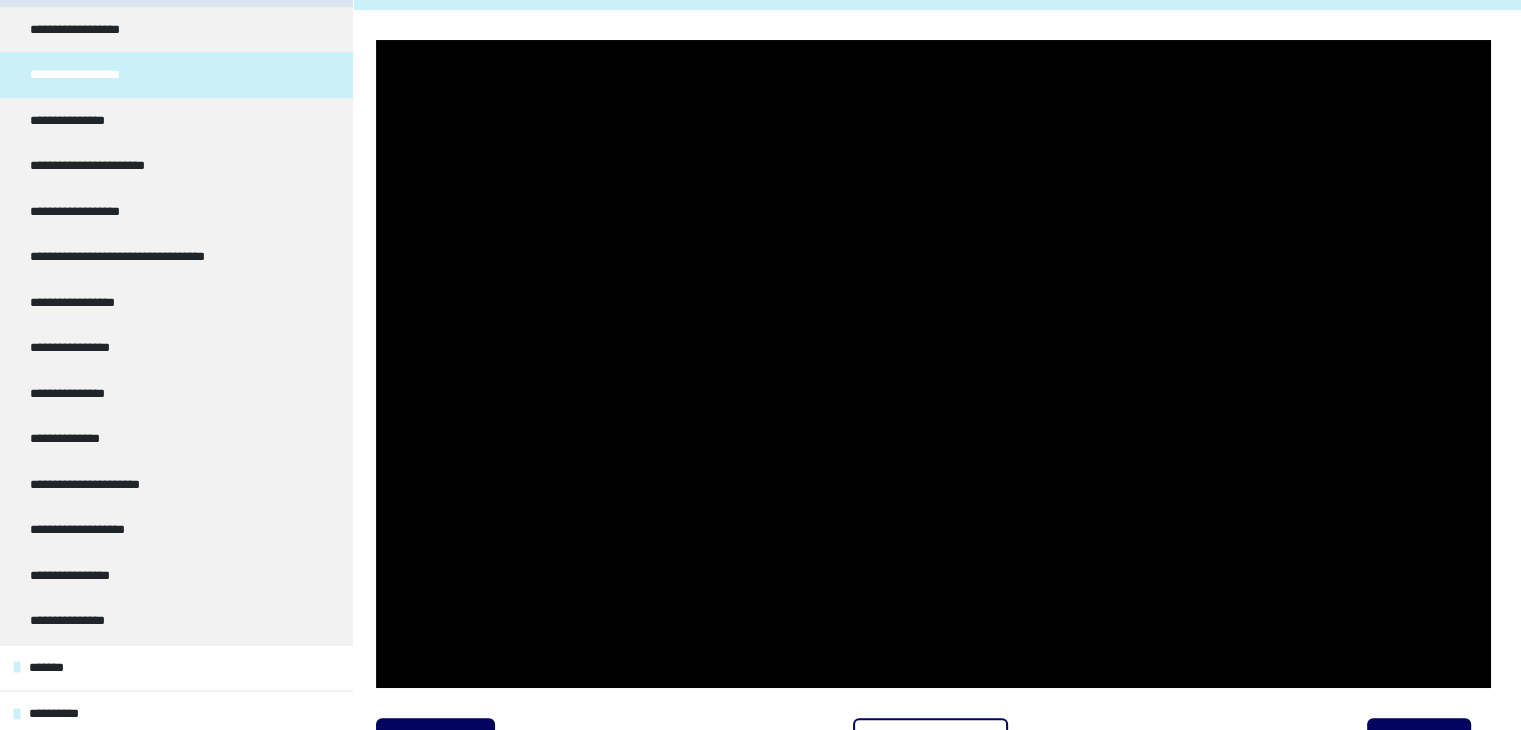 scroll, scrollTop: 0, scrollLeft: 0, axis: both 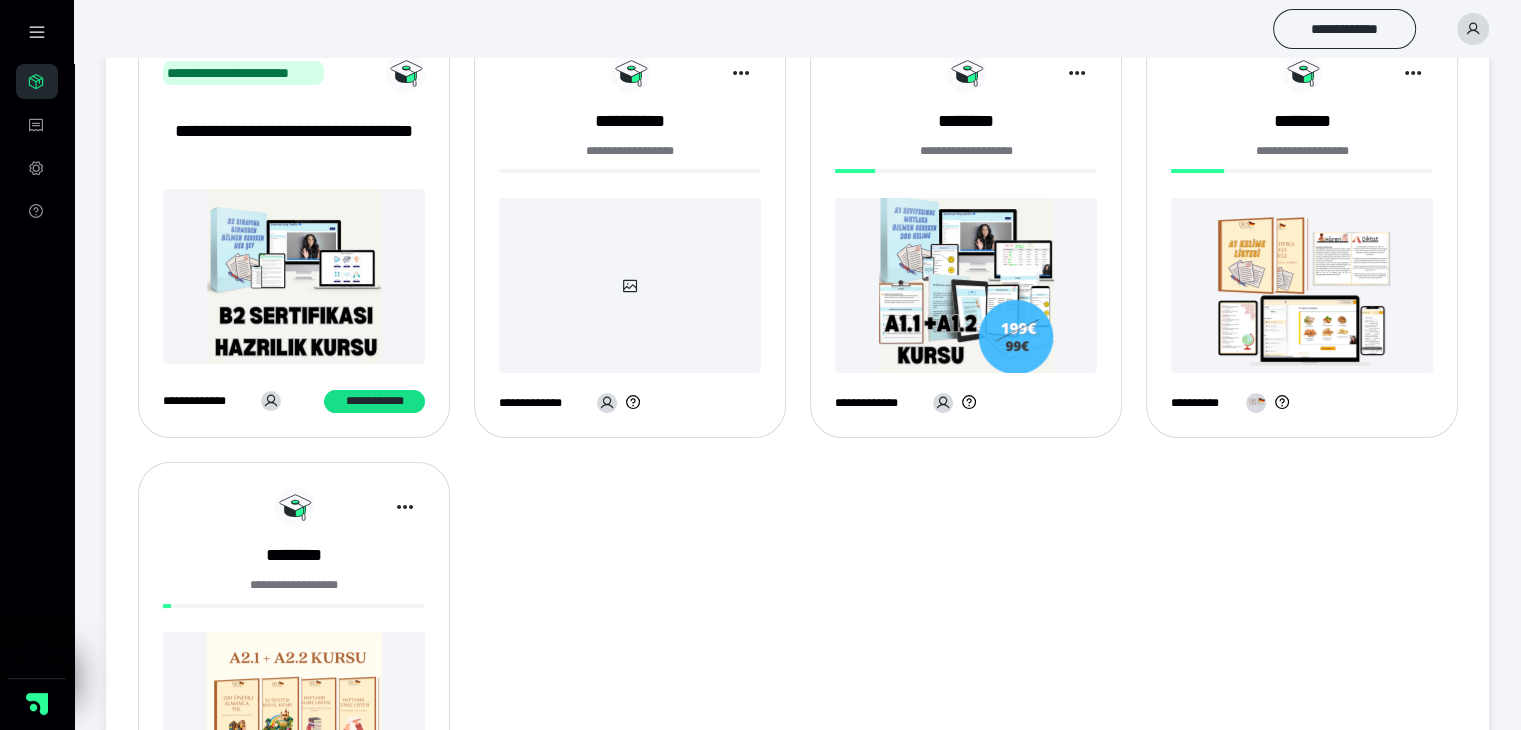click at bounding box center (1302, 285) 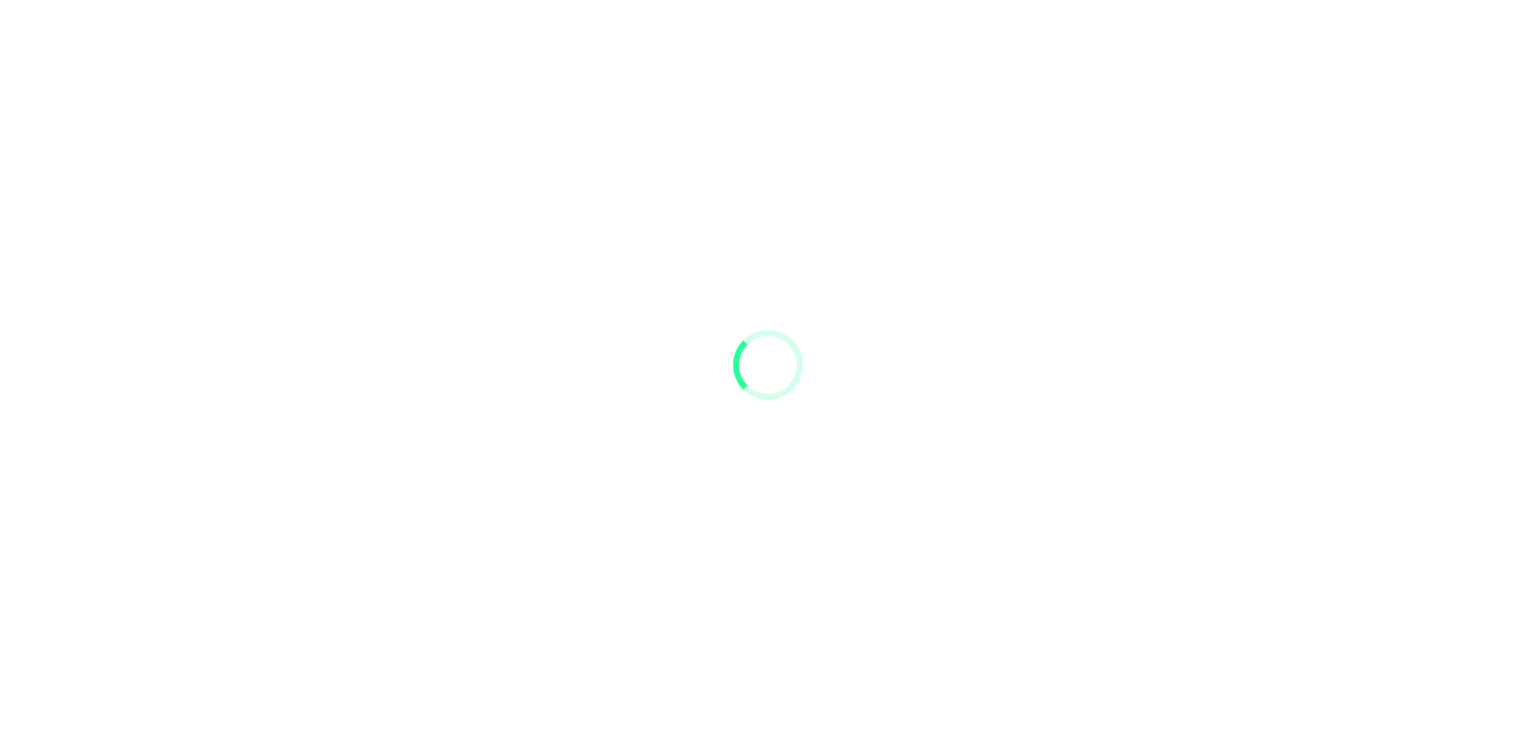 scroll, scrollTop: 0, scrollLeft: 0, axis: both 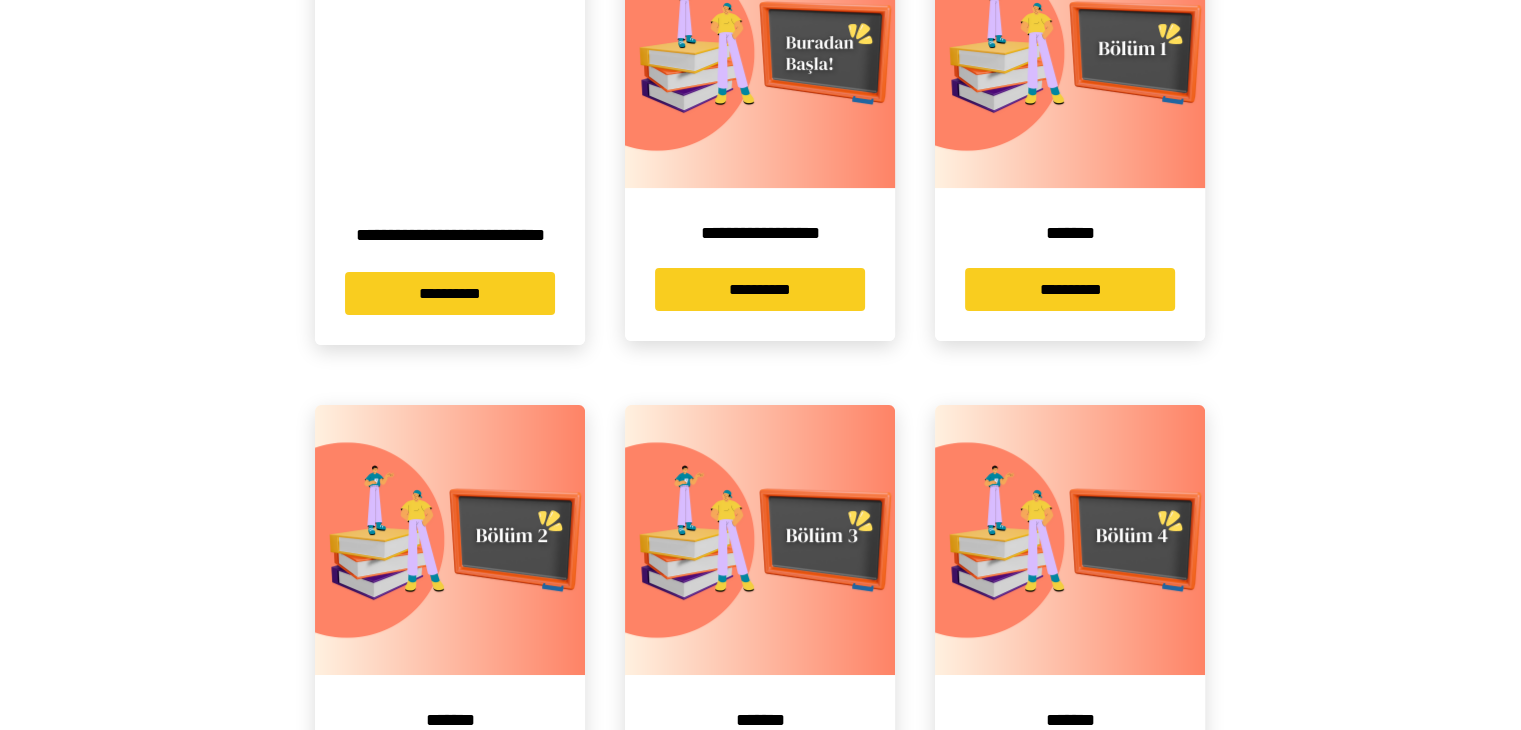 click on "**********" at bounding box center [450, 235] 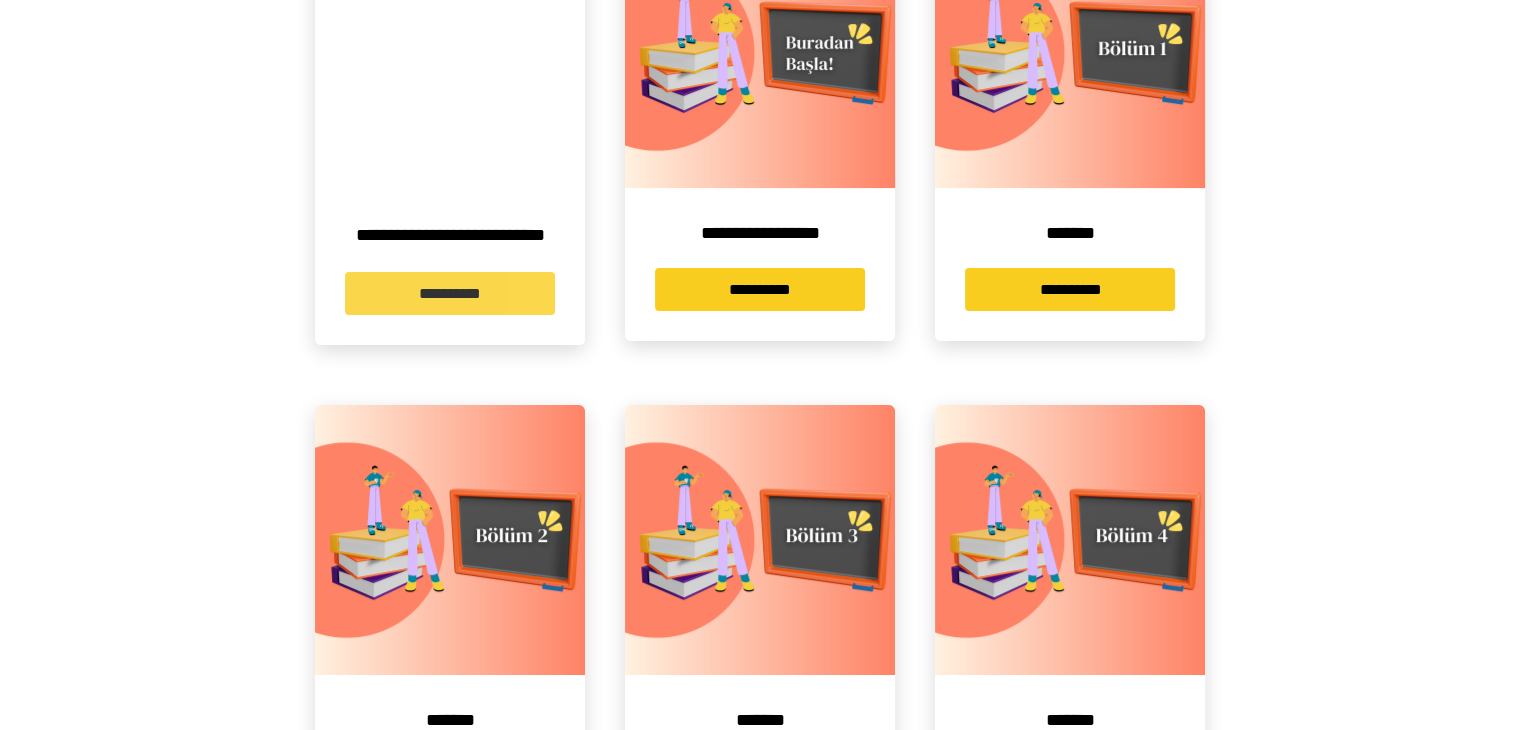 click on "**********" at bounding box center (450, 293) 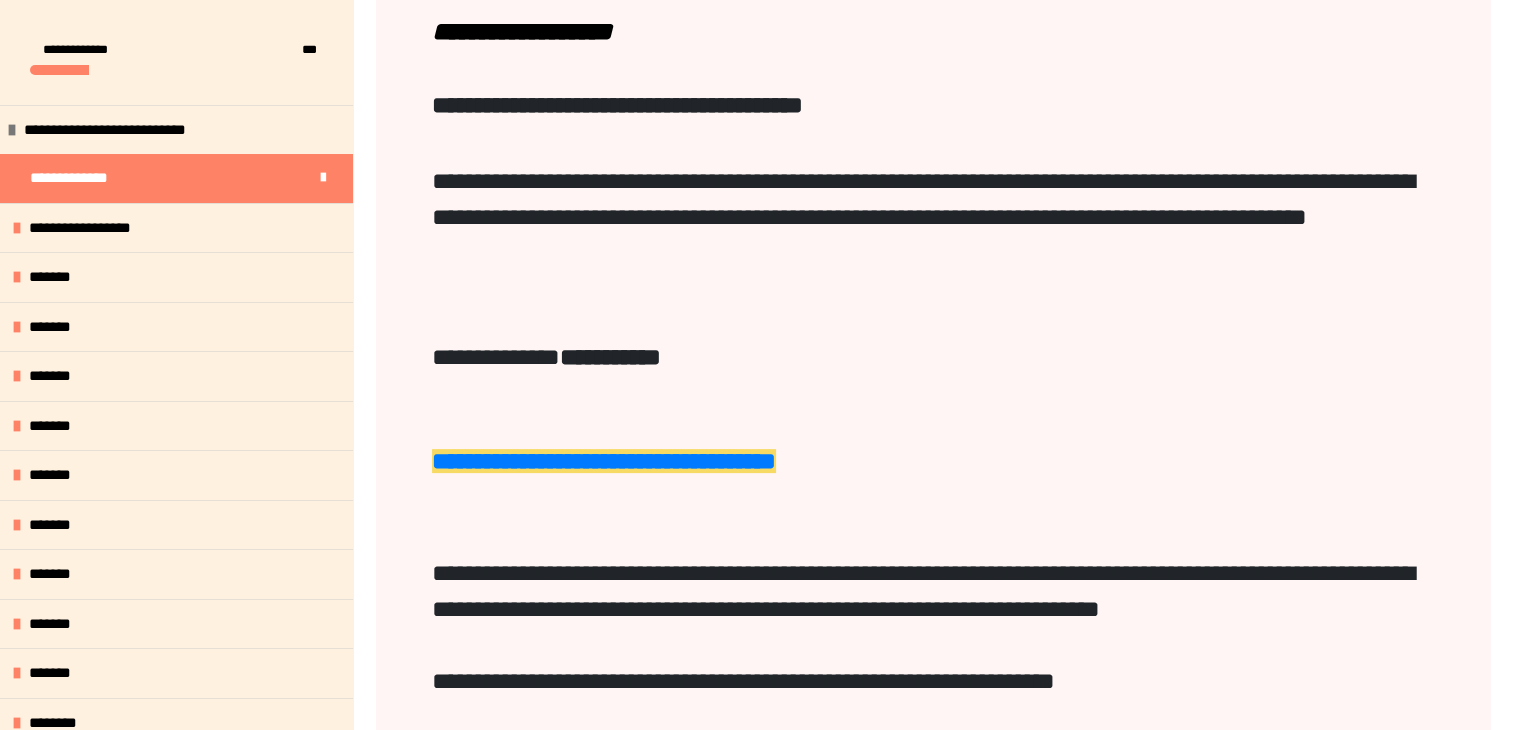 scroll, scrollTop: 372, scrollLeft: 0, axis: vertical 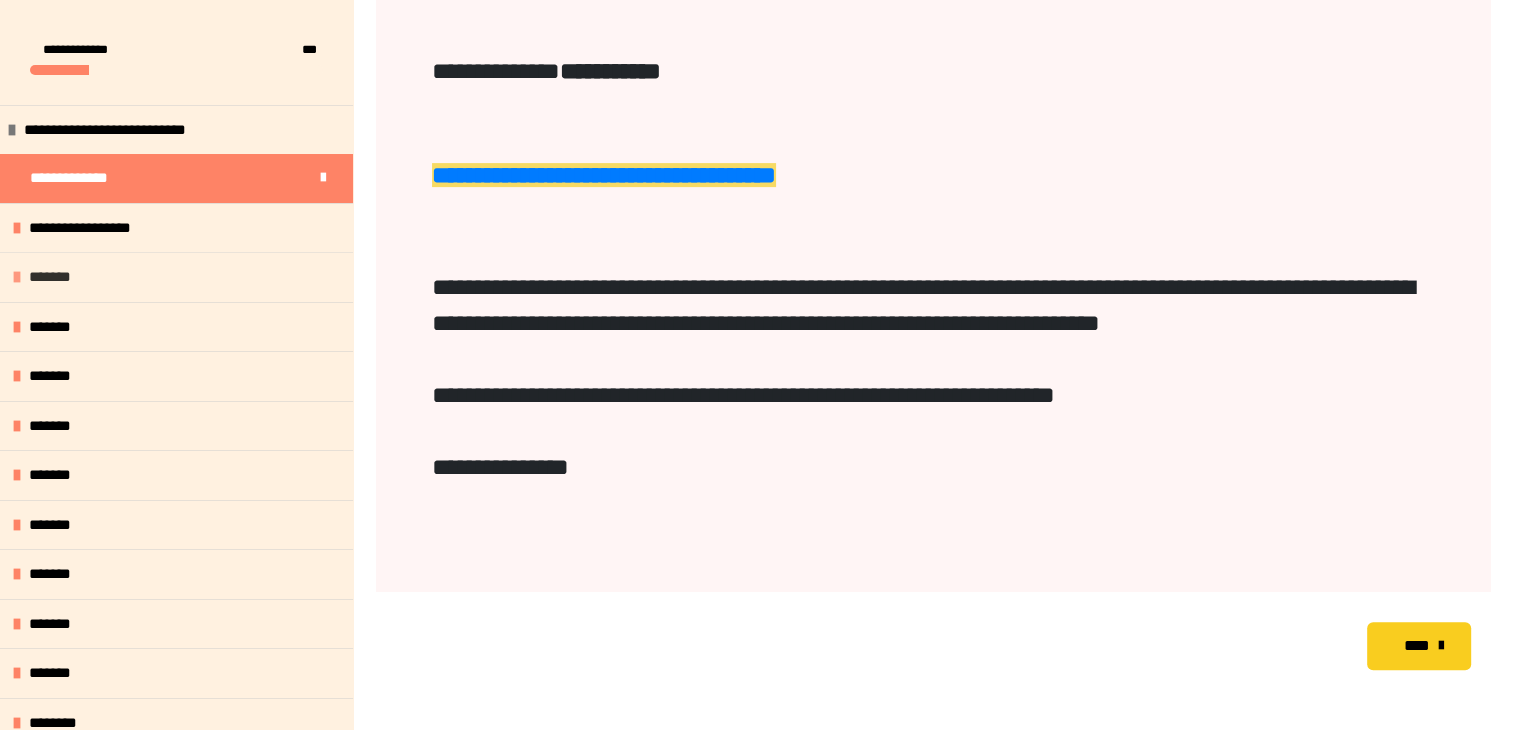 click on "*******" at bounding box center (176, 277) 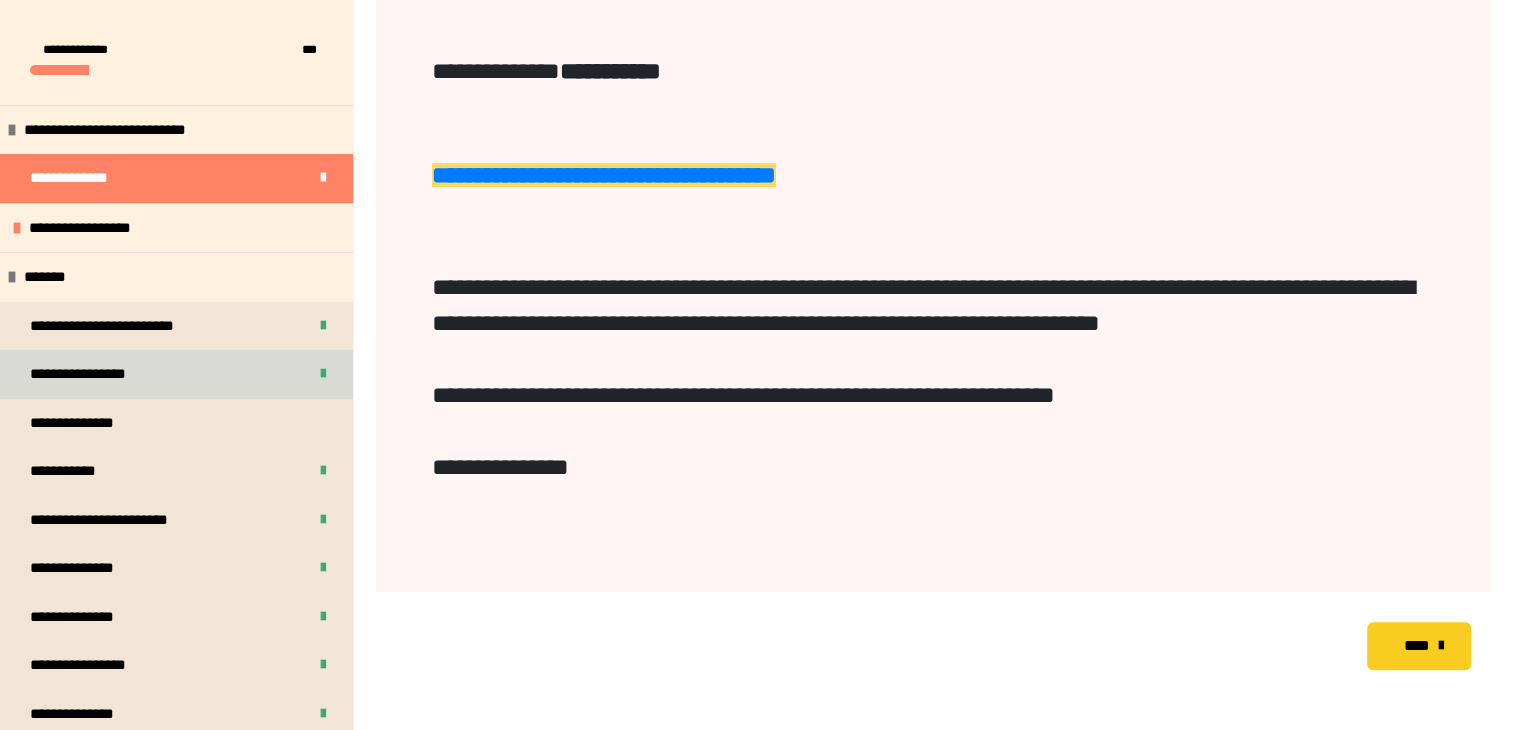 click on "**********" at bounding box center (176, 374) 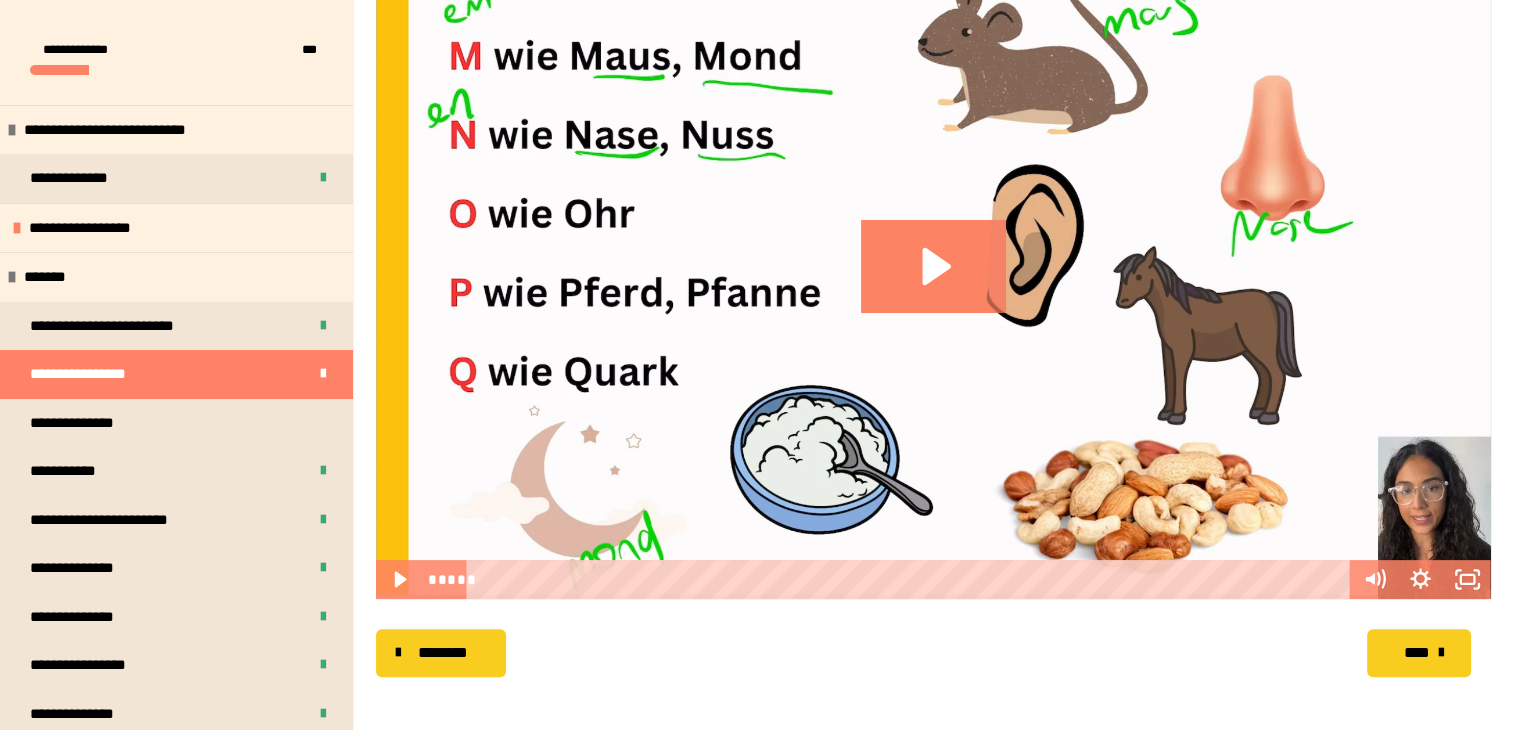 scroll, scrollTop: 356, scrollLeft: 0, axis: vertical 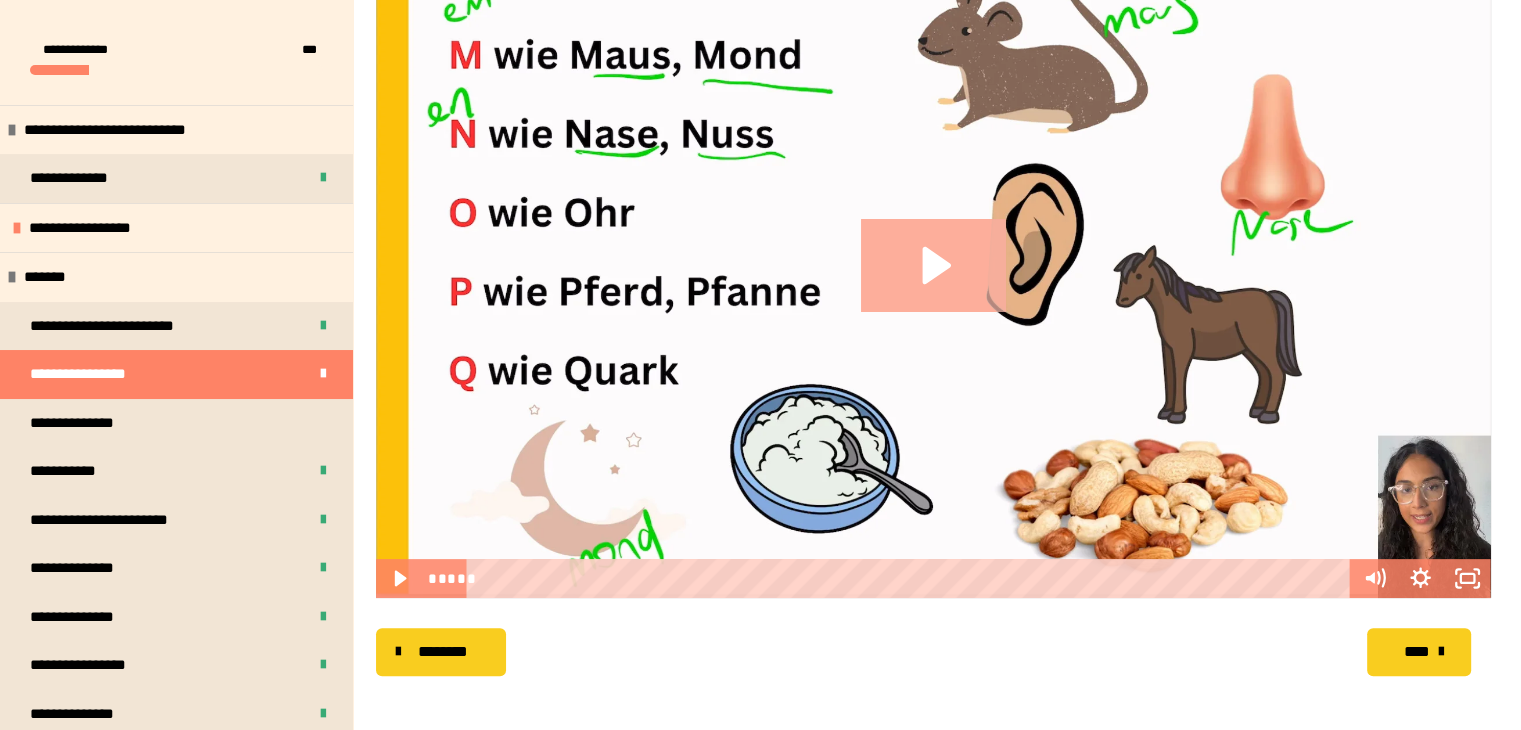 click 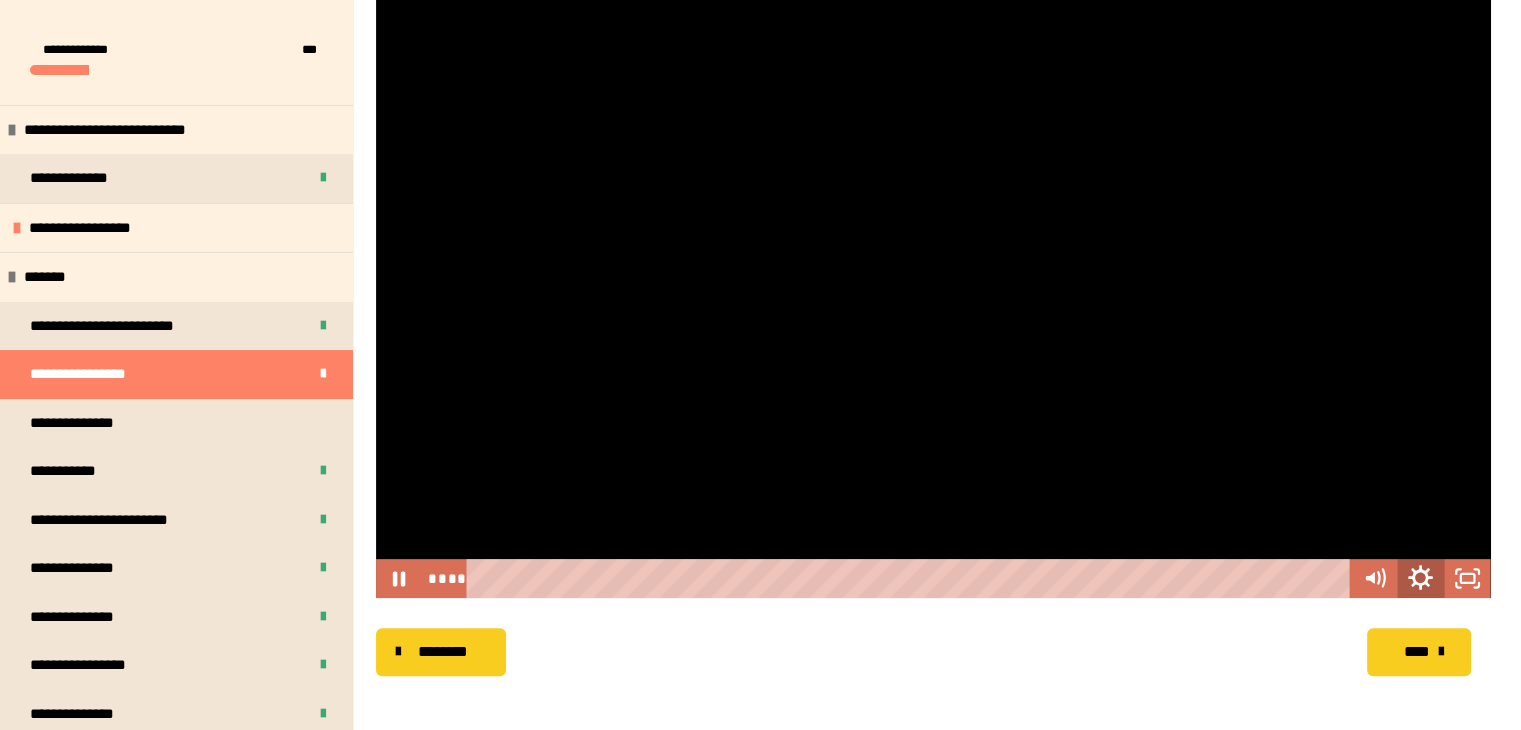 click 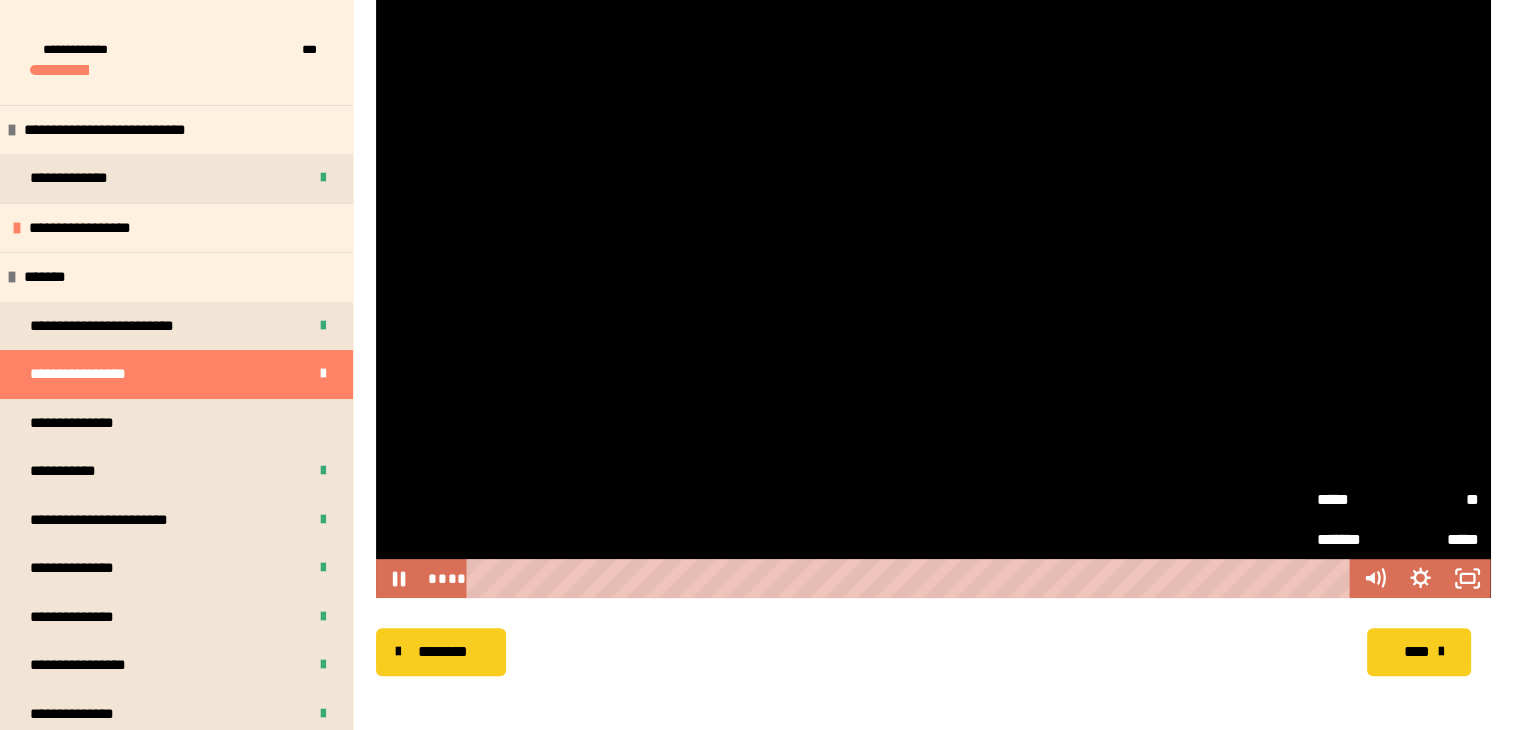 click on "*****" at bounding box center [1357, 499] 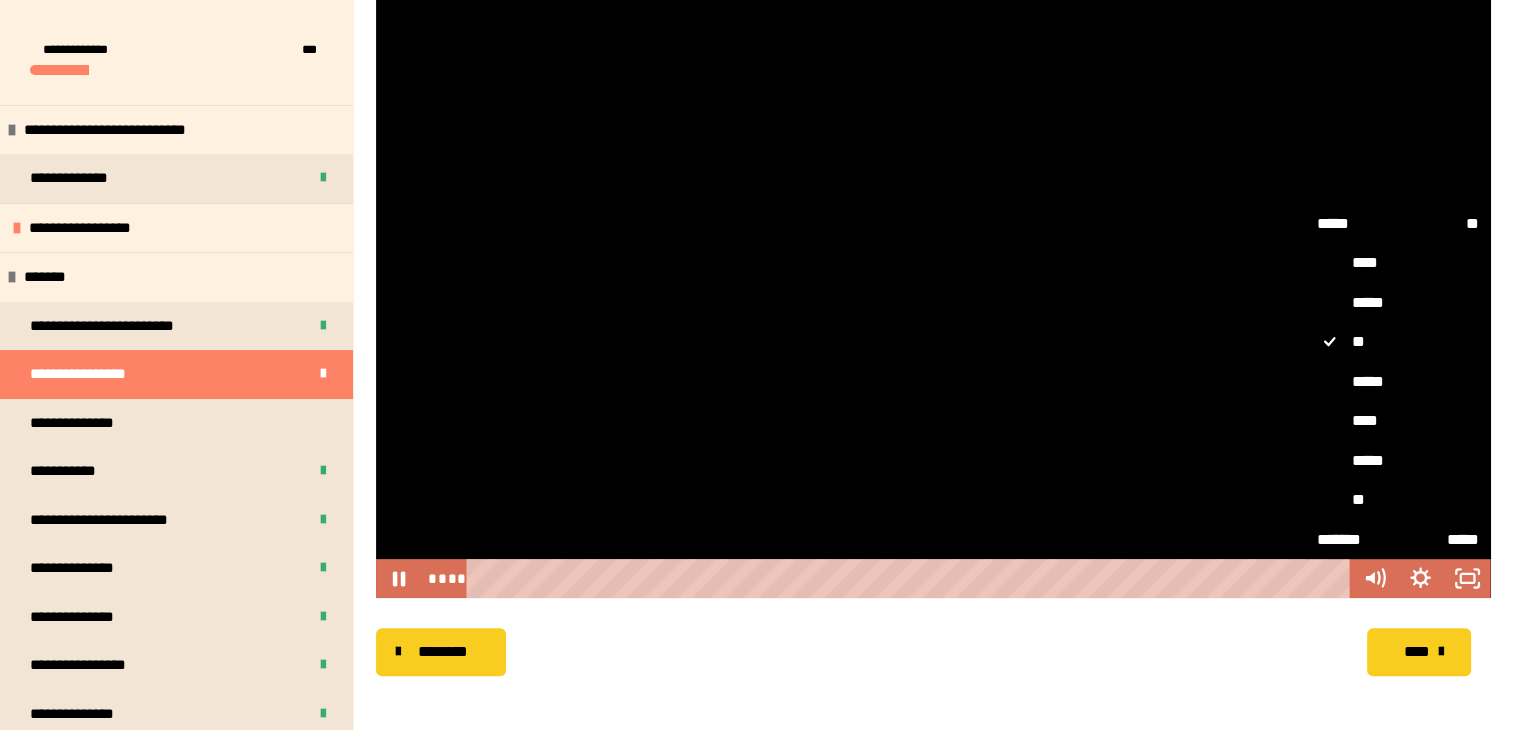 click on "****" at bounding box center (1398, 421) 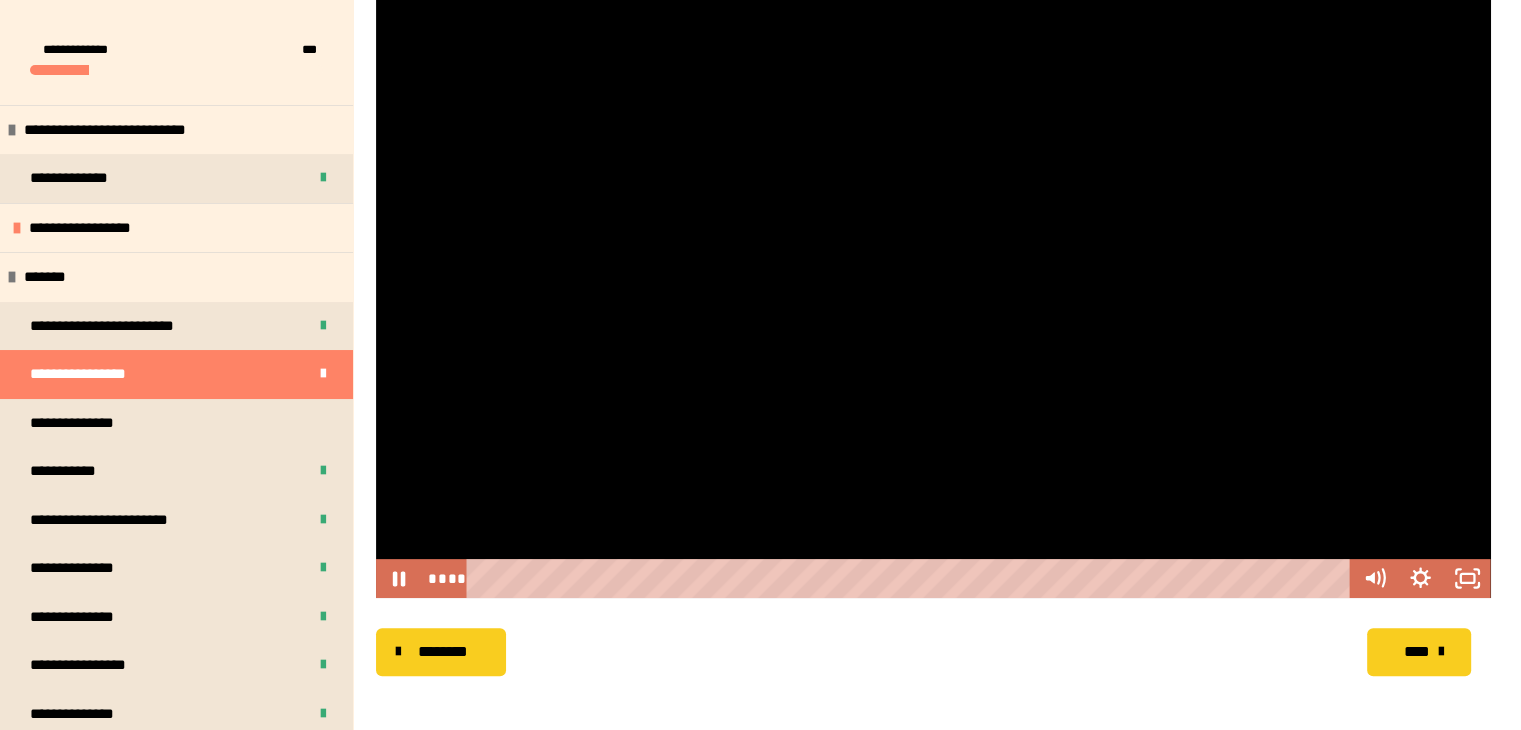 drag, startPoint x: 295, startPoint y: 385, endPoint x: 644, endPoint y: 480, distance: 361.69876 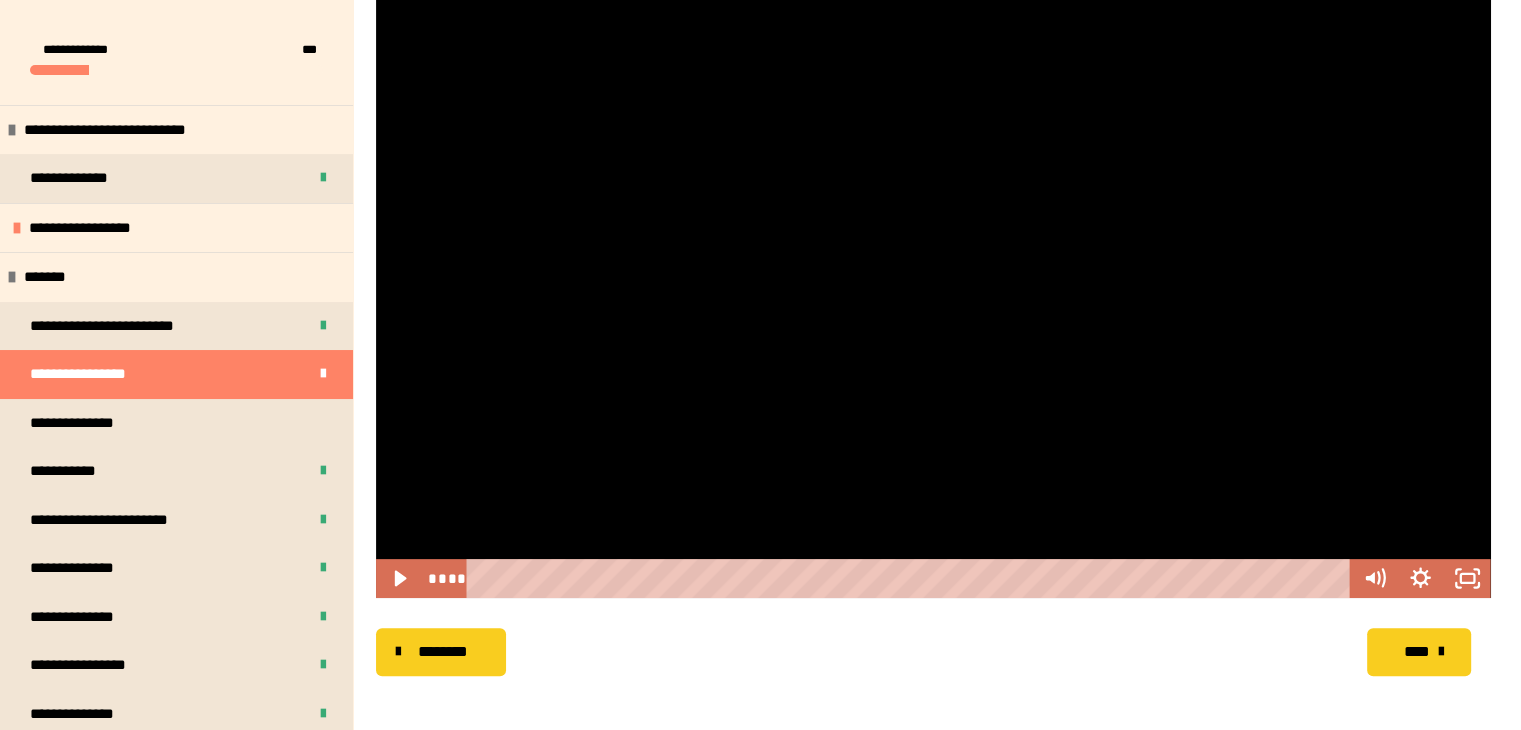 click at bounding box center [933, 284] 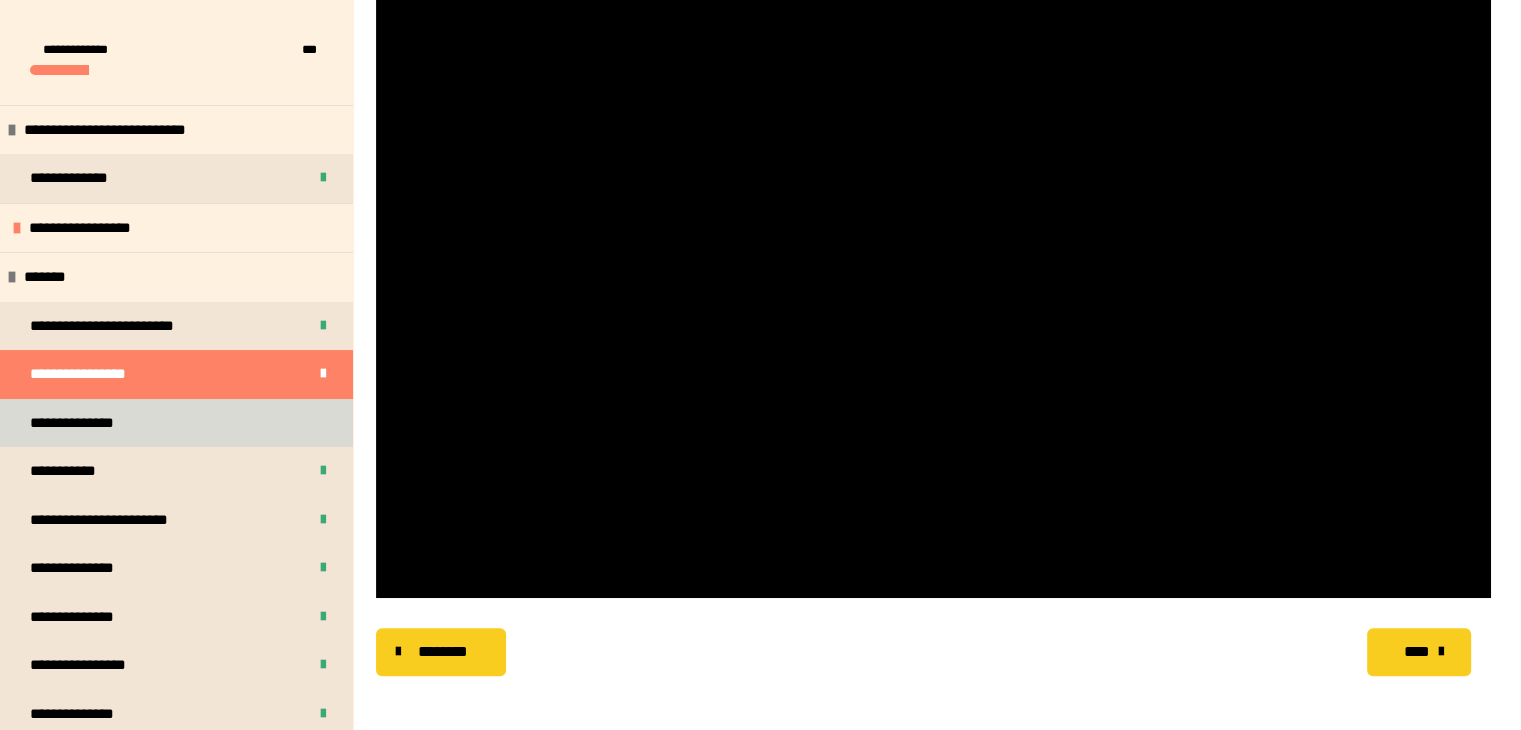 click on "**********" at bounding box center (92, 423) 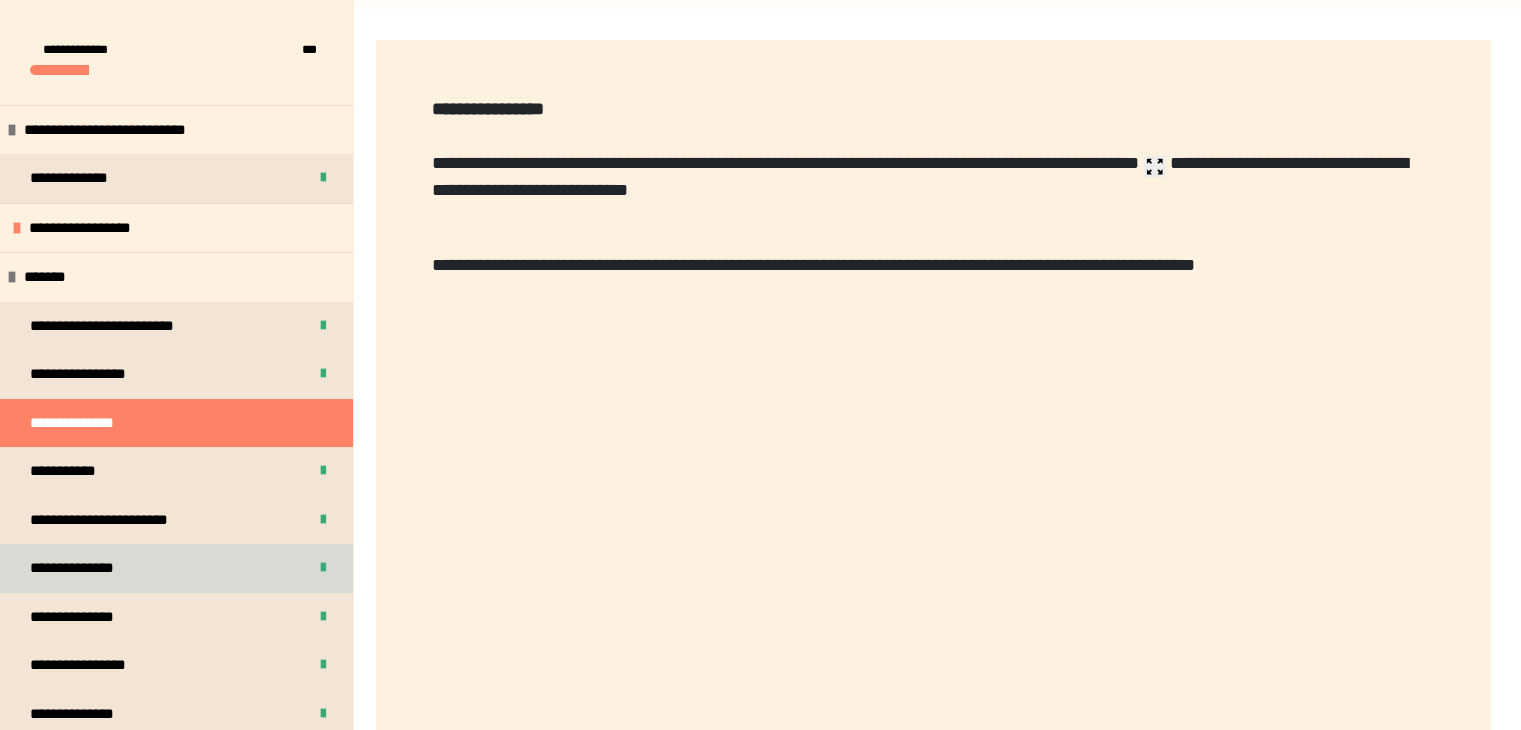 click on "**********" at bounding box center (176, 568) 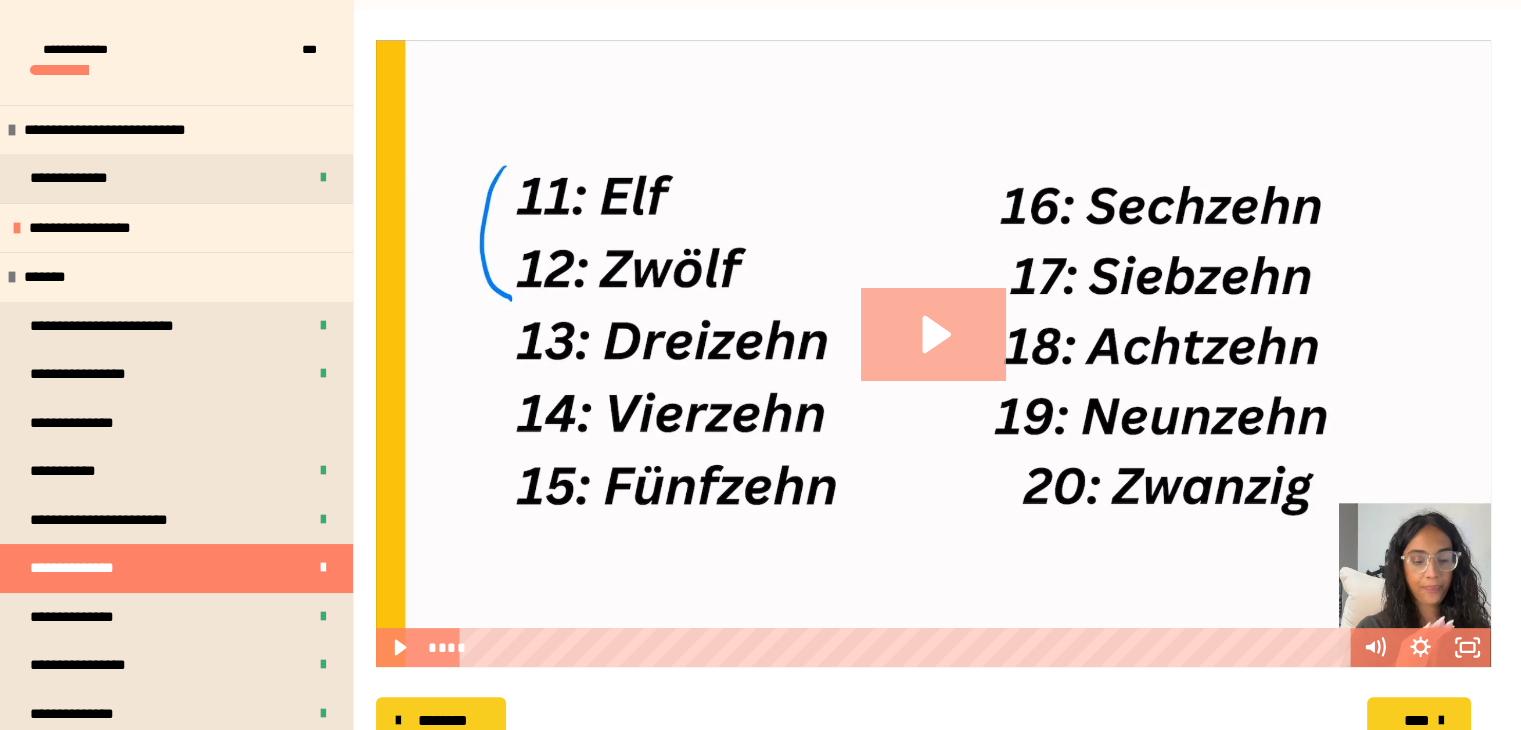 click 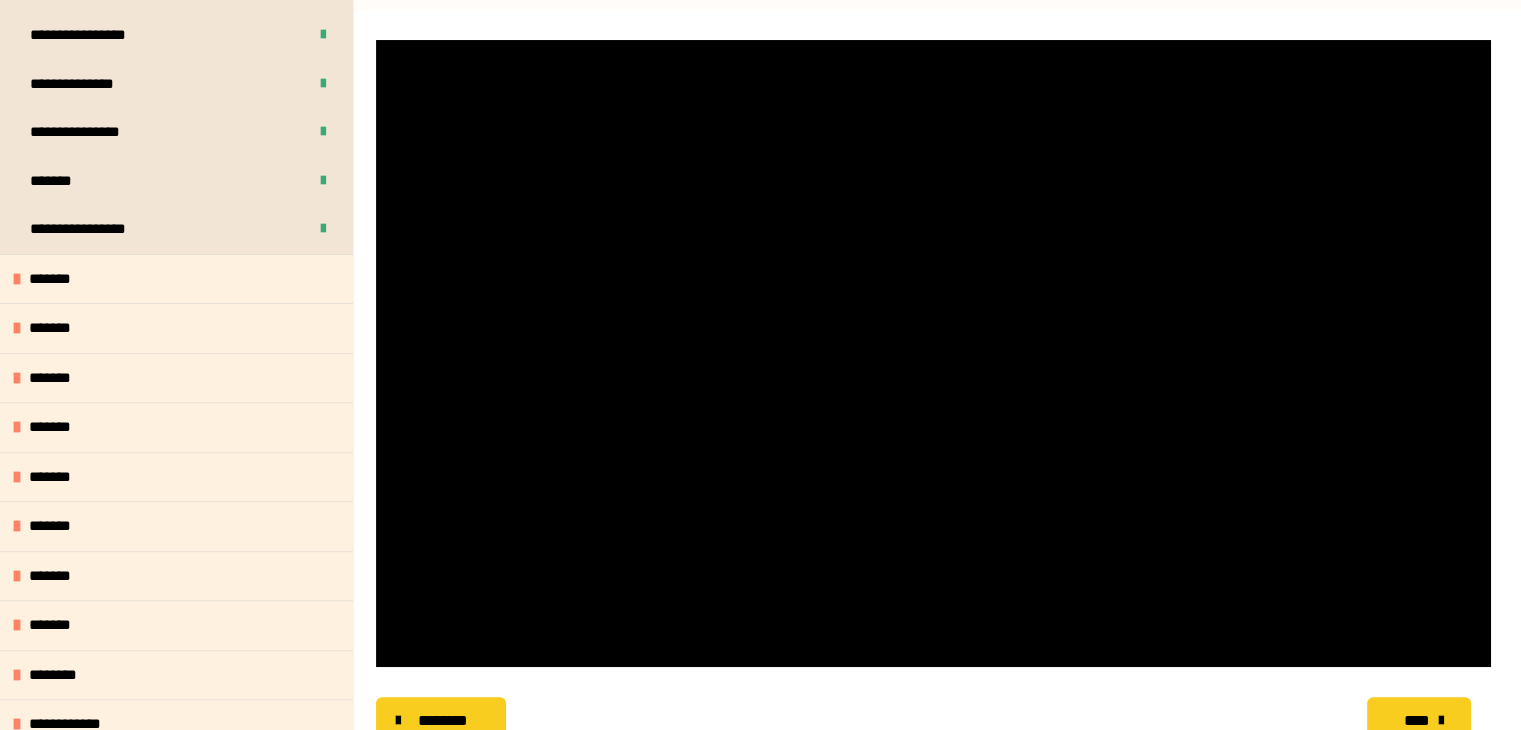 scroll, scrollTop: 691, scrollLeft: 0, axis: vertical 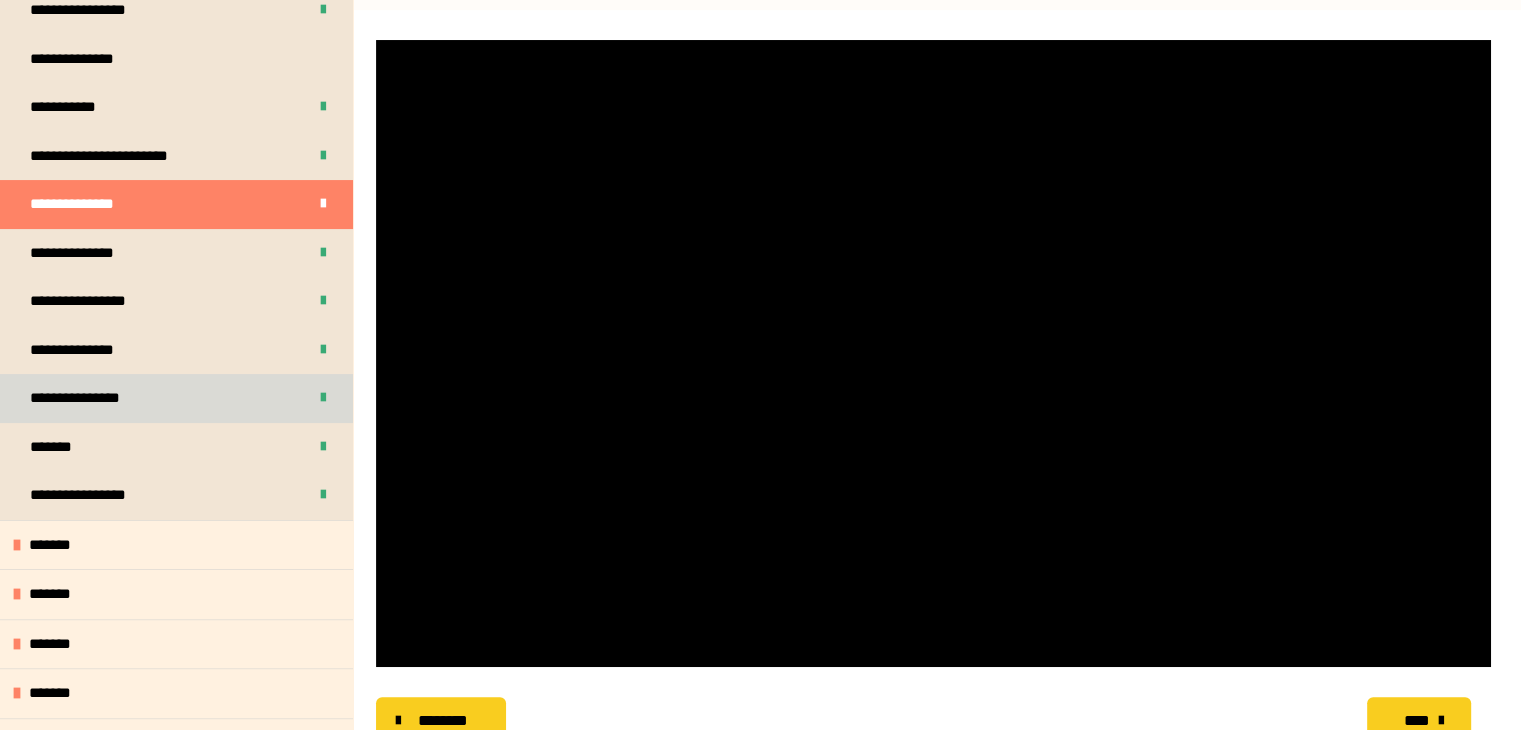 click on "**********" at bounding box center [94, 398] 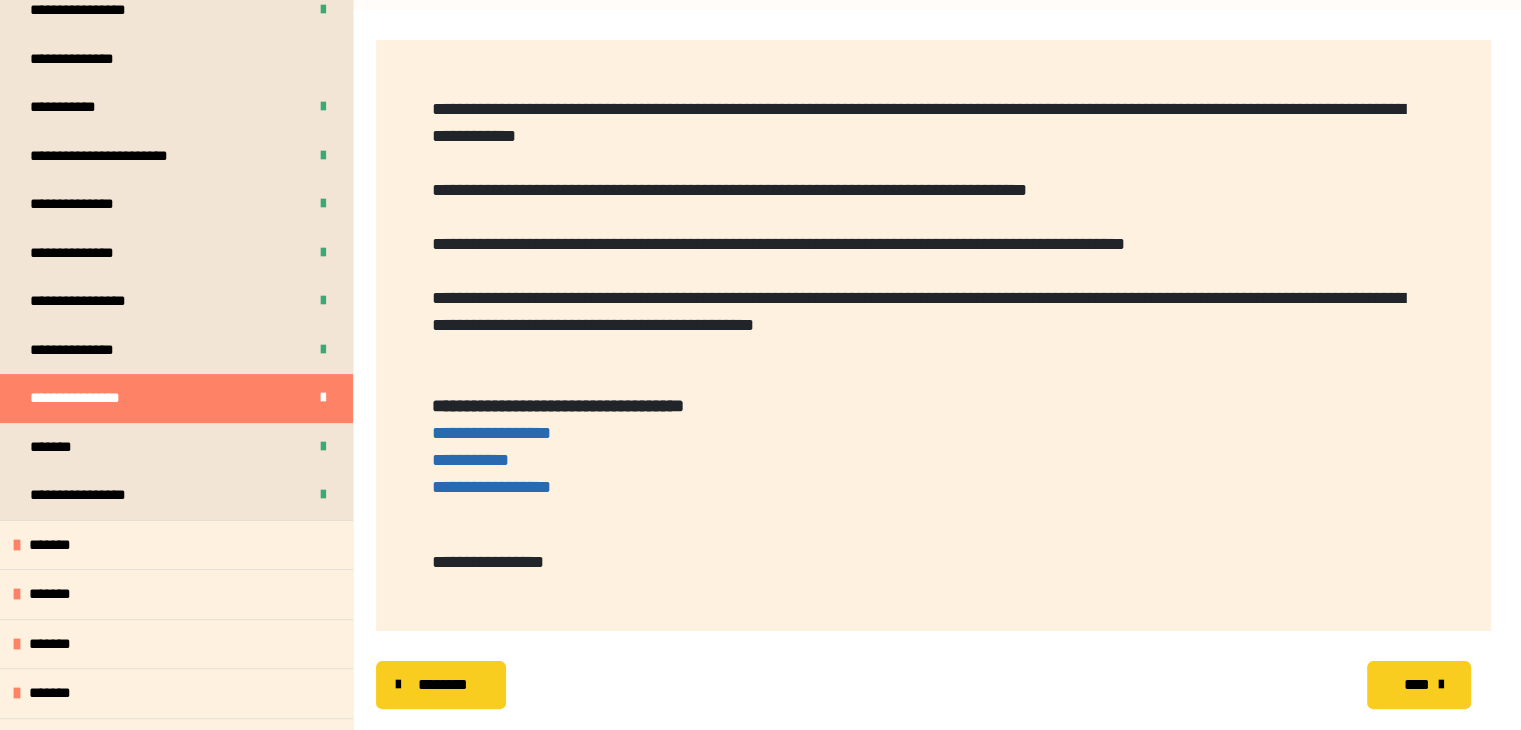 click on "********" at bounding box center [481, 460] 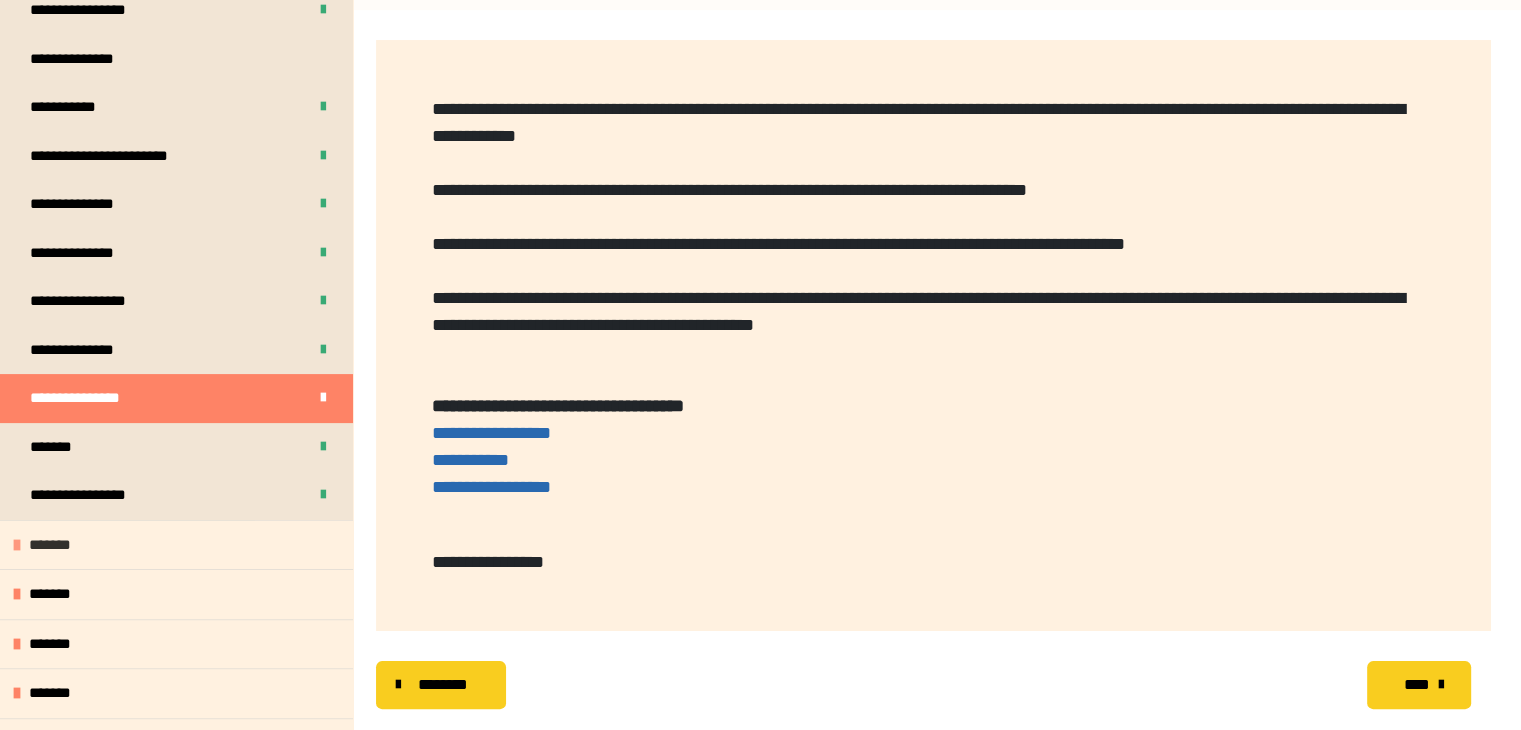 click on "*******" at bounding box center [176, 545] 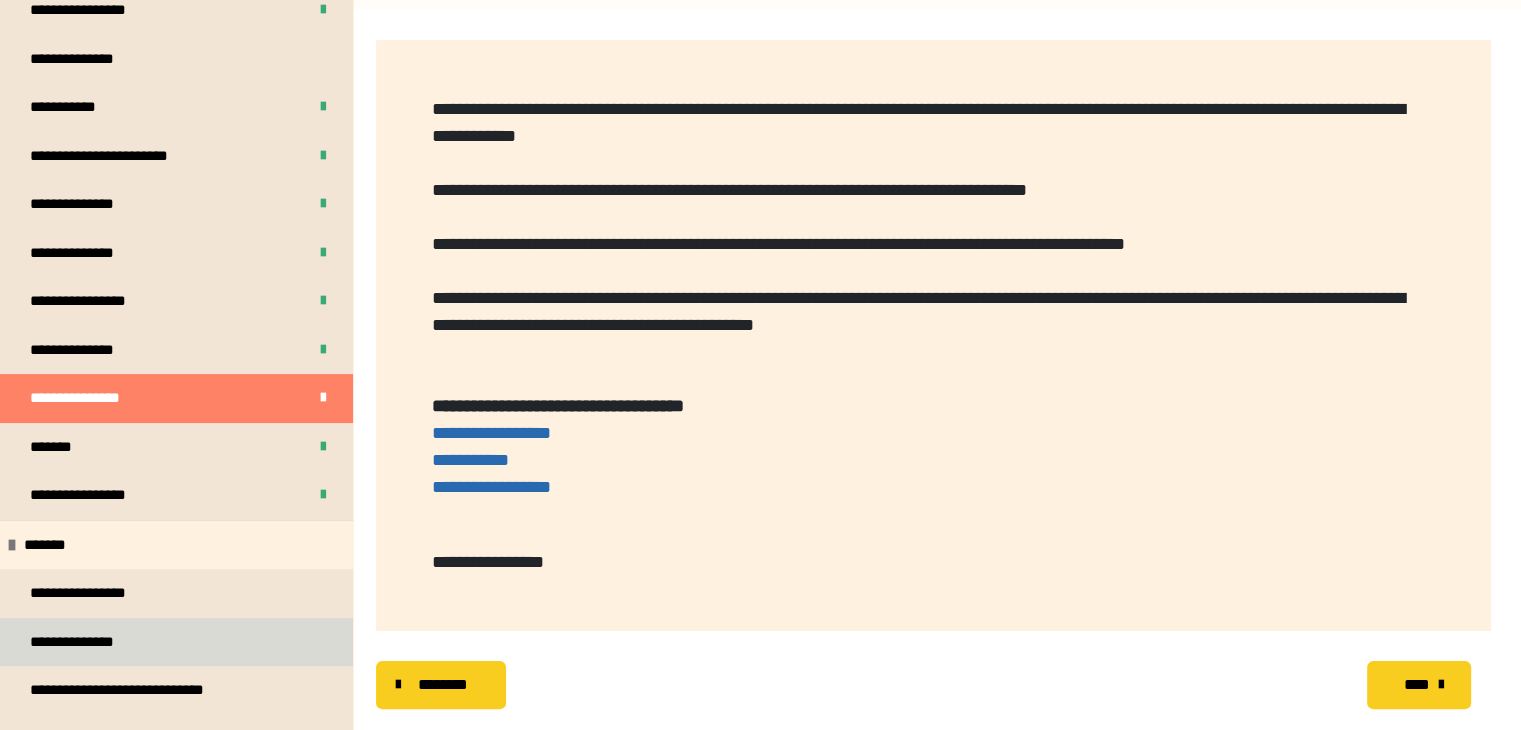 click on "**********" at bounding box center [176, 642] 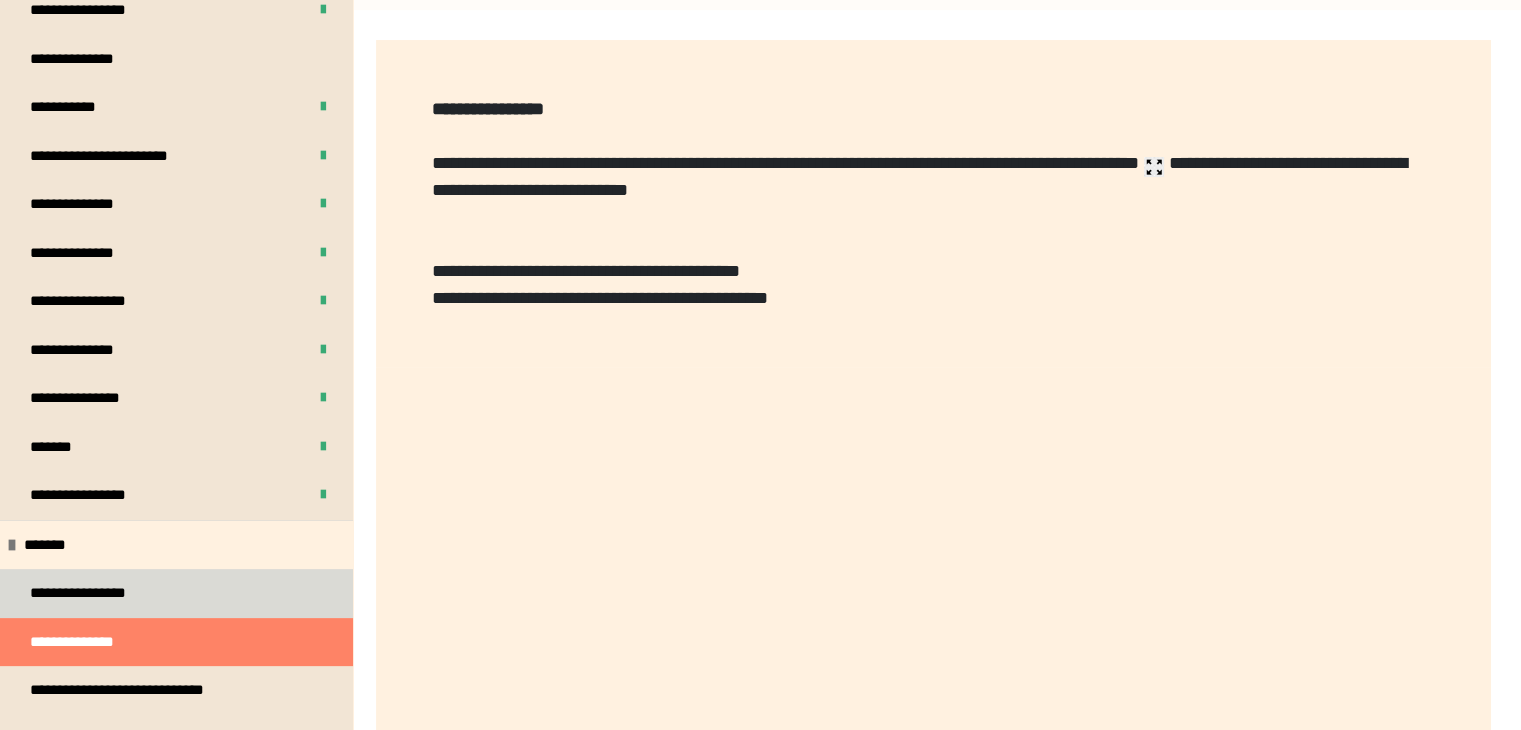 click on "**********" at bounding box center [176, 593] 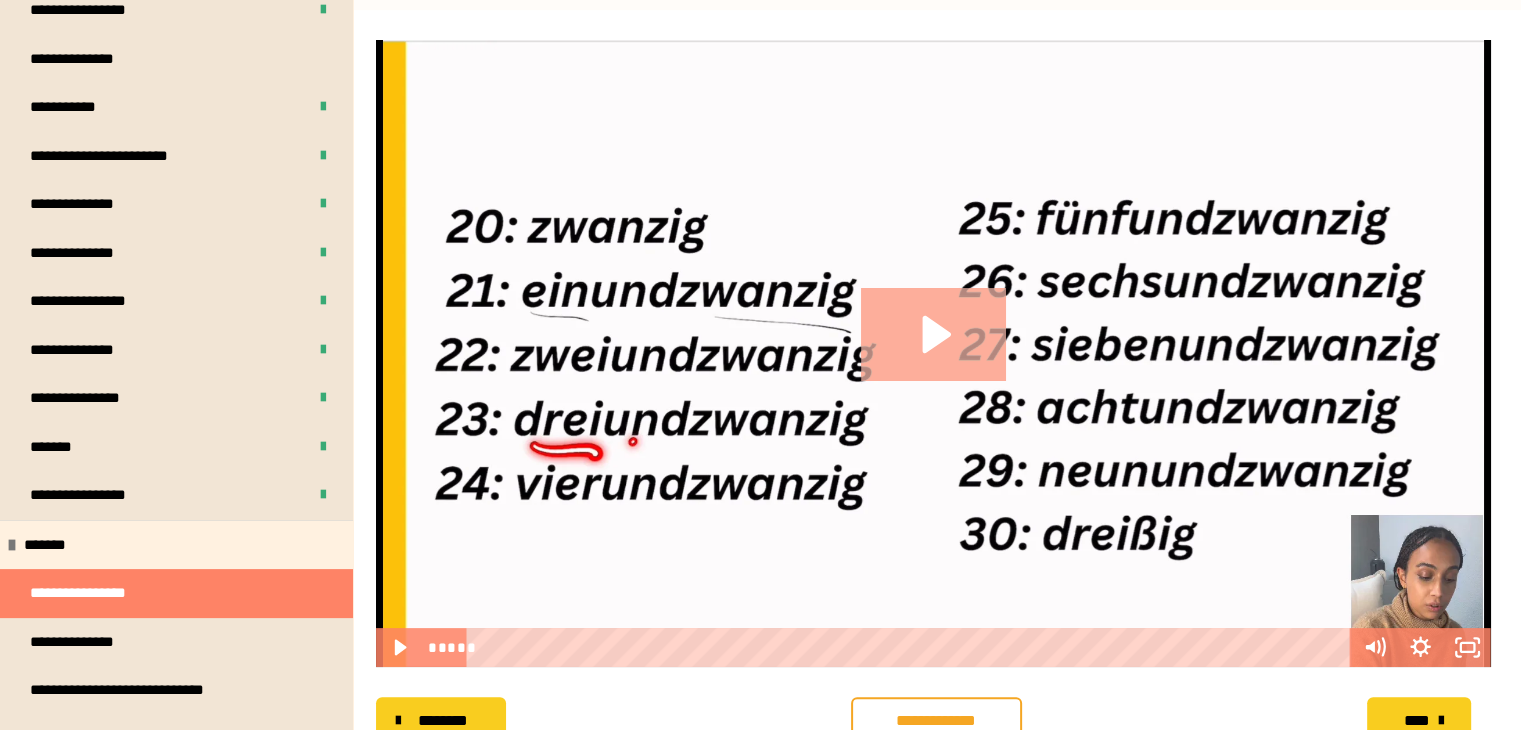 click 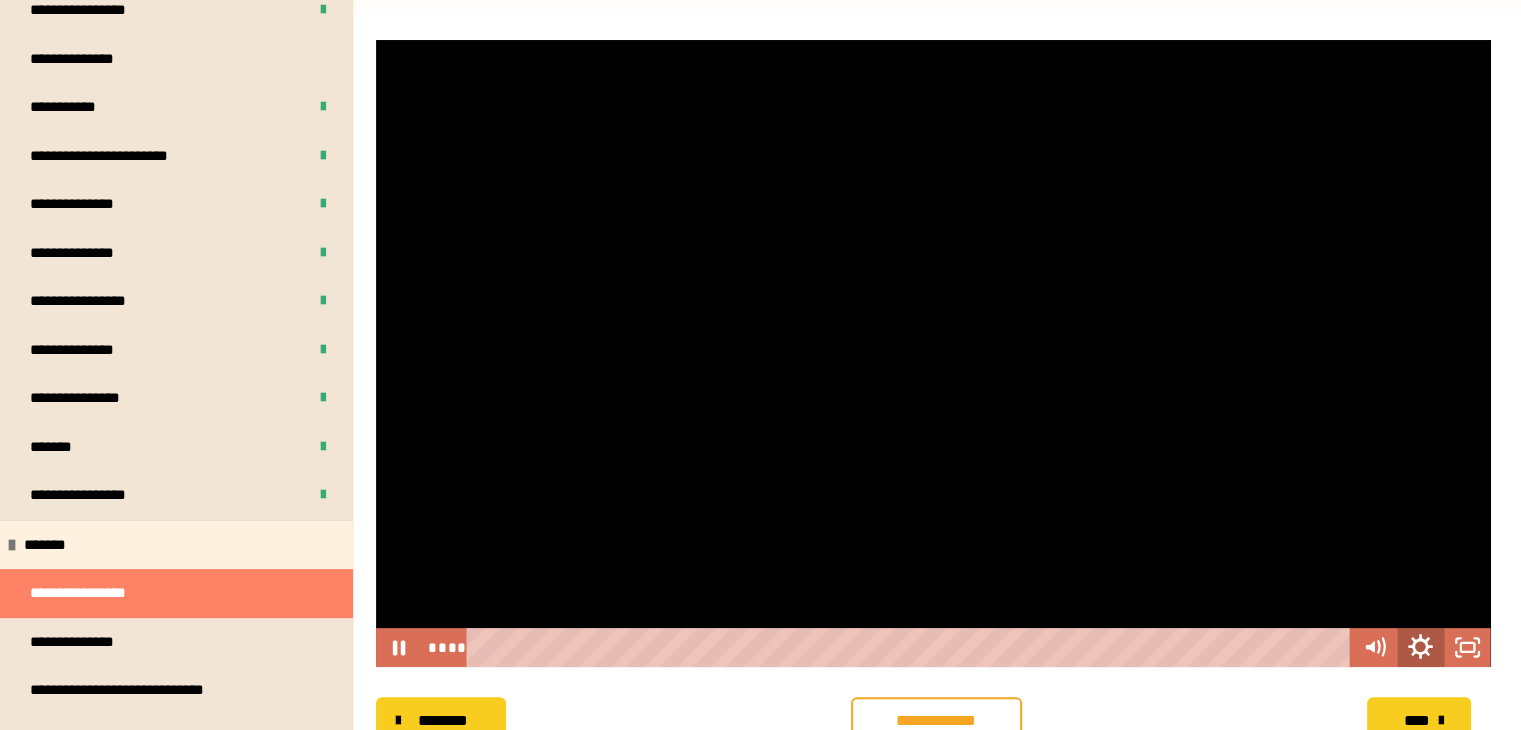 click 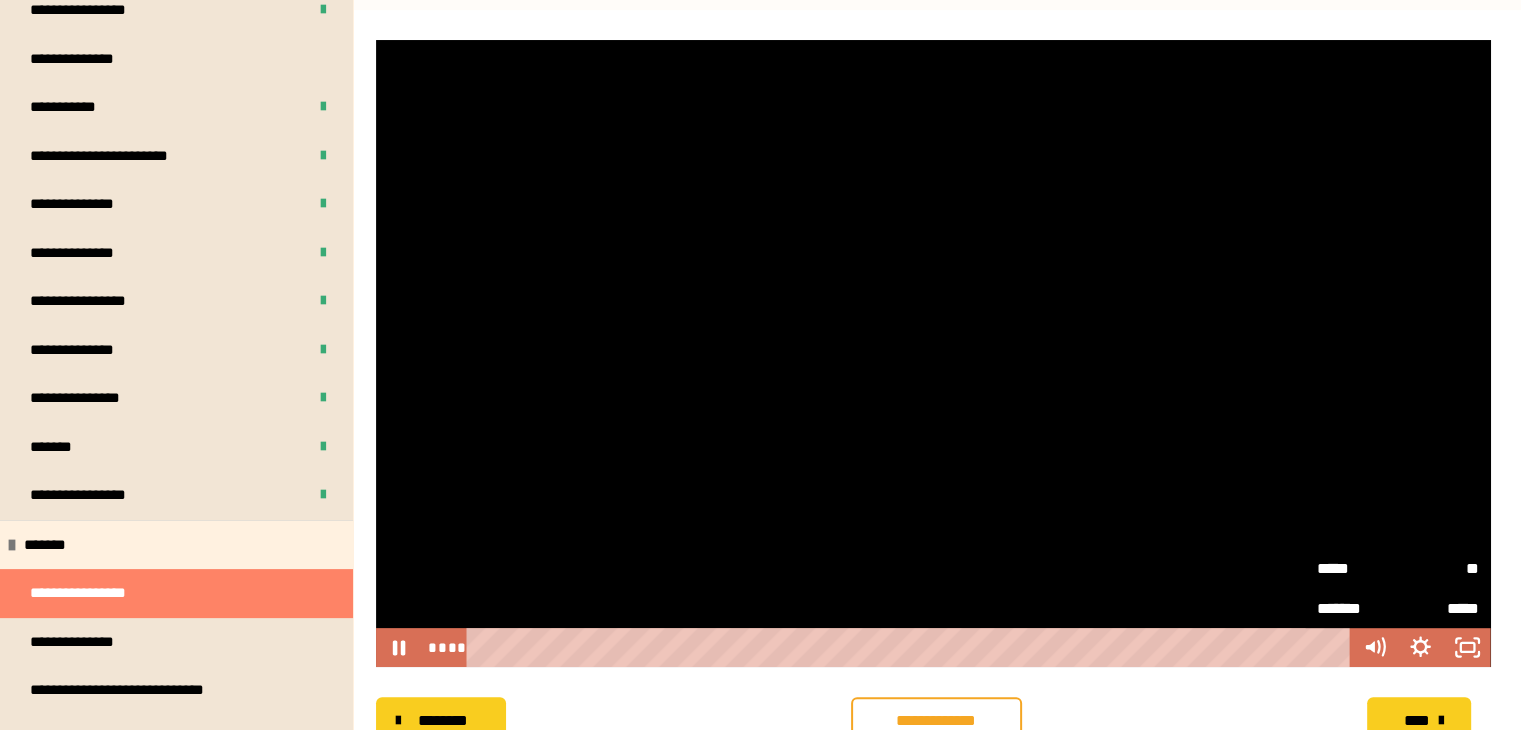 click on "*****" at bounding box center [1357, 568] 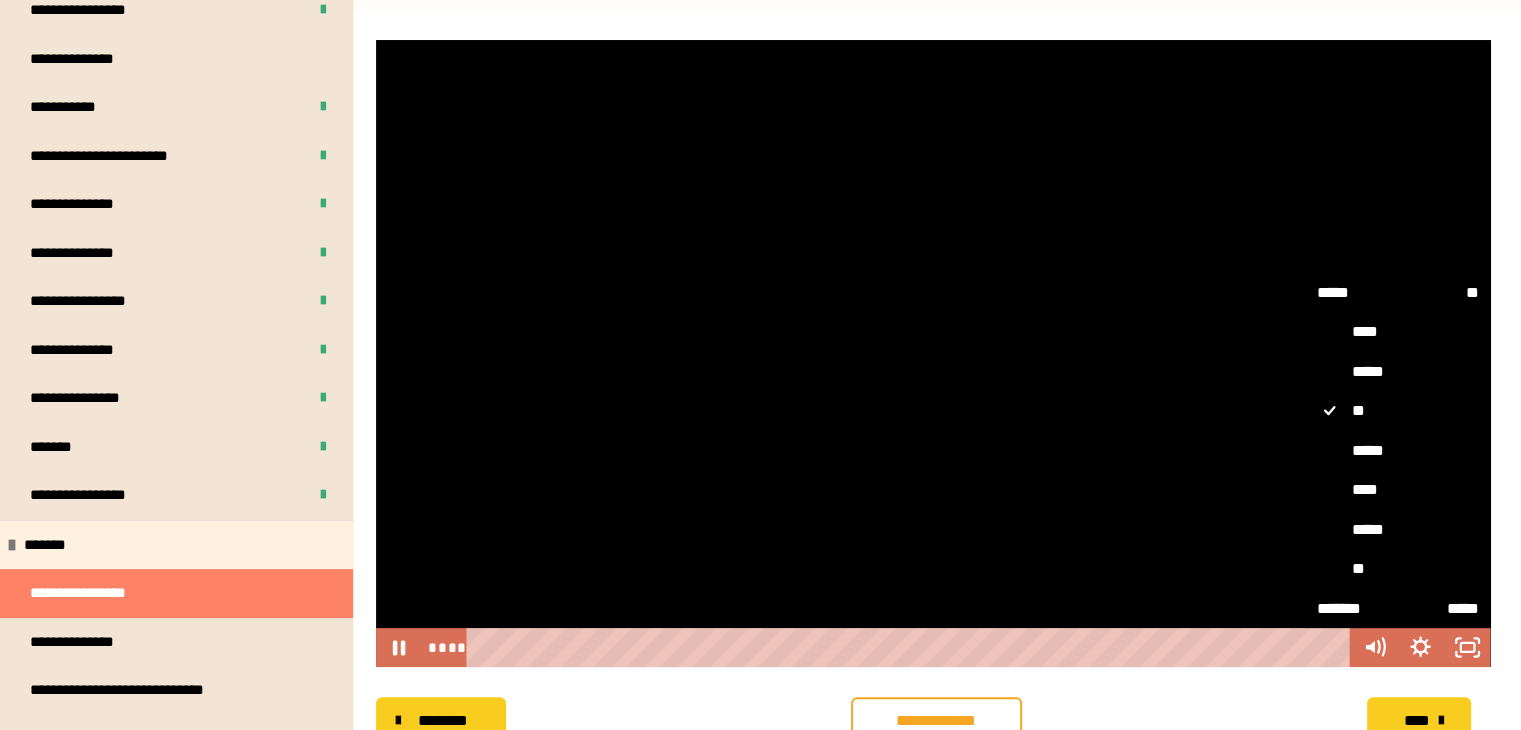 click on "****" at bounding box center (1398, 490) 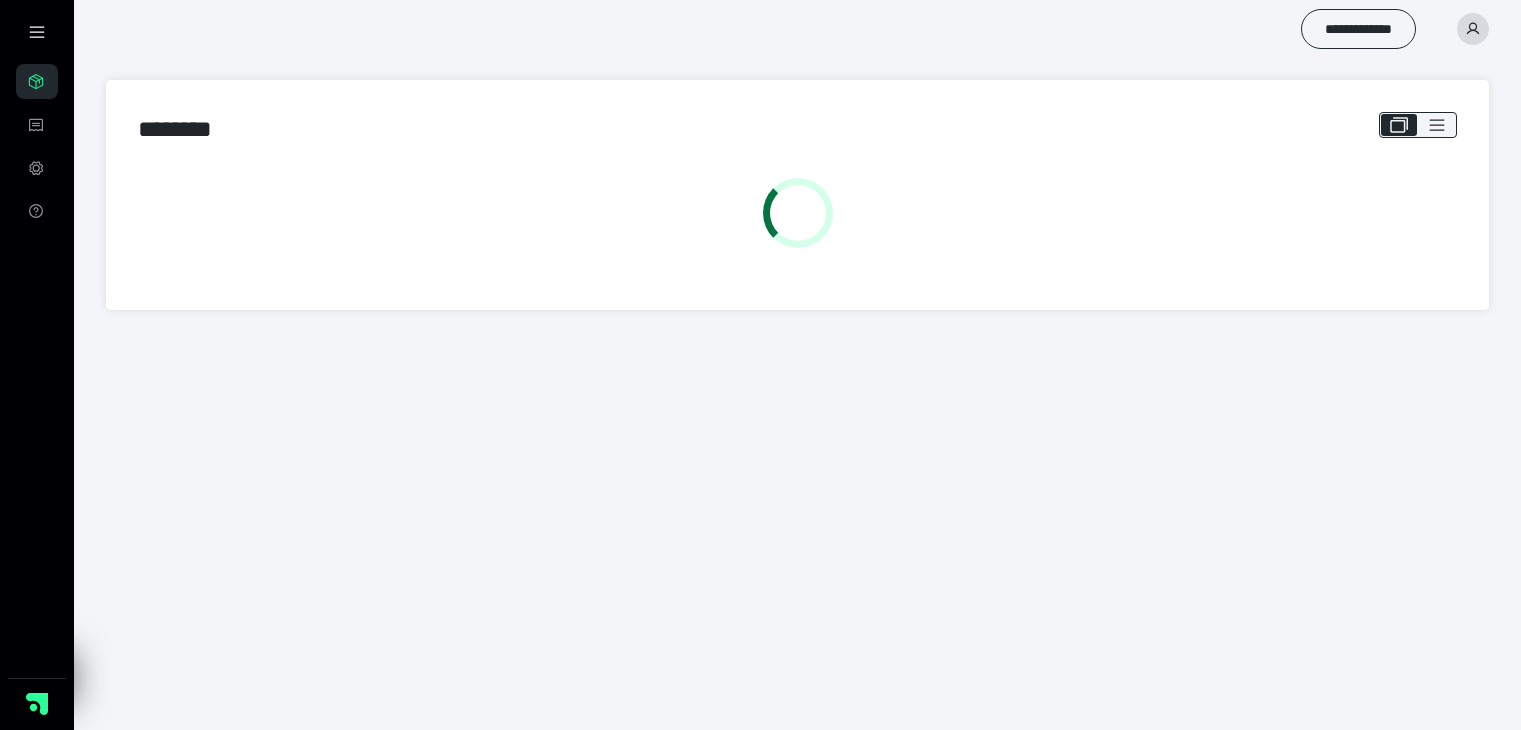 scroll, scrollTop: 0, scrollLeft: 0, axis: both 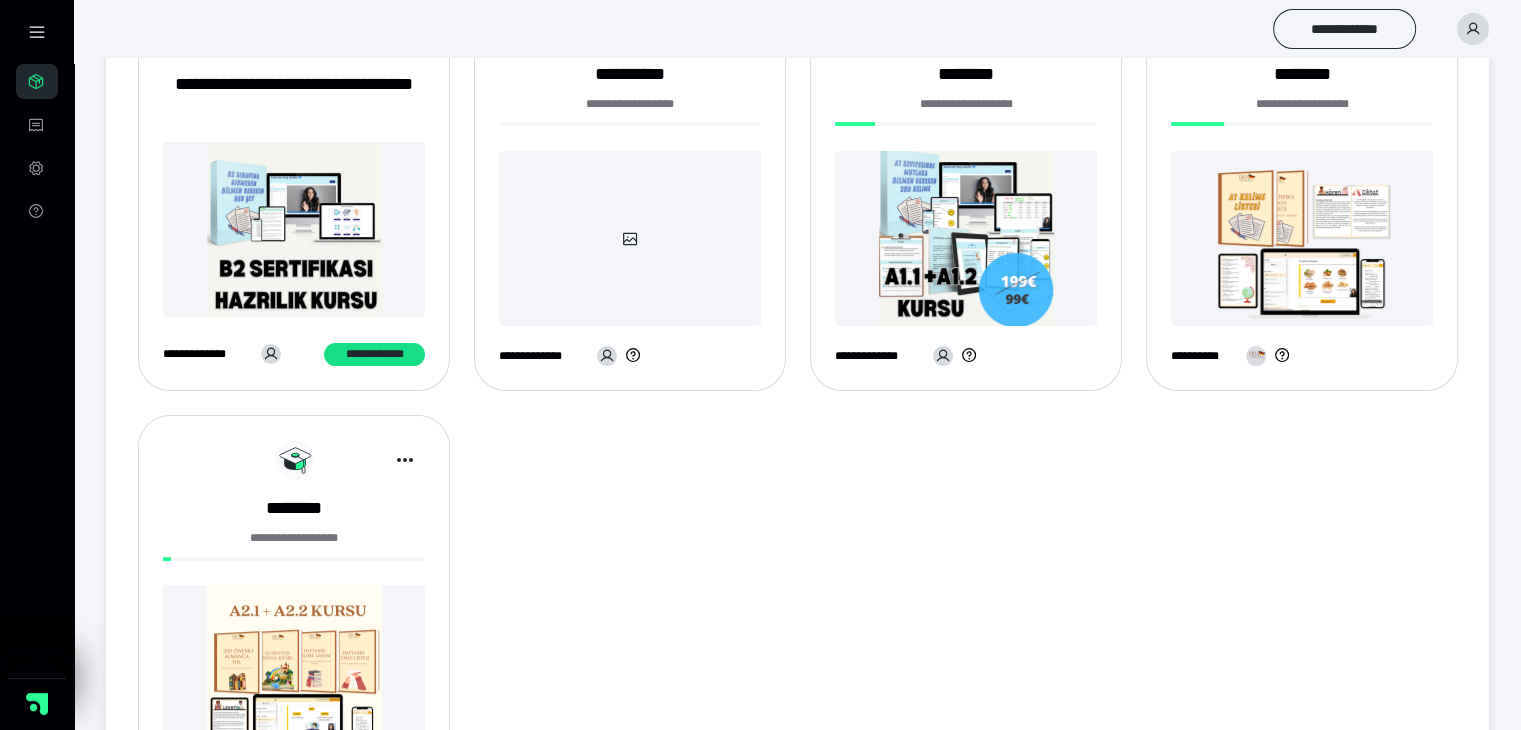 click at bounding box center (294, 672) 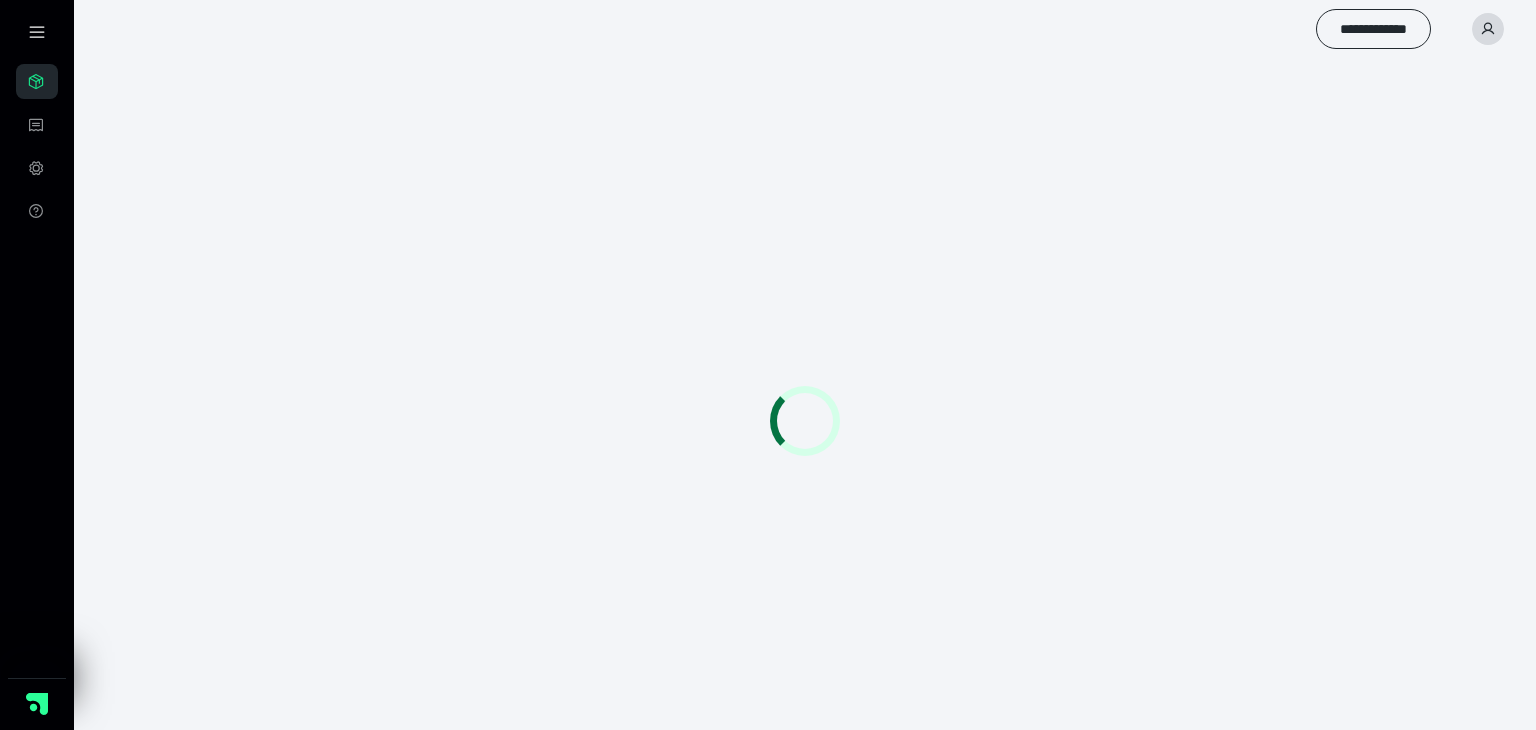 scroll, scrollTop: 0, scrollLeft: 0, axis: both 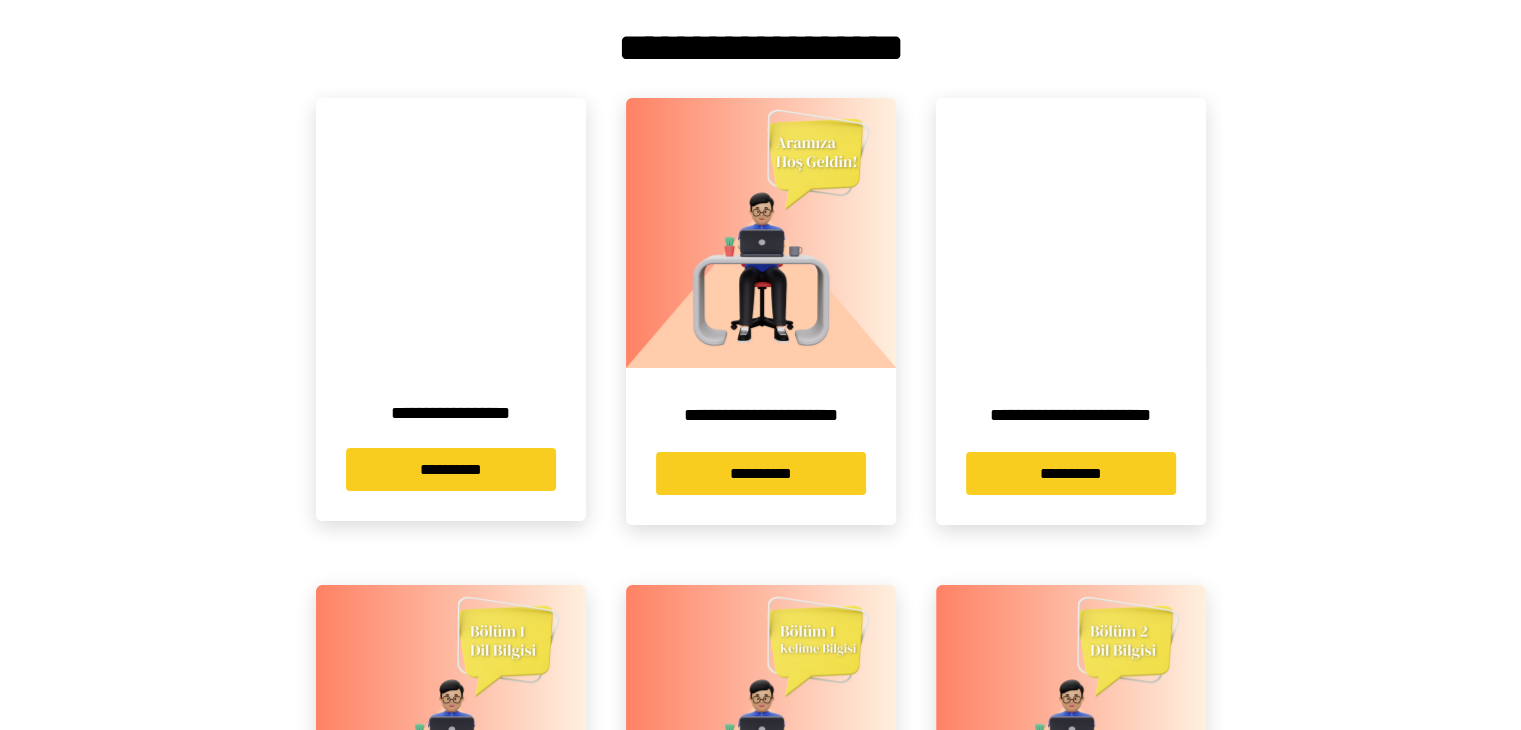 click on "**********" at bounding box center [451, 413] 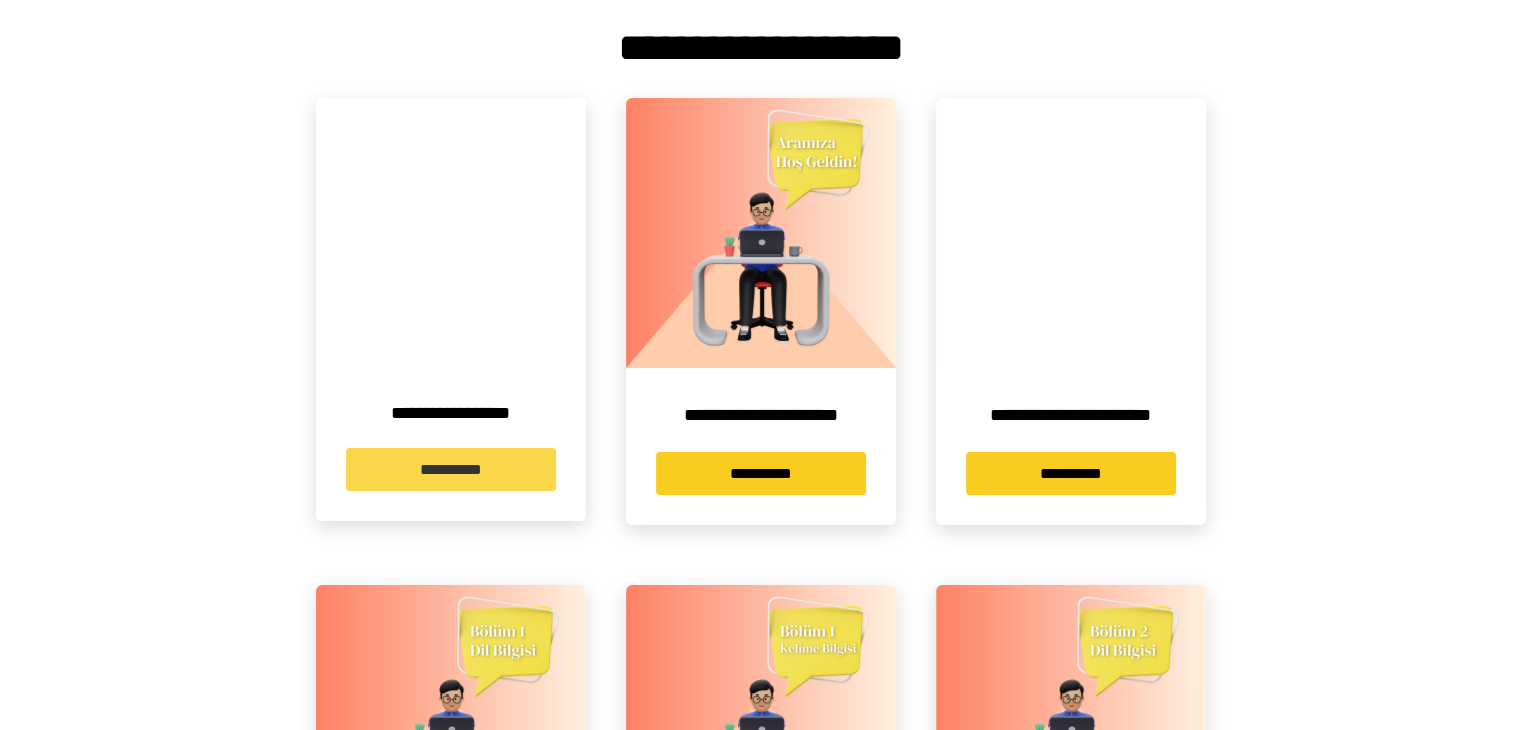 click on "**********" at bounding box center [451, 469] 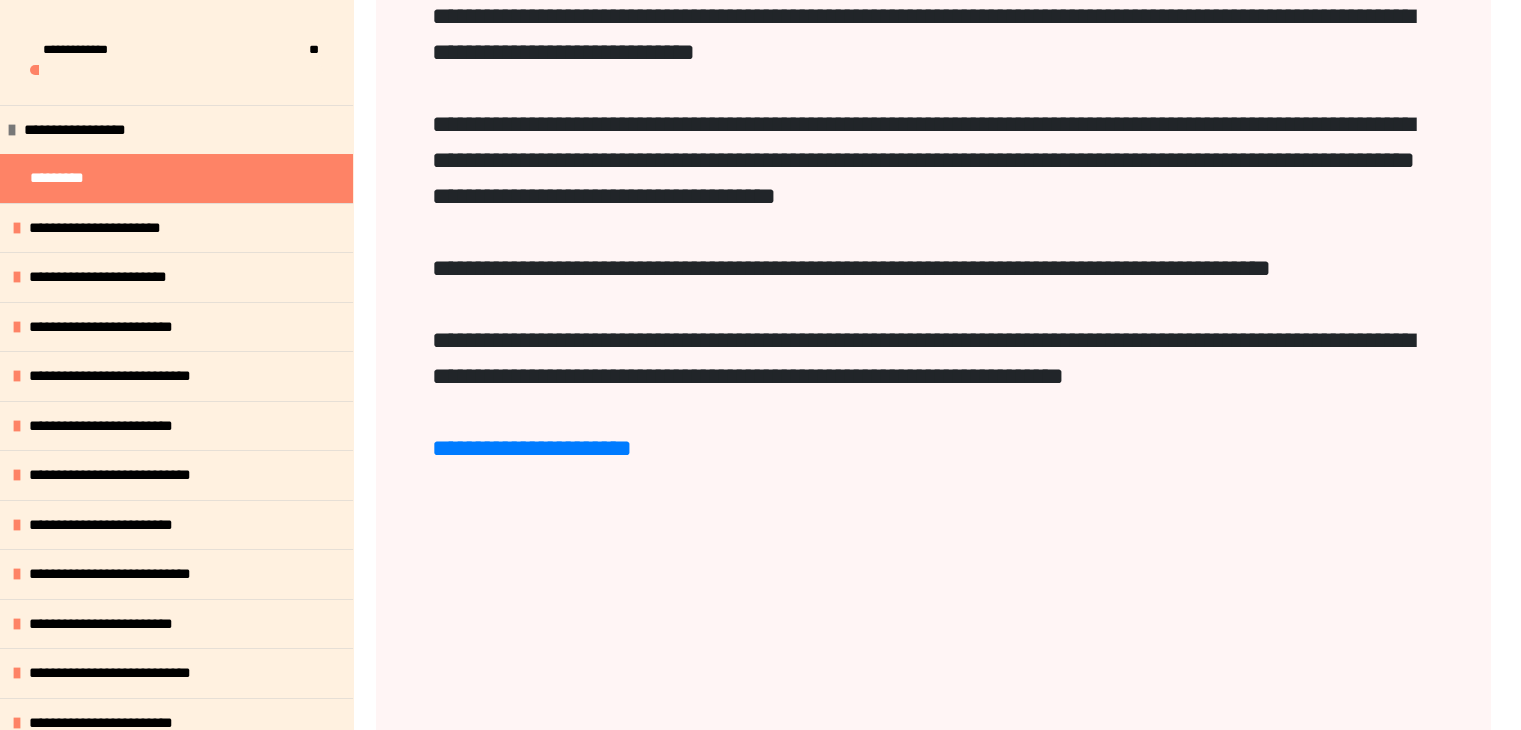 scroll, scrollTop: 639, scrollLeft: 0, axis: vertical 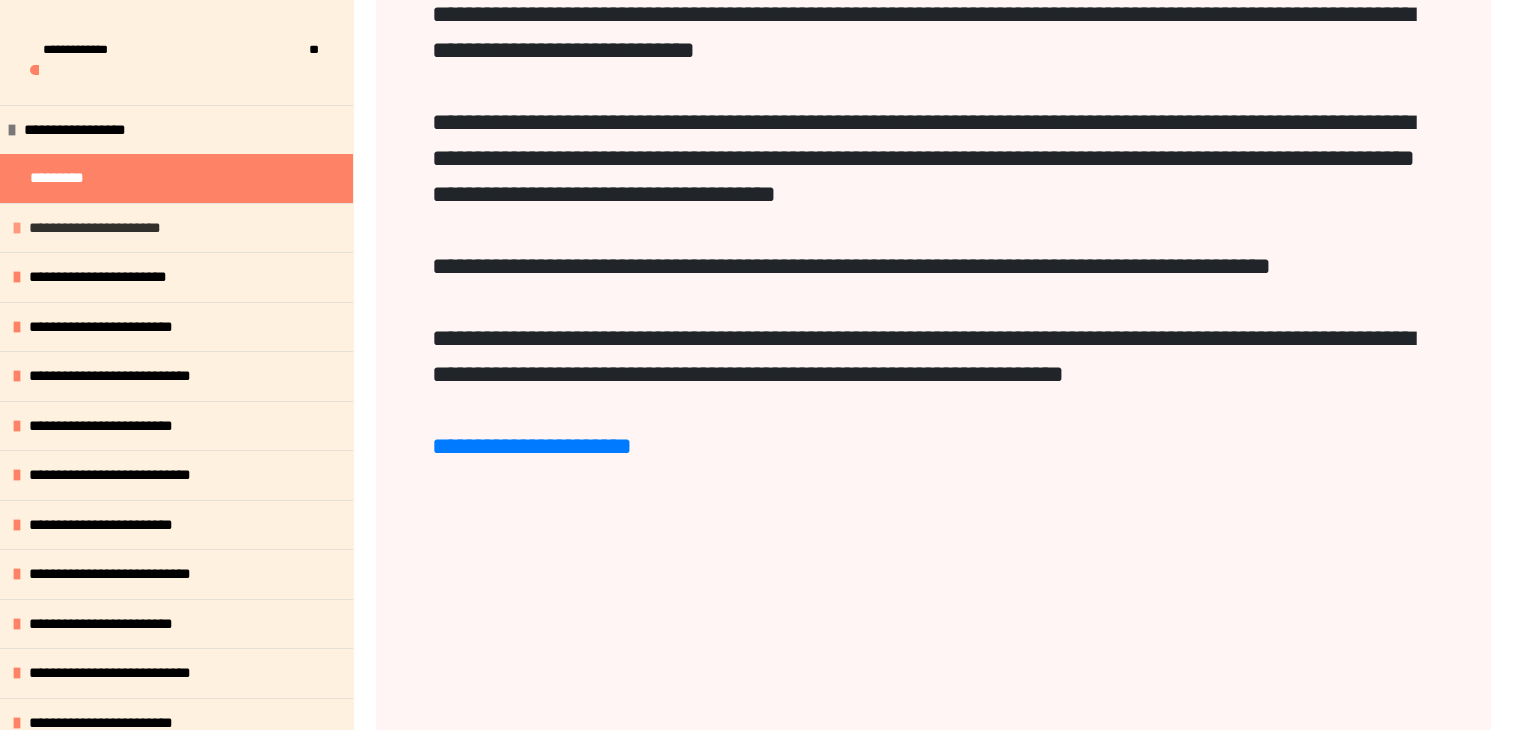 click on "**********" at bounding box center [176, 228] 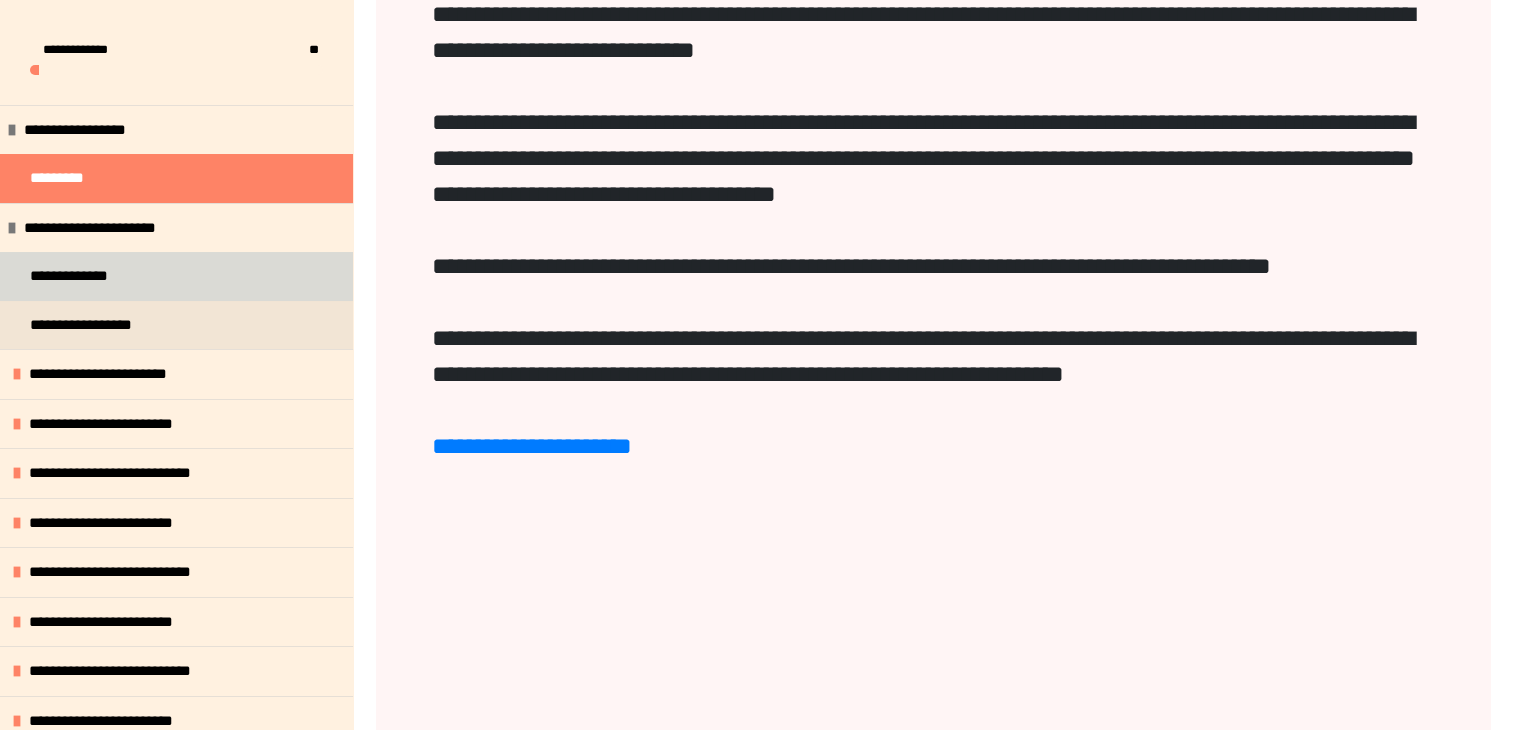 click on "**********" at bounding box center [176, 276] 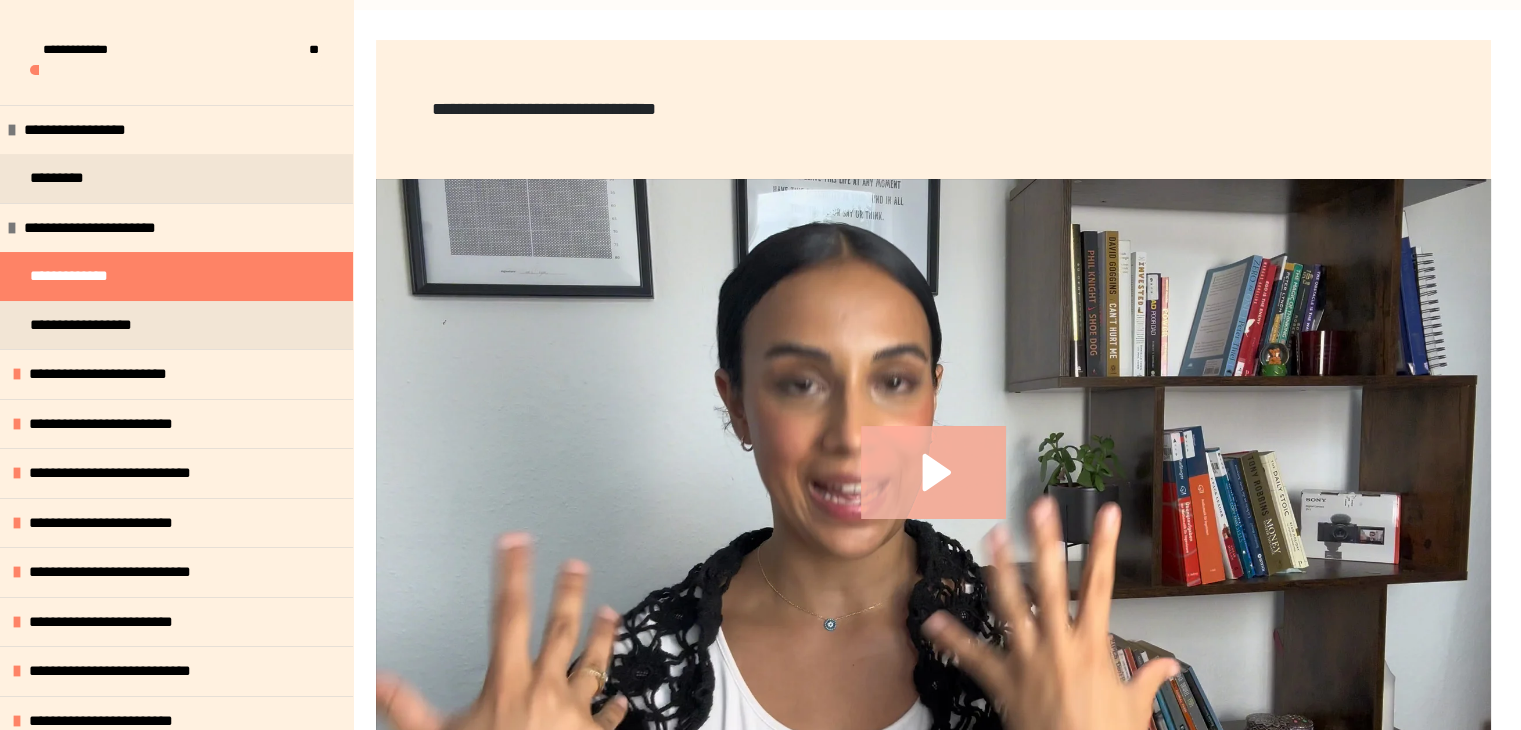 click 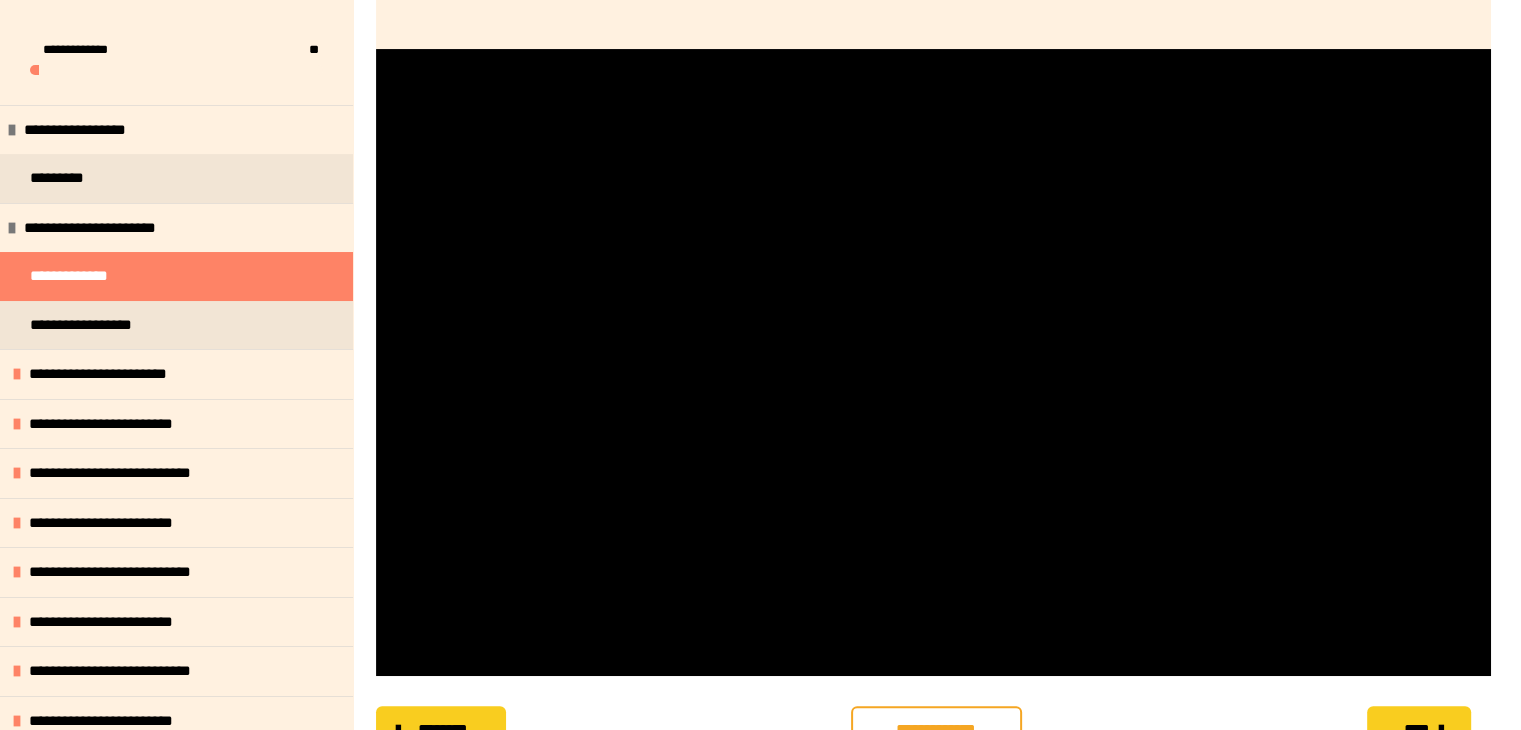 scroll, scrollTop: 432, scrollLeft: 0, axis: vertical 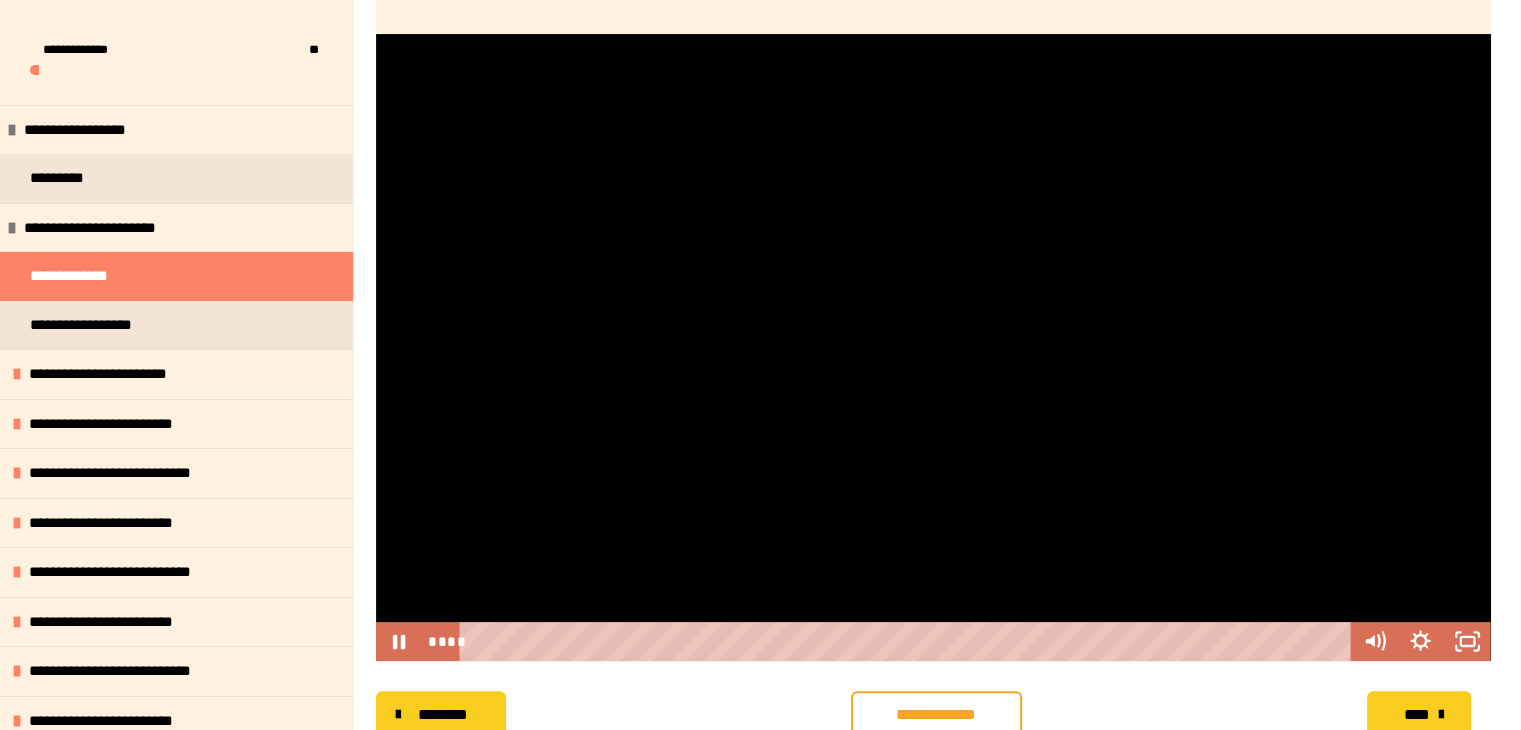 drag, startPoint x: 933, startPoint y: 475, endPoint x: 888, endPoint y: 393, distance: 93.53609 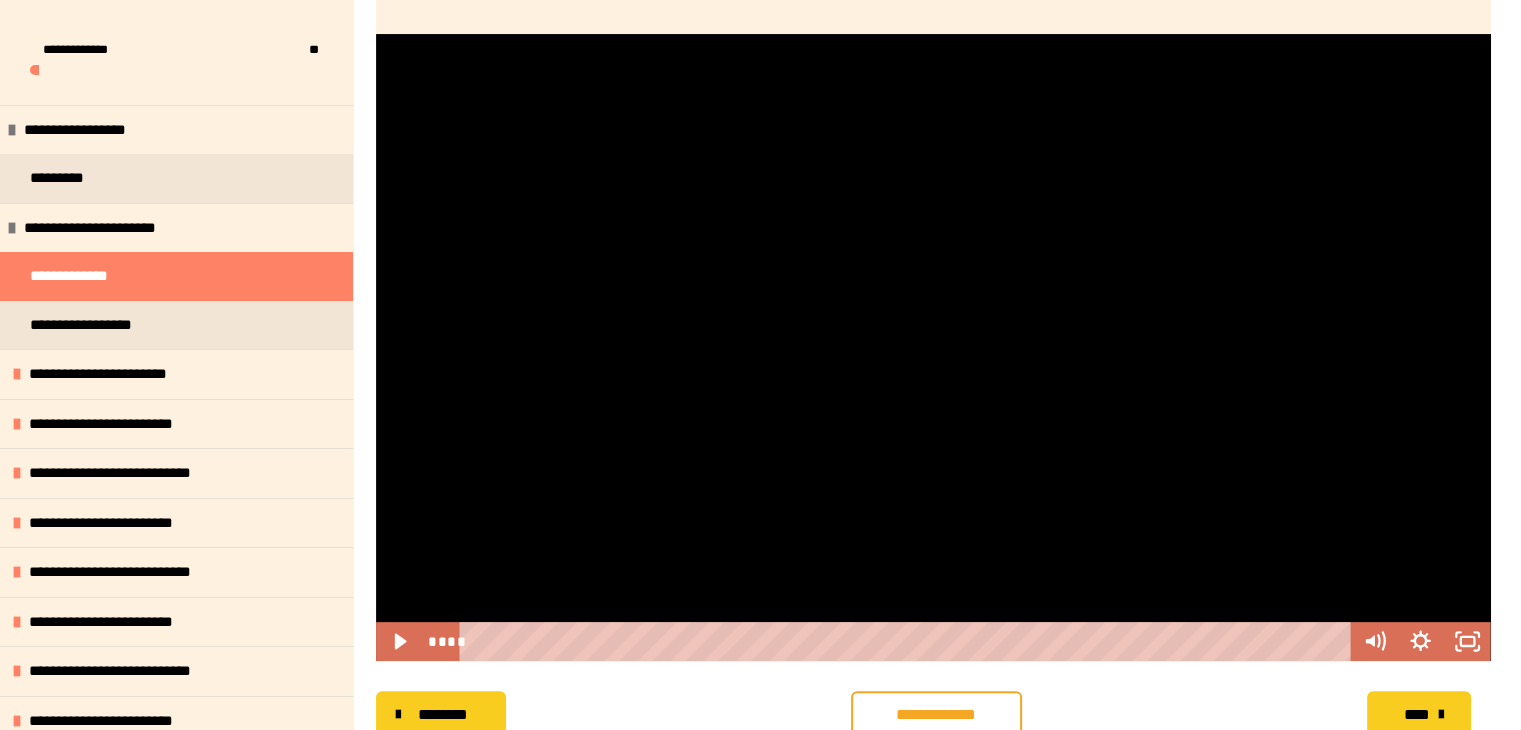 click at bounding box center [933, 347] 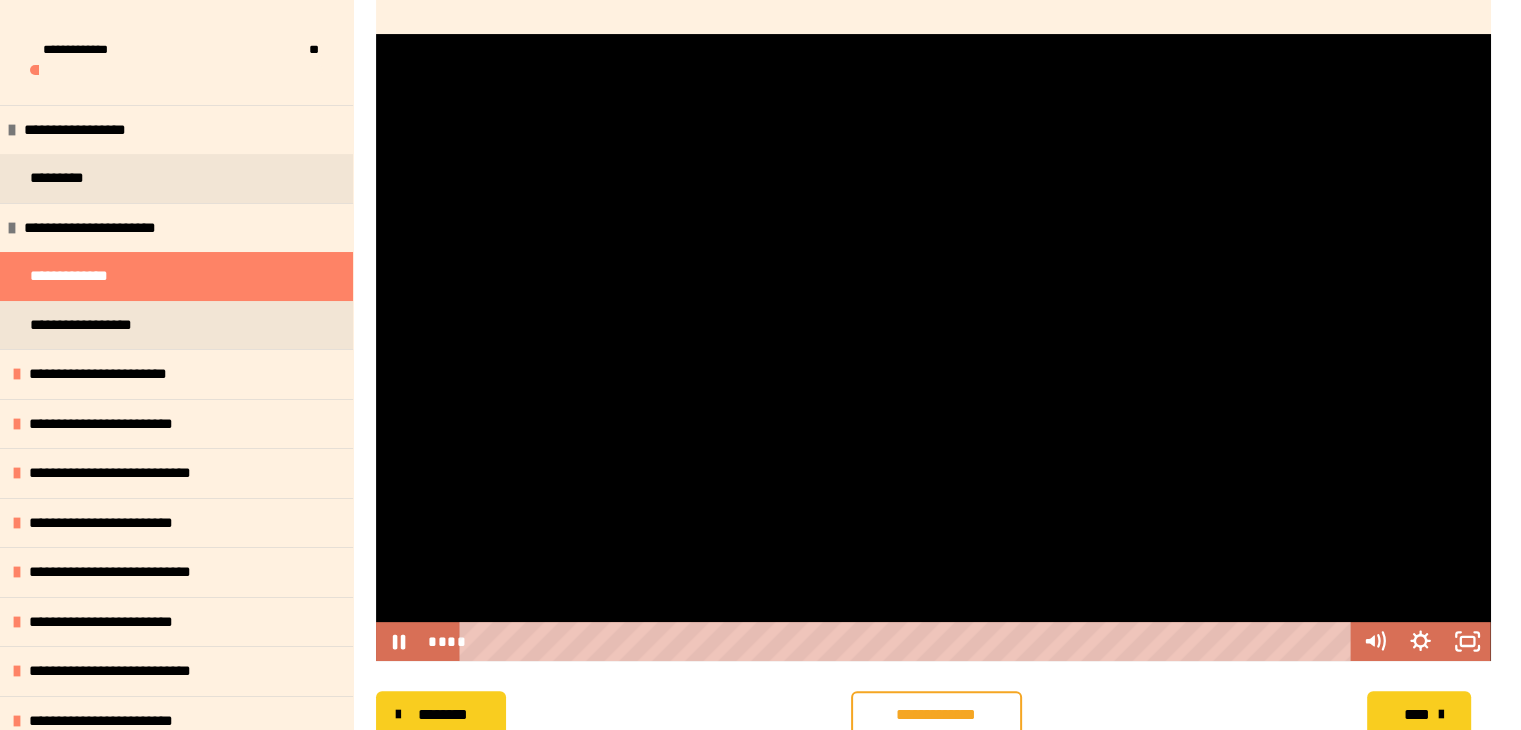 click at bounding box center [933, 347] 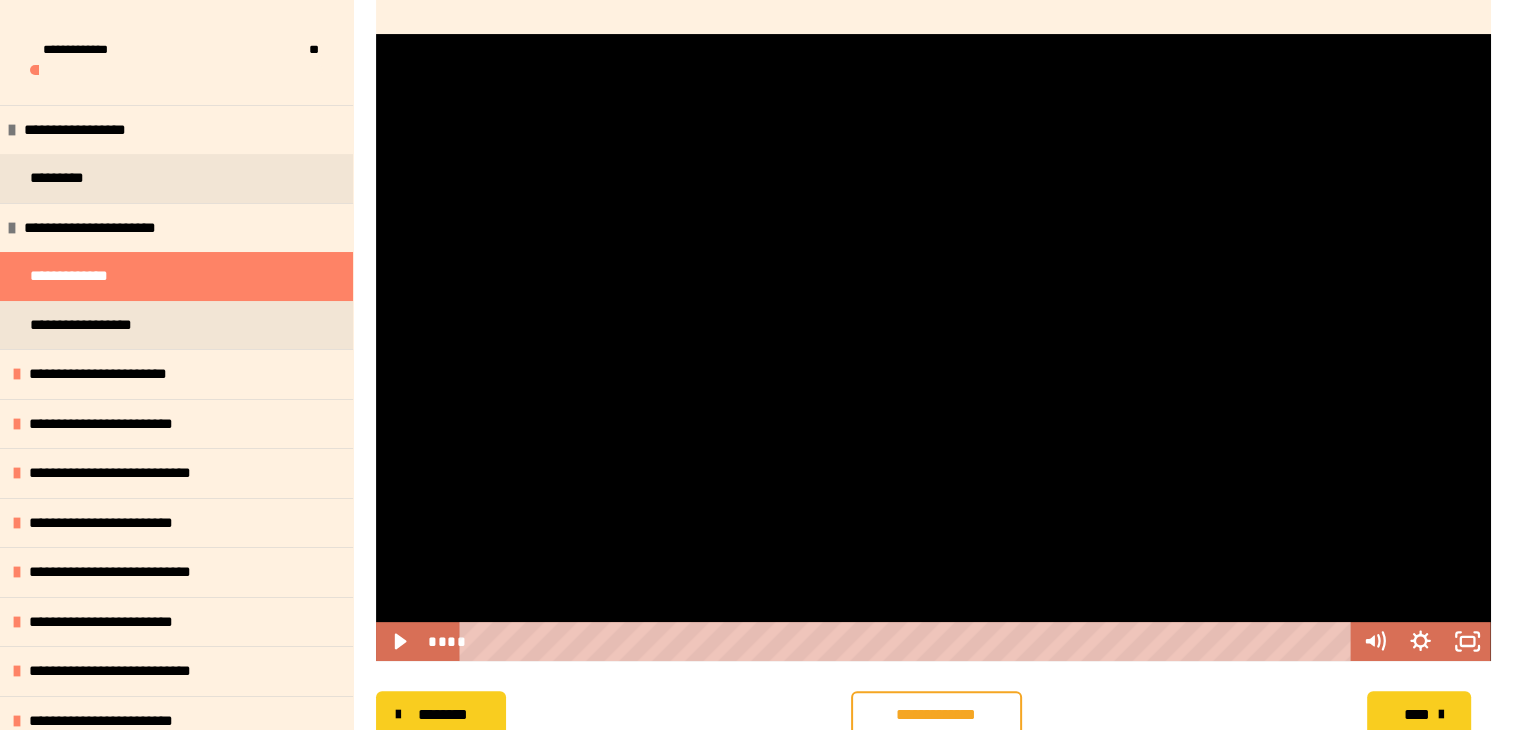 click at bounding box center (933, 347) 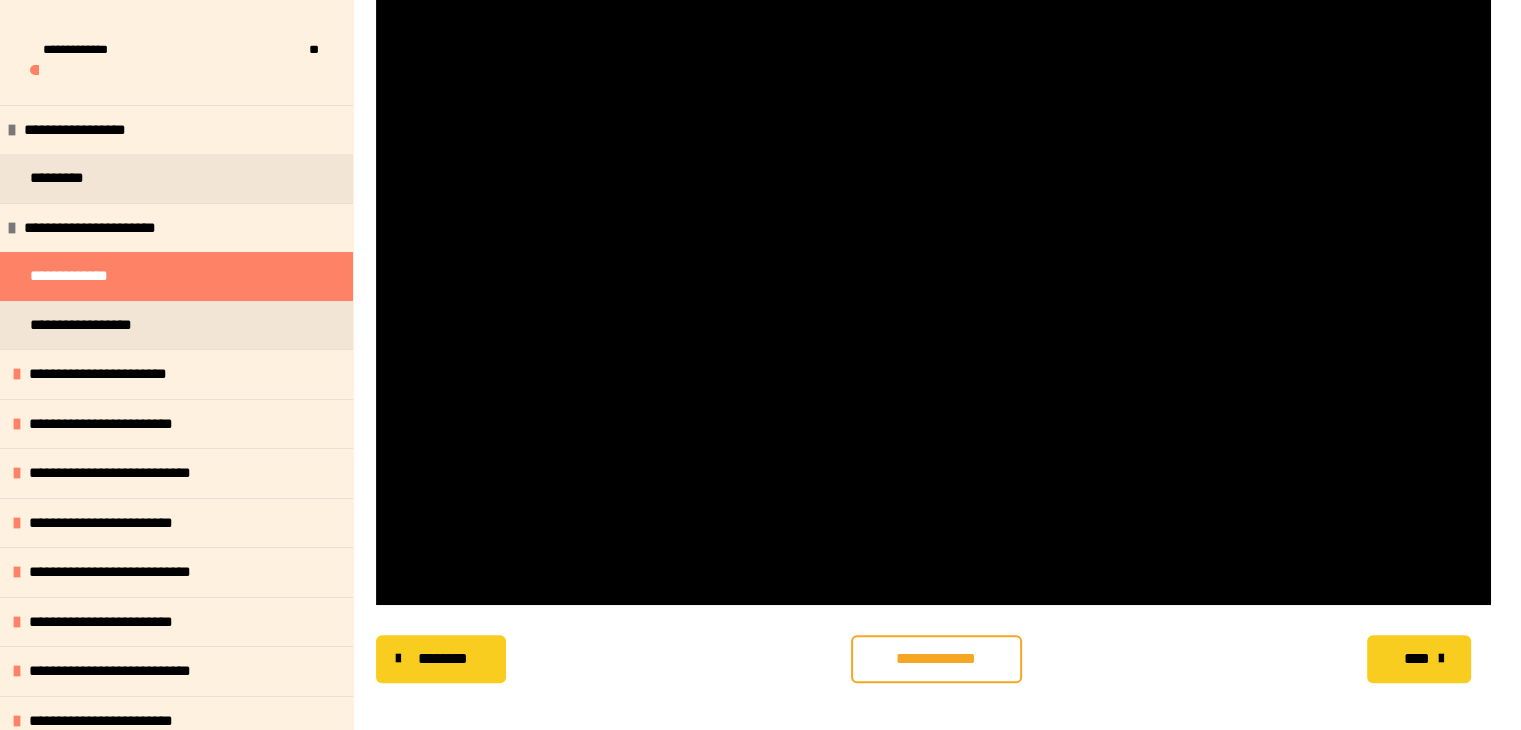scroll, scrollTop: 500, scrollLeft: 0, axis: vertical 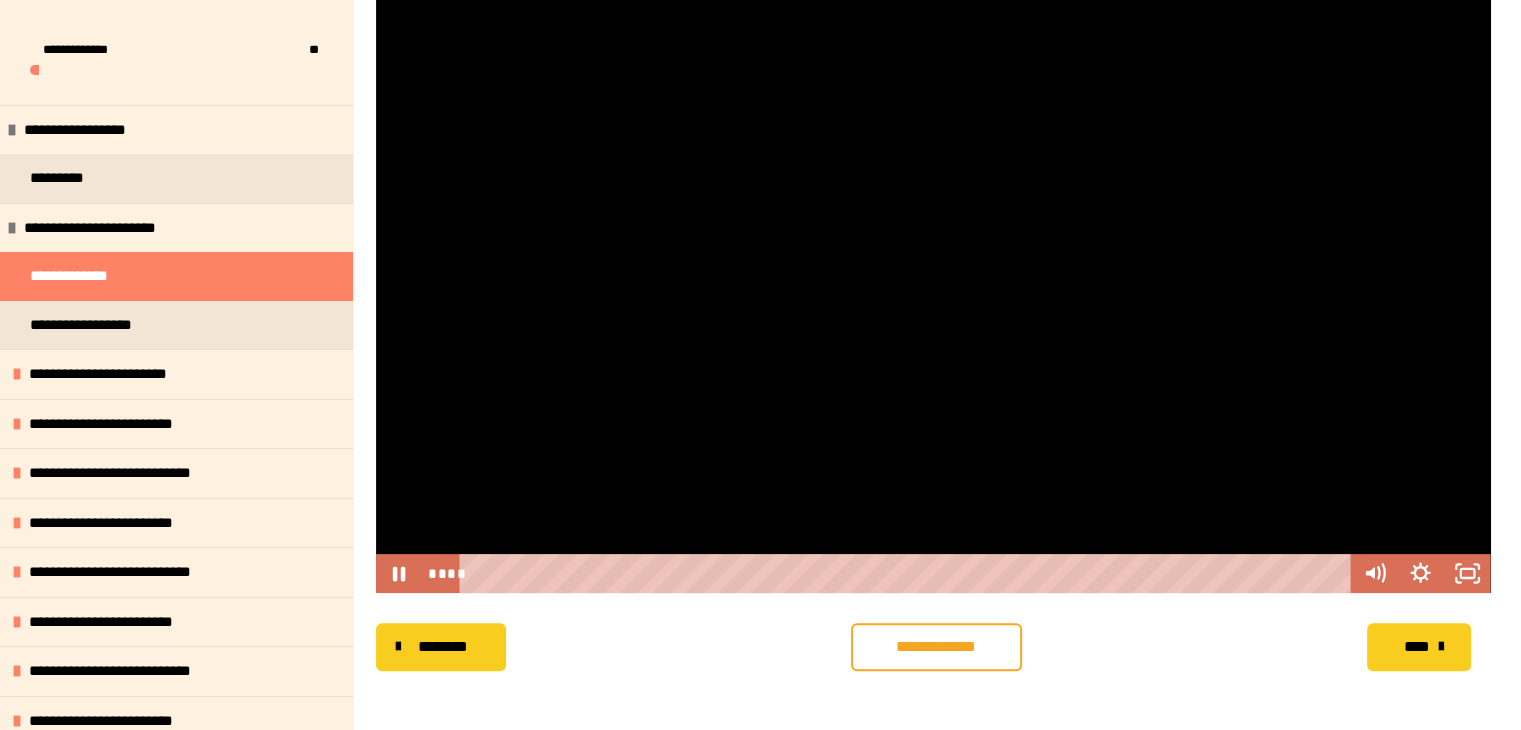 click at bounding box center (933, 279) 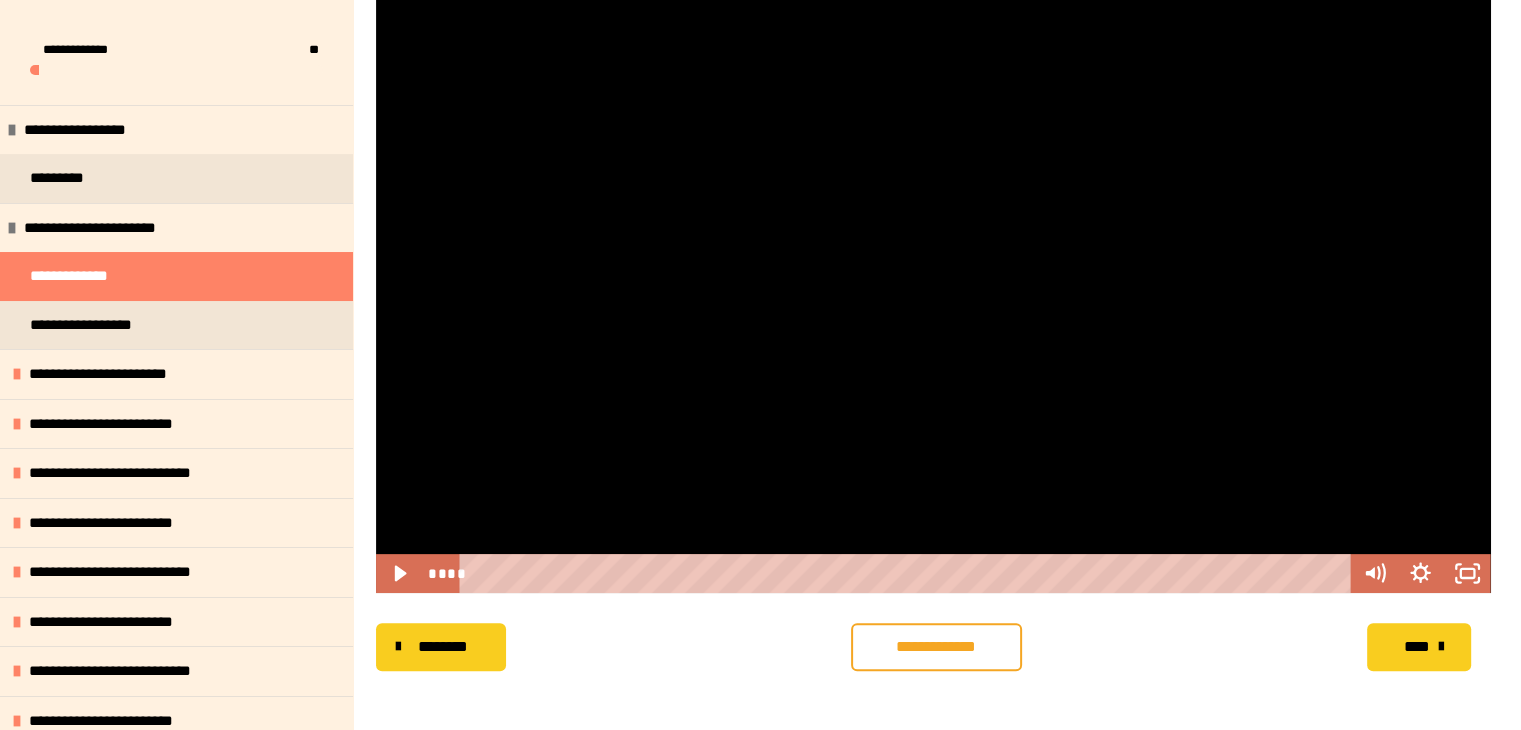 click at bounding box center (933, 279) 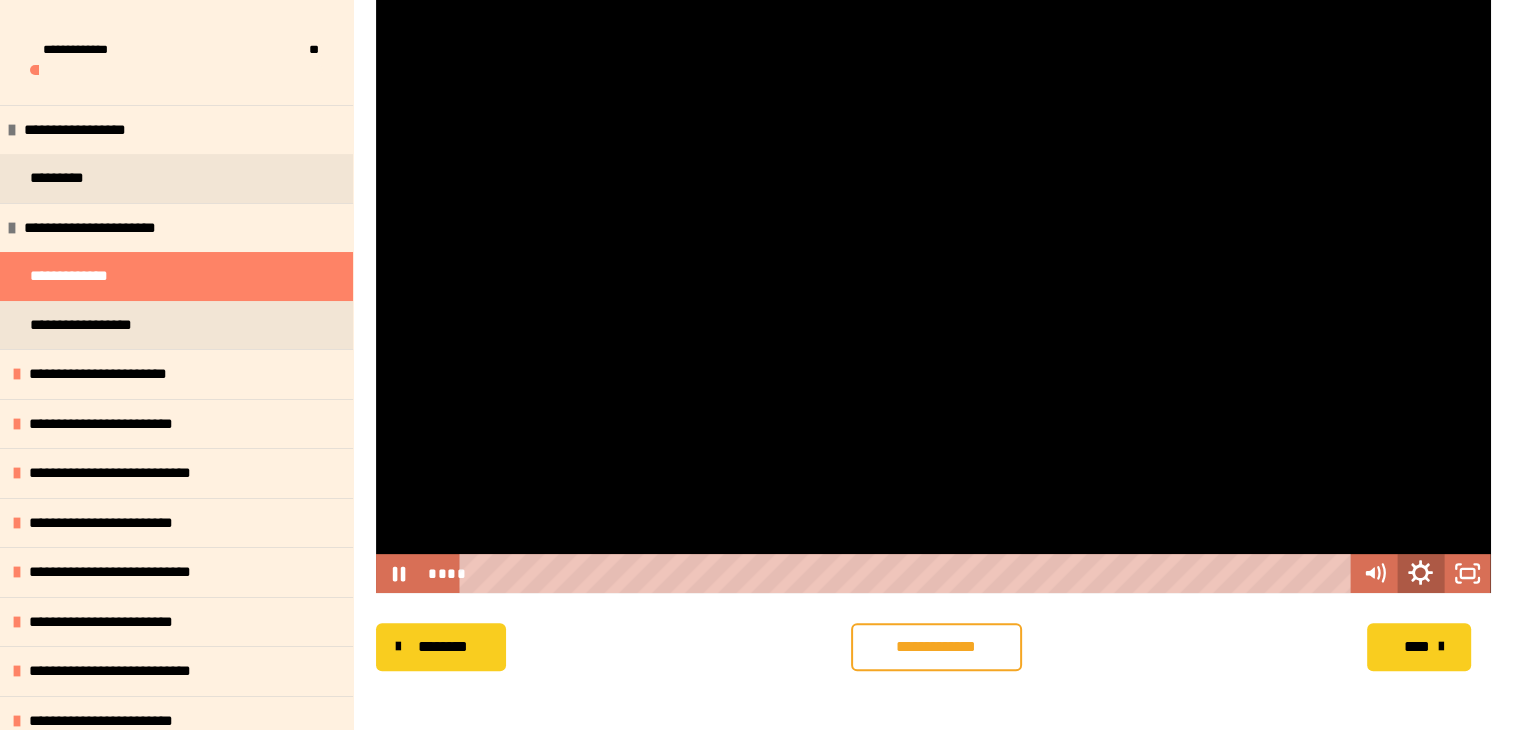 click 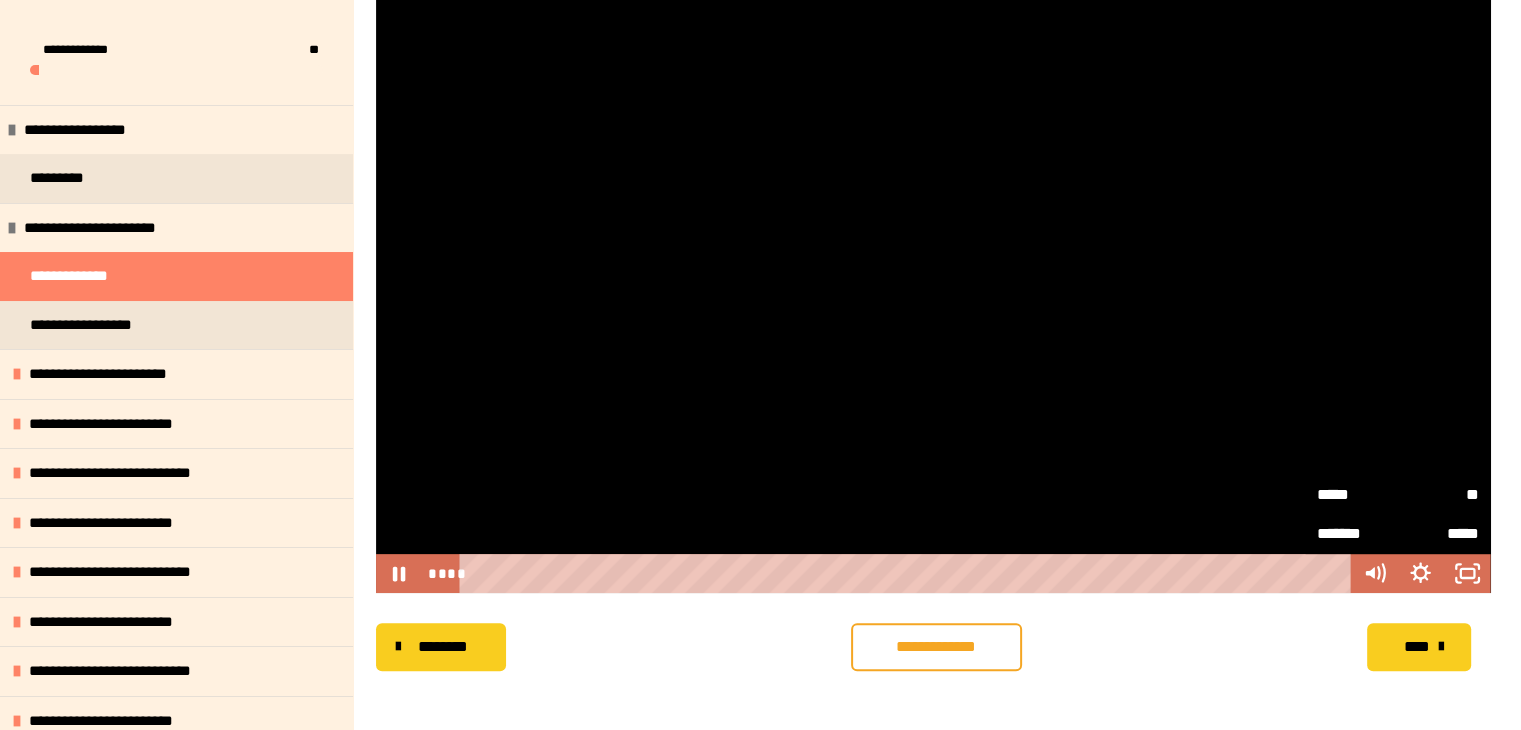 click on "**" at bounding box center (1438, 492) 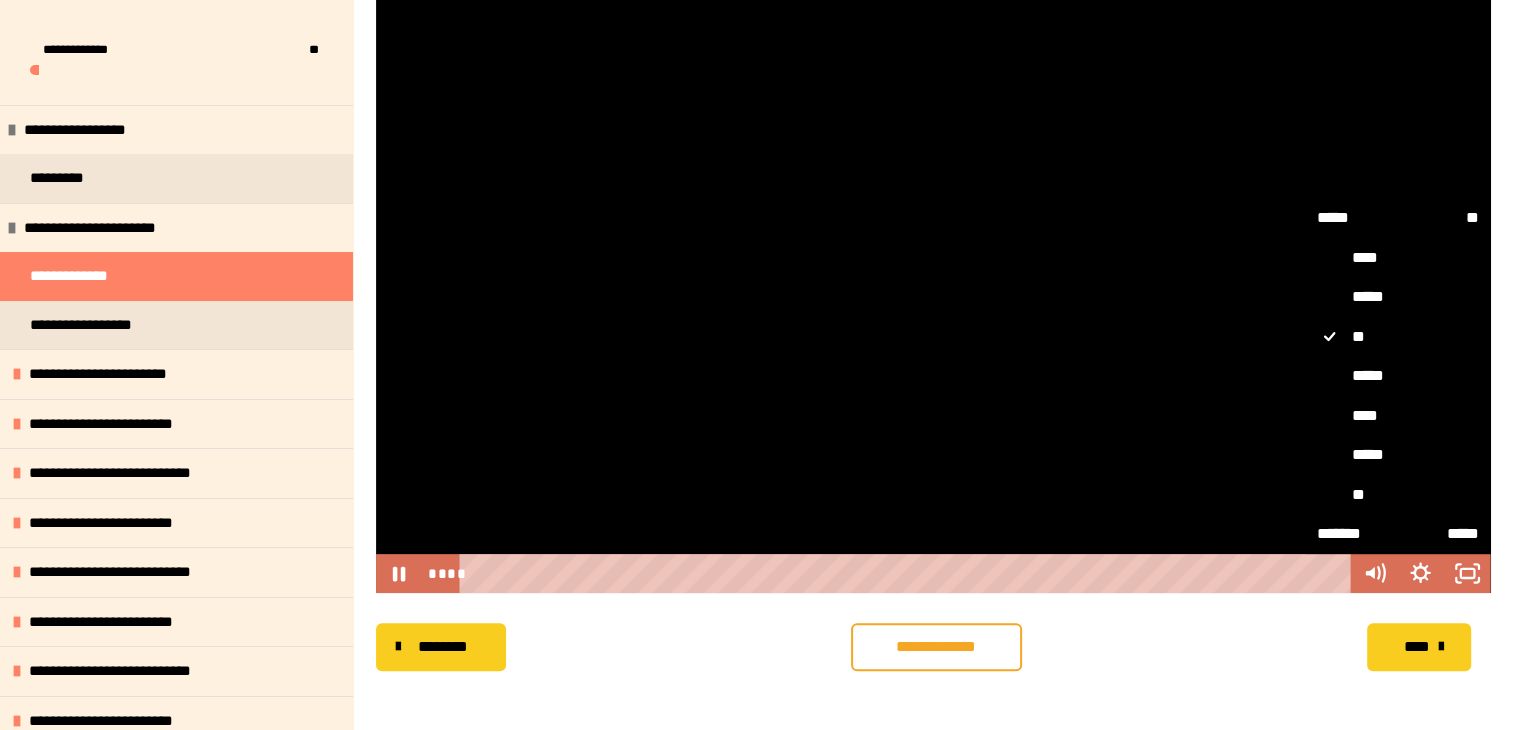 click on "****" at bounding box center (1398, 416) 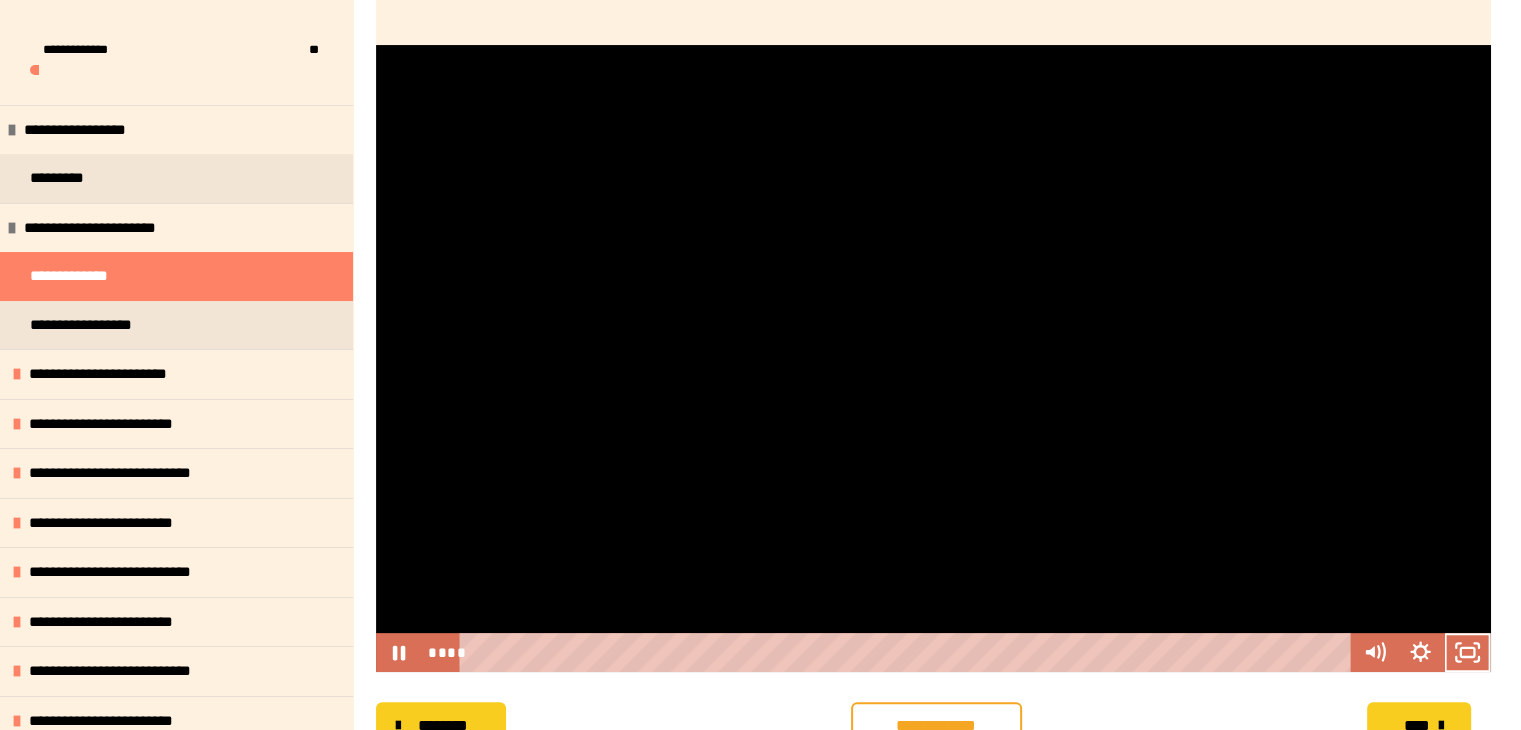 scroll, scrollTop: 500, scrollLeft: 0, axis: vertical 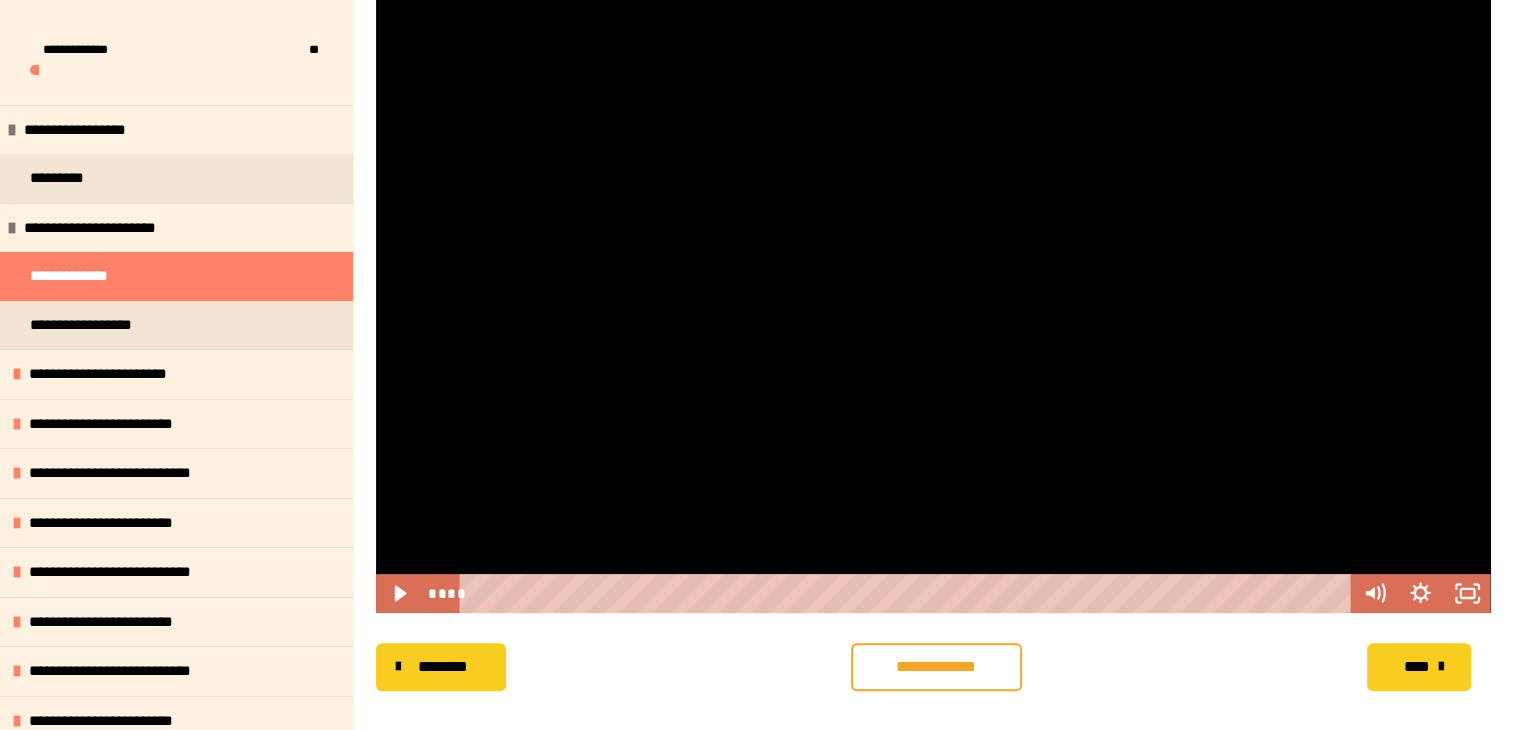 click on "**********" at bounding box center (936, 667) 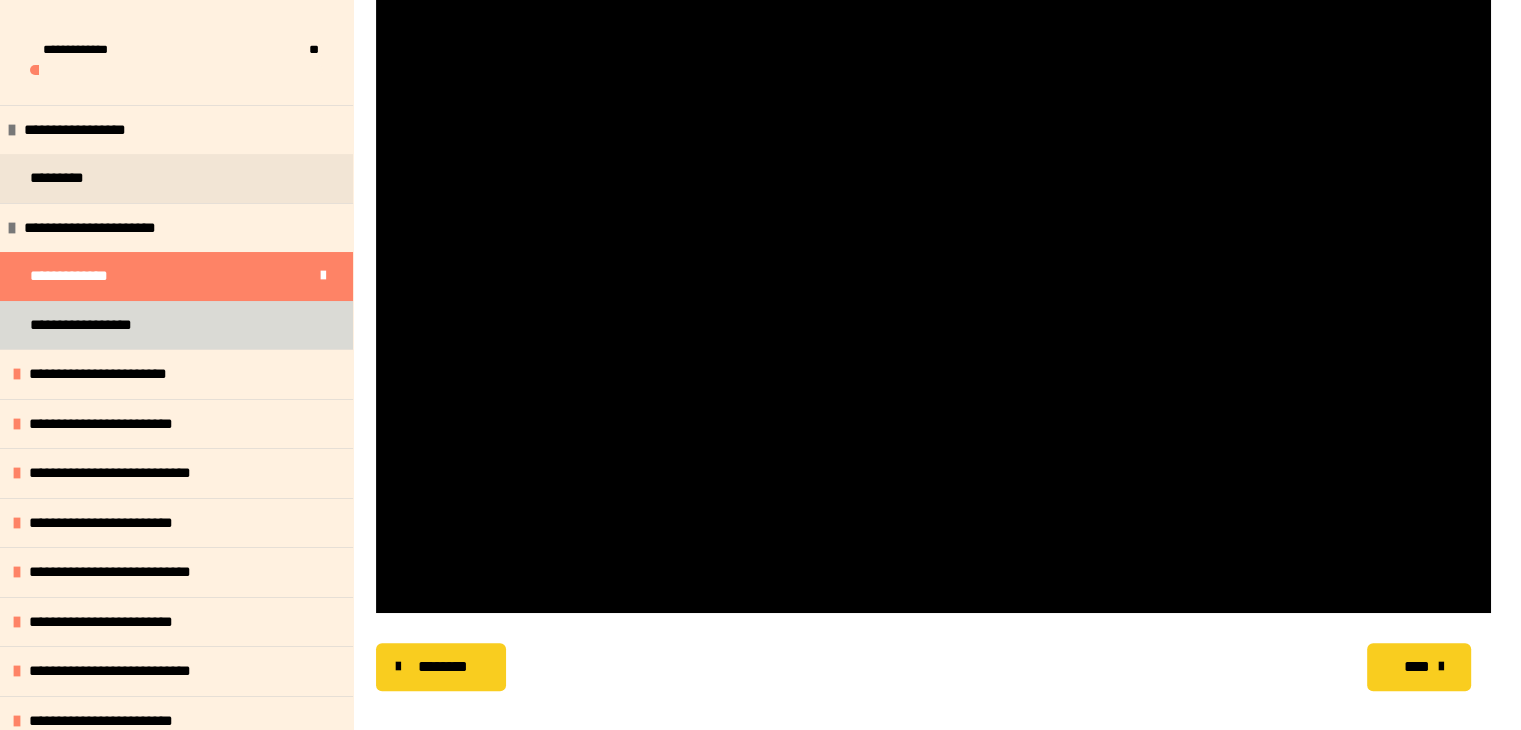 click on "**********" at bounding box center (176, 325) 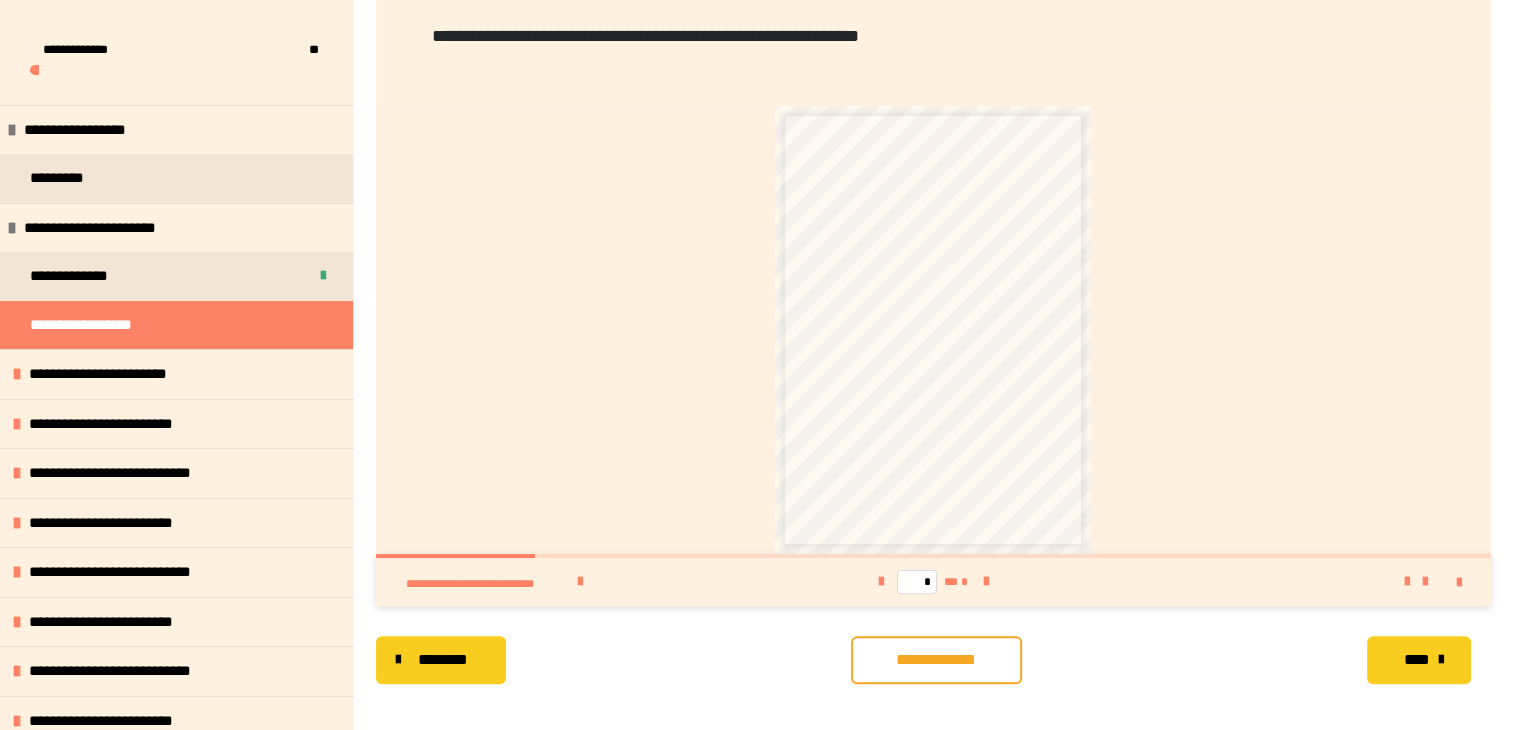 scroll, scrollTop: 363, scrollLeft: 0, axis: vertical 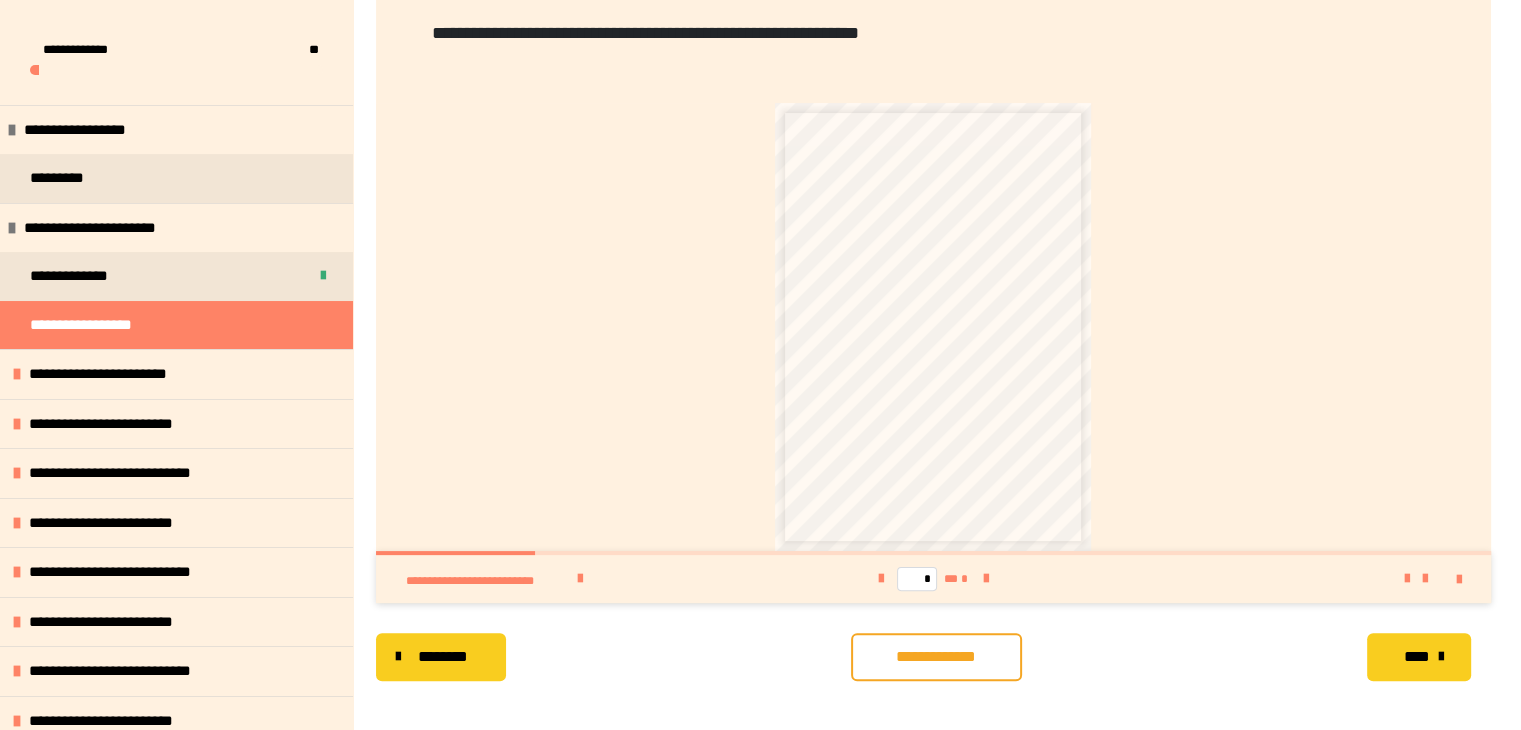 click on "* ** *" at bounding box center (933, 579) 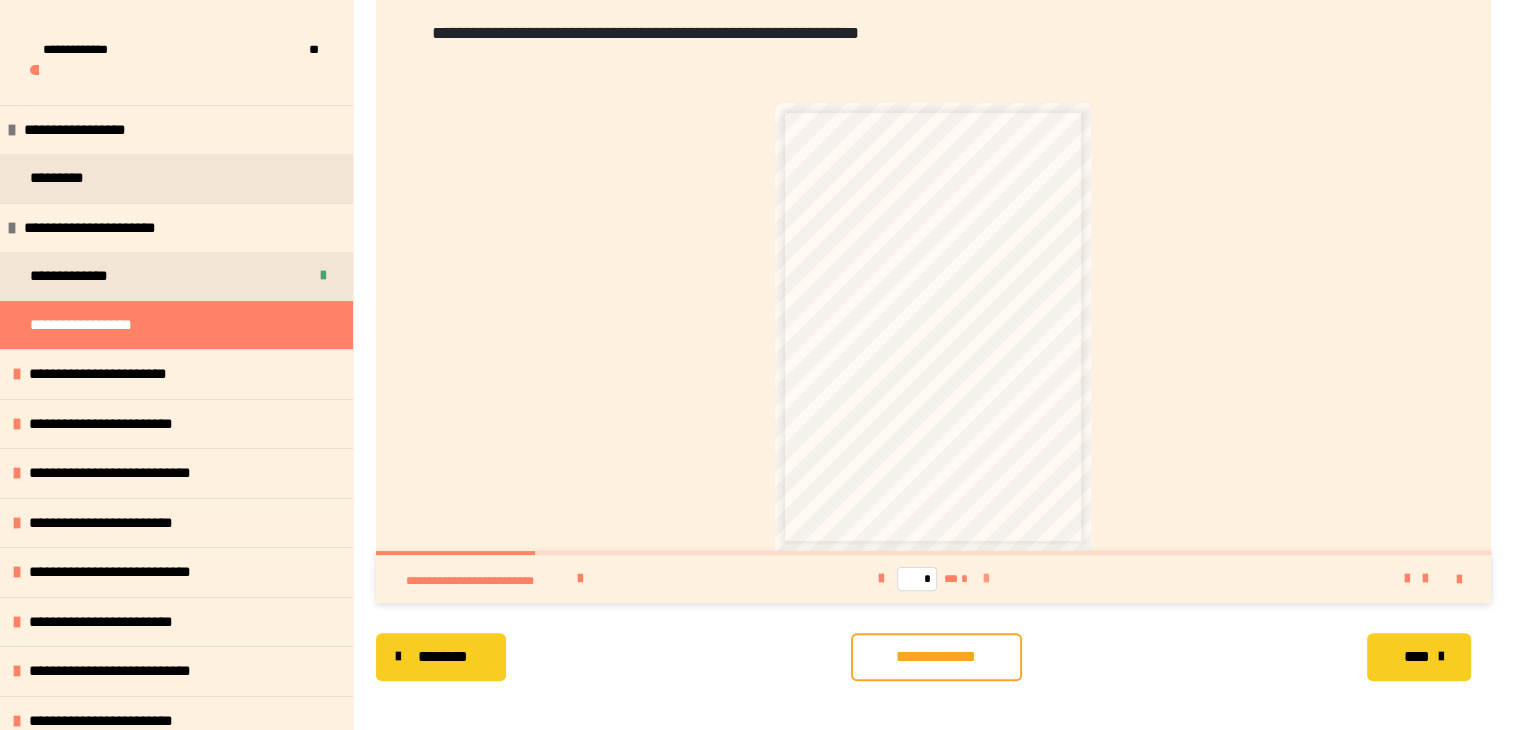 click at bounding box center (986, 579) 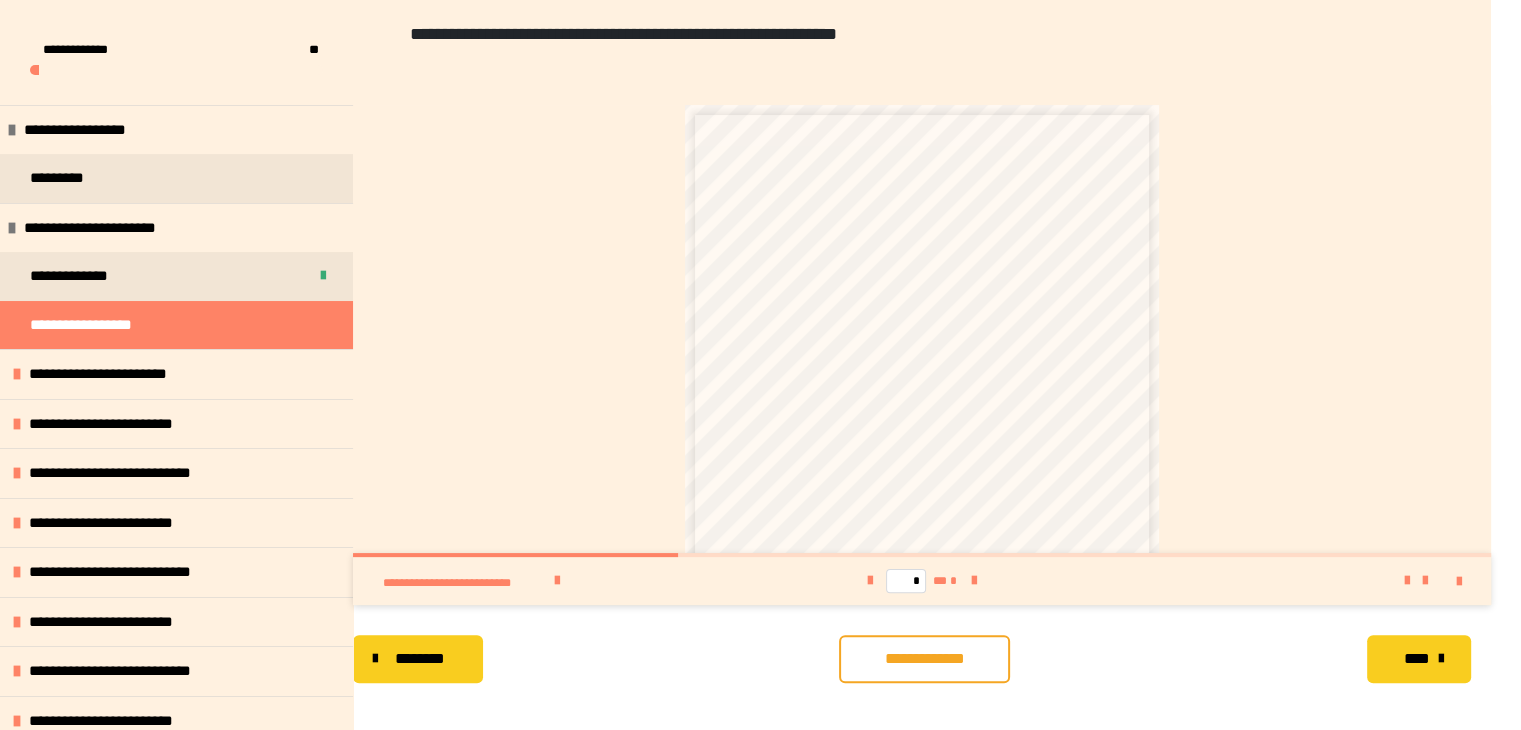 click on "**********" at bounding box center (920, 371) 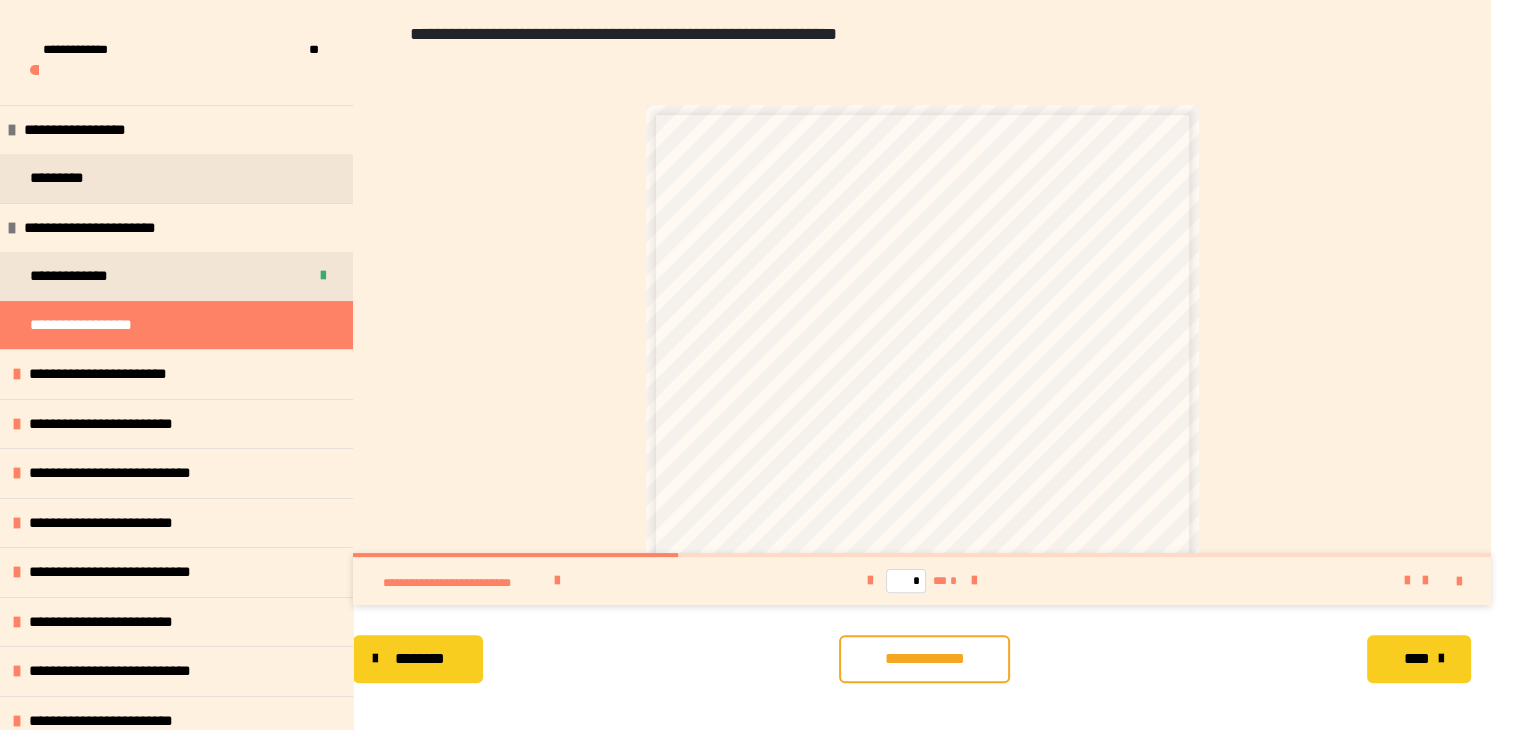 click at bounding box center (922, 555) 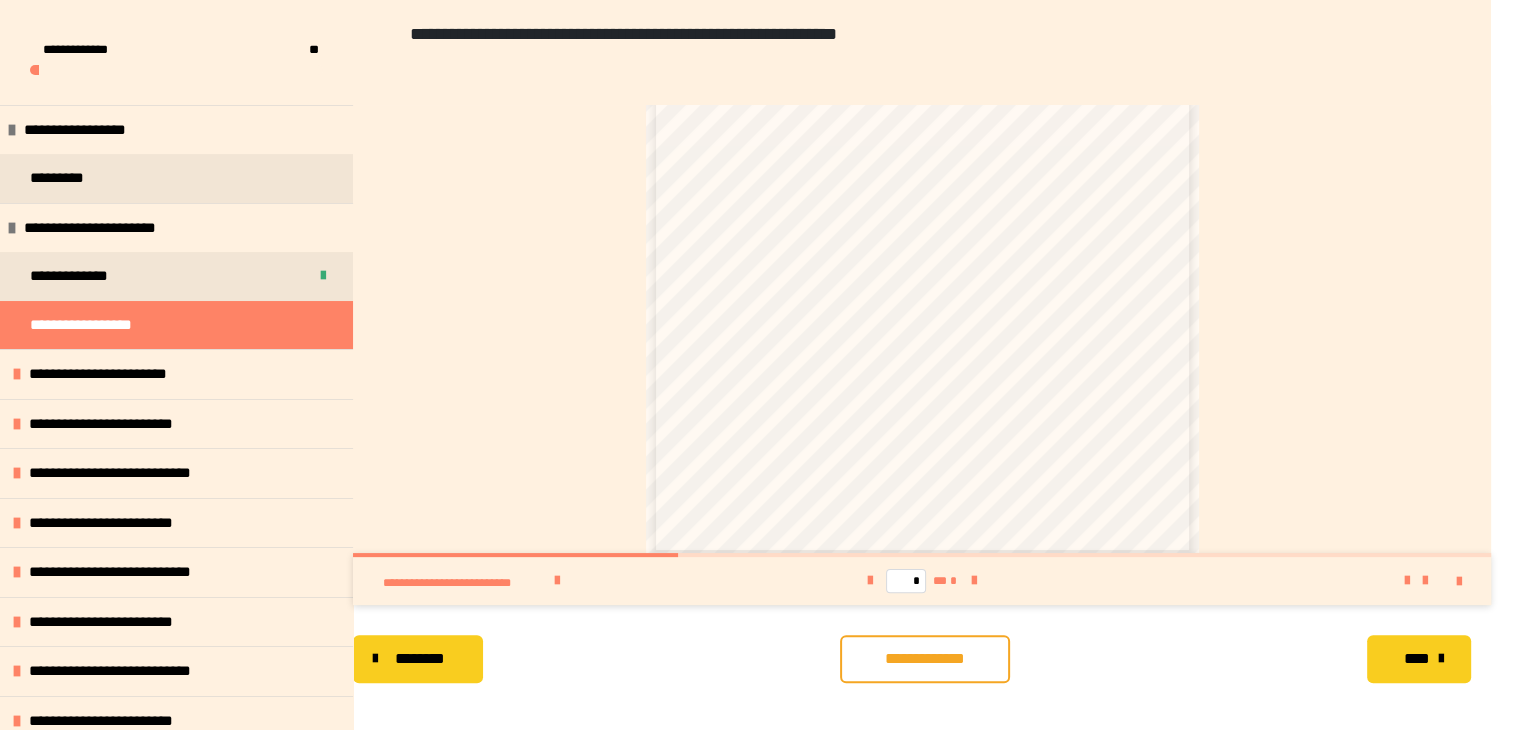 scroll, scrollTop: 336, scrollLeft: 0, axis: vertical 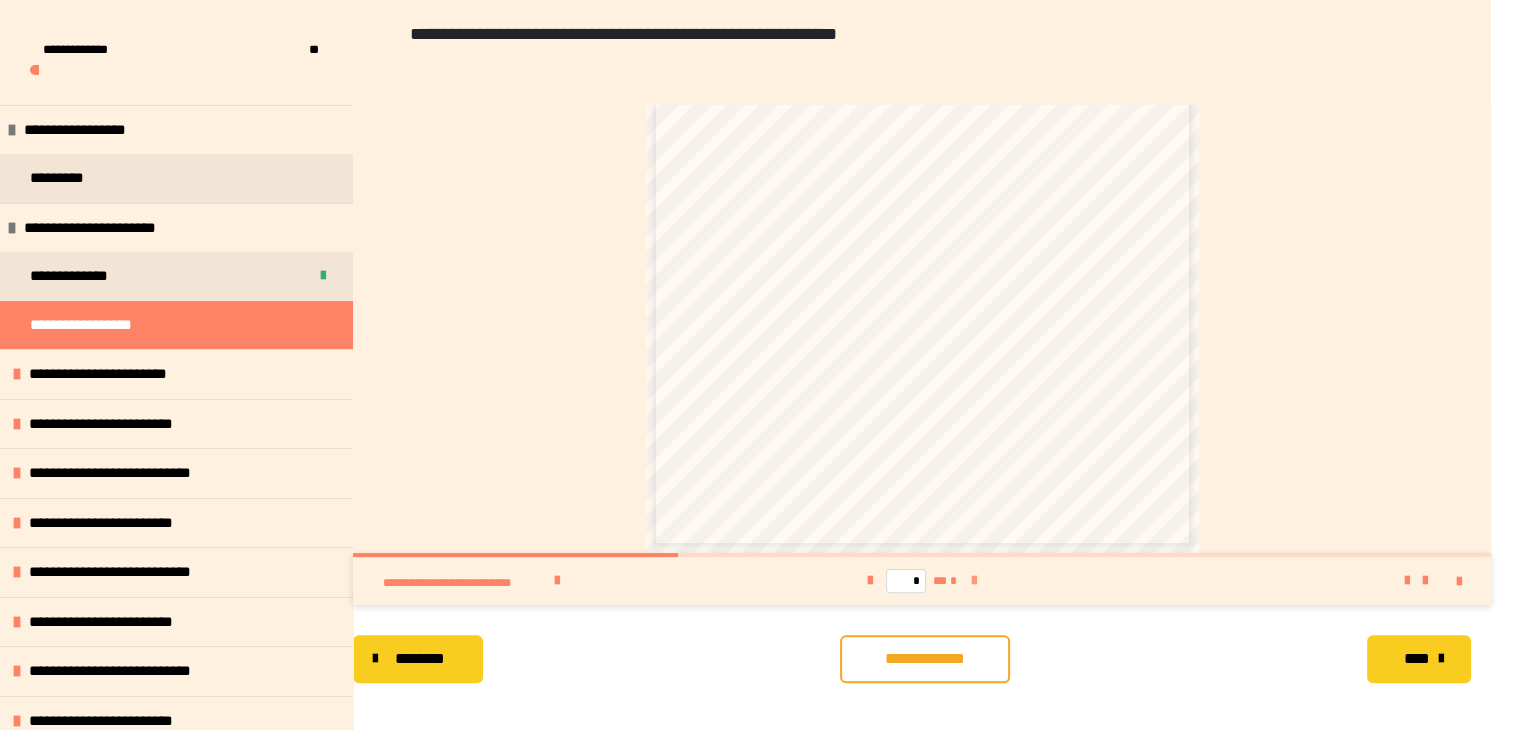click at bounding box center [974, 581] 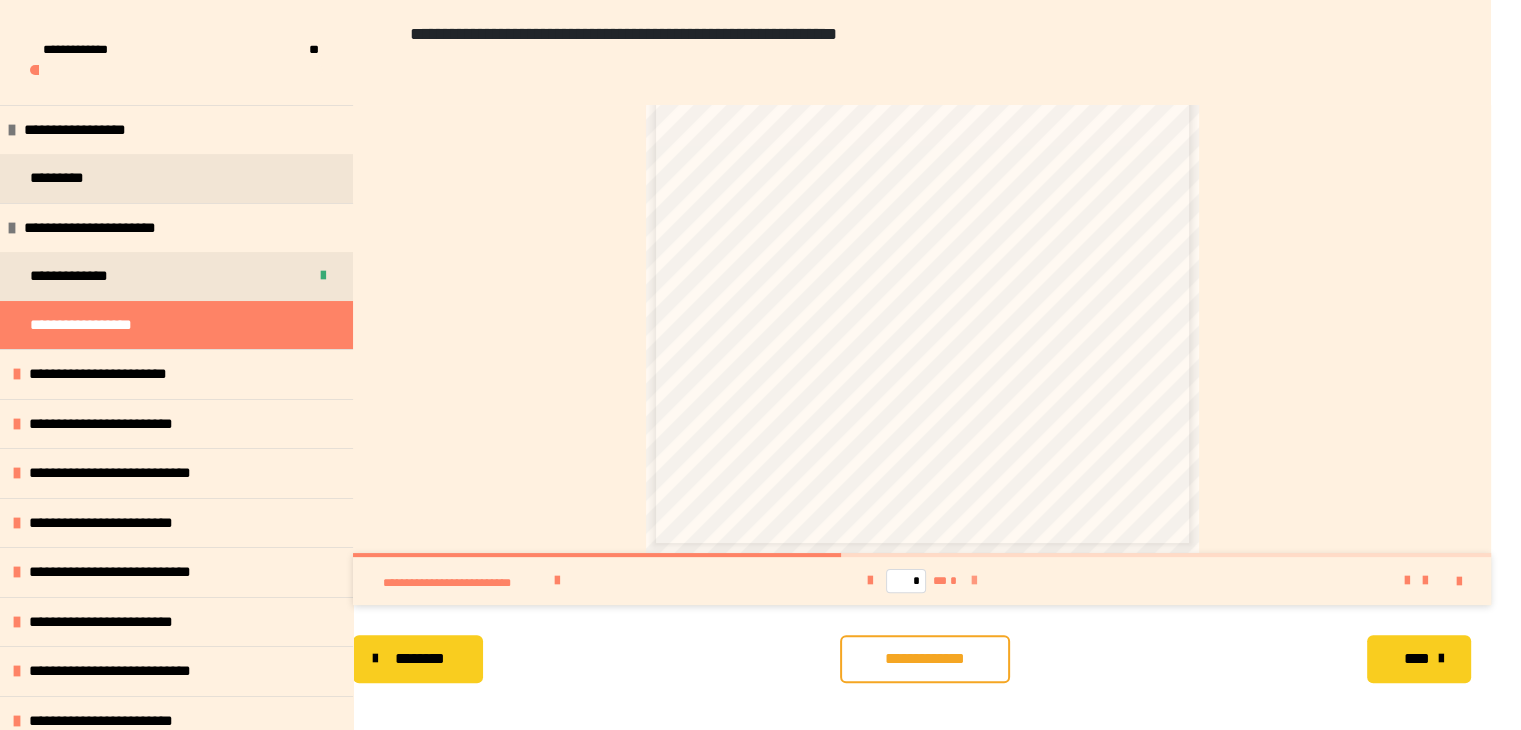 scroll, scrollTop: 0, scrollLeft: 0, axis: both 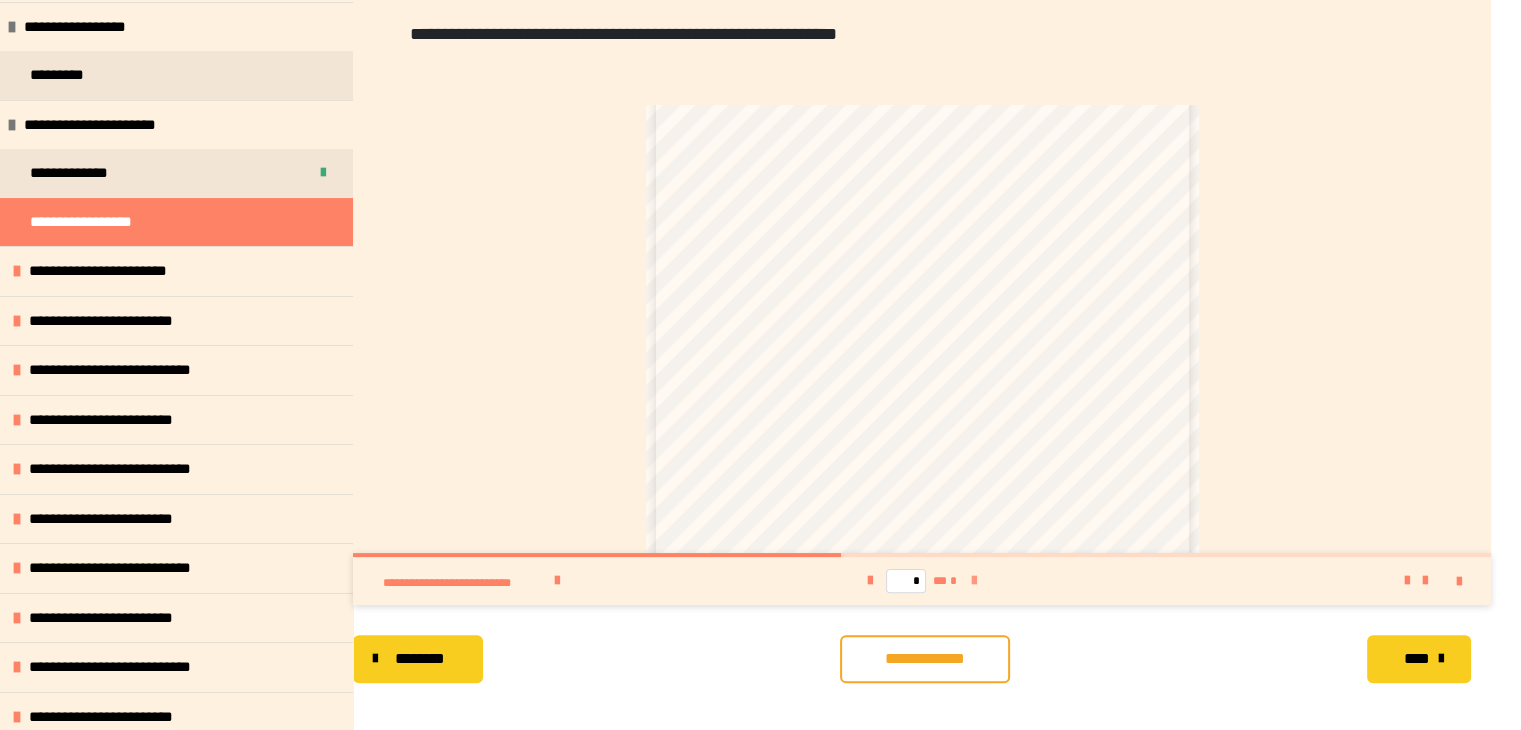 click at bounding box center [974, 581] 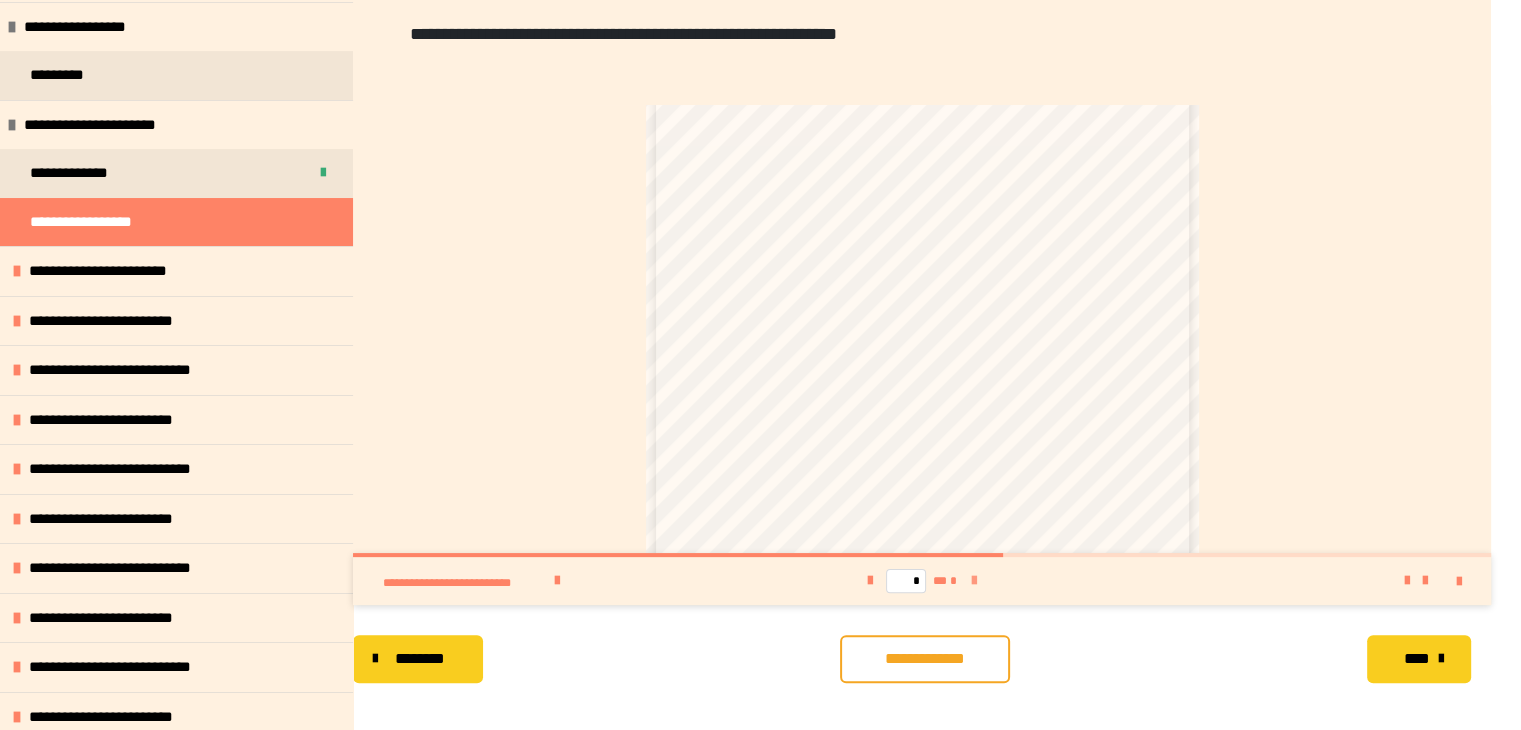 scroll, scrollTop: 0, scrollLeft: 0, axis: both 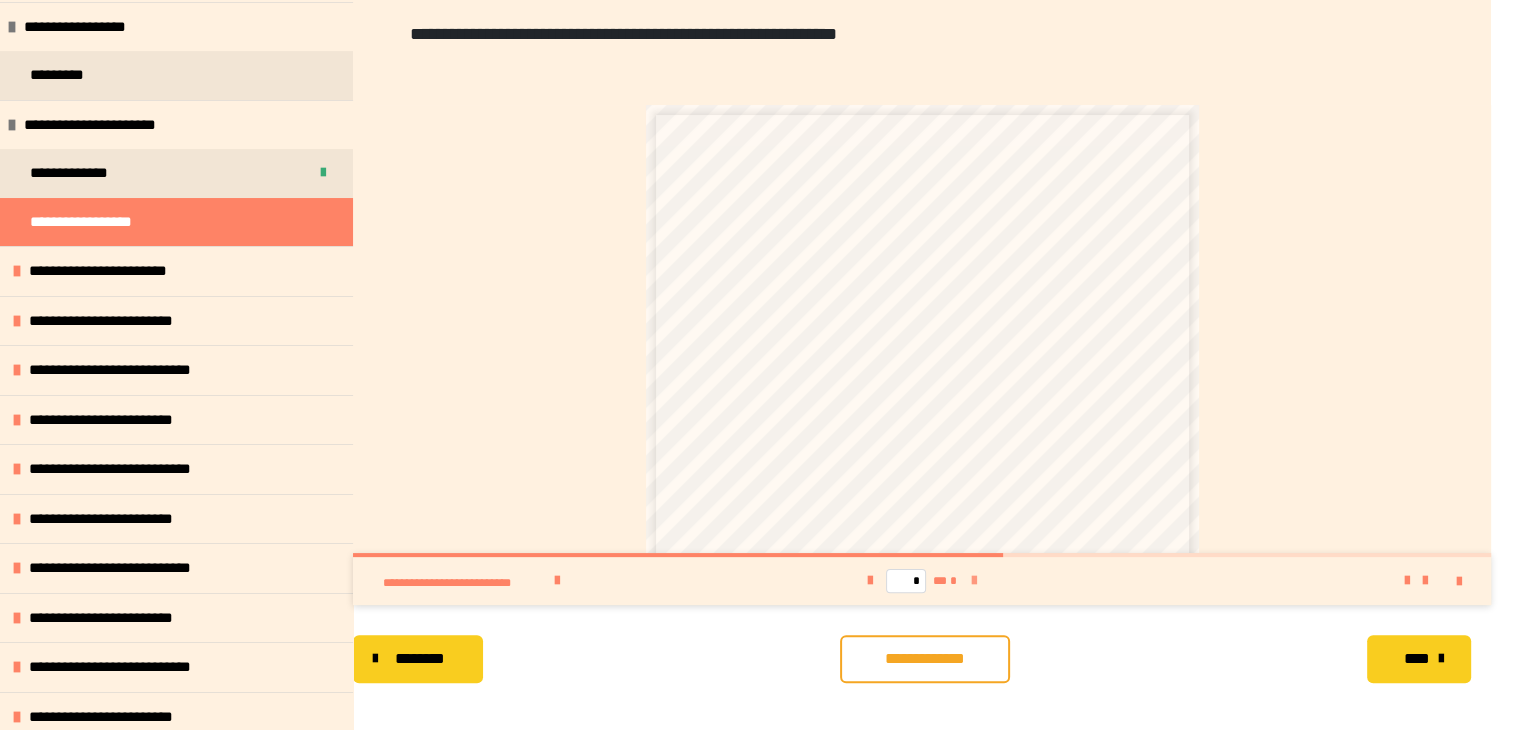 click at bounding box center (974, 581) 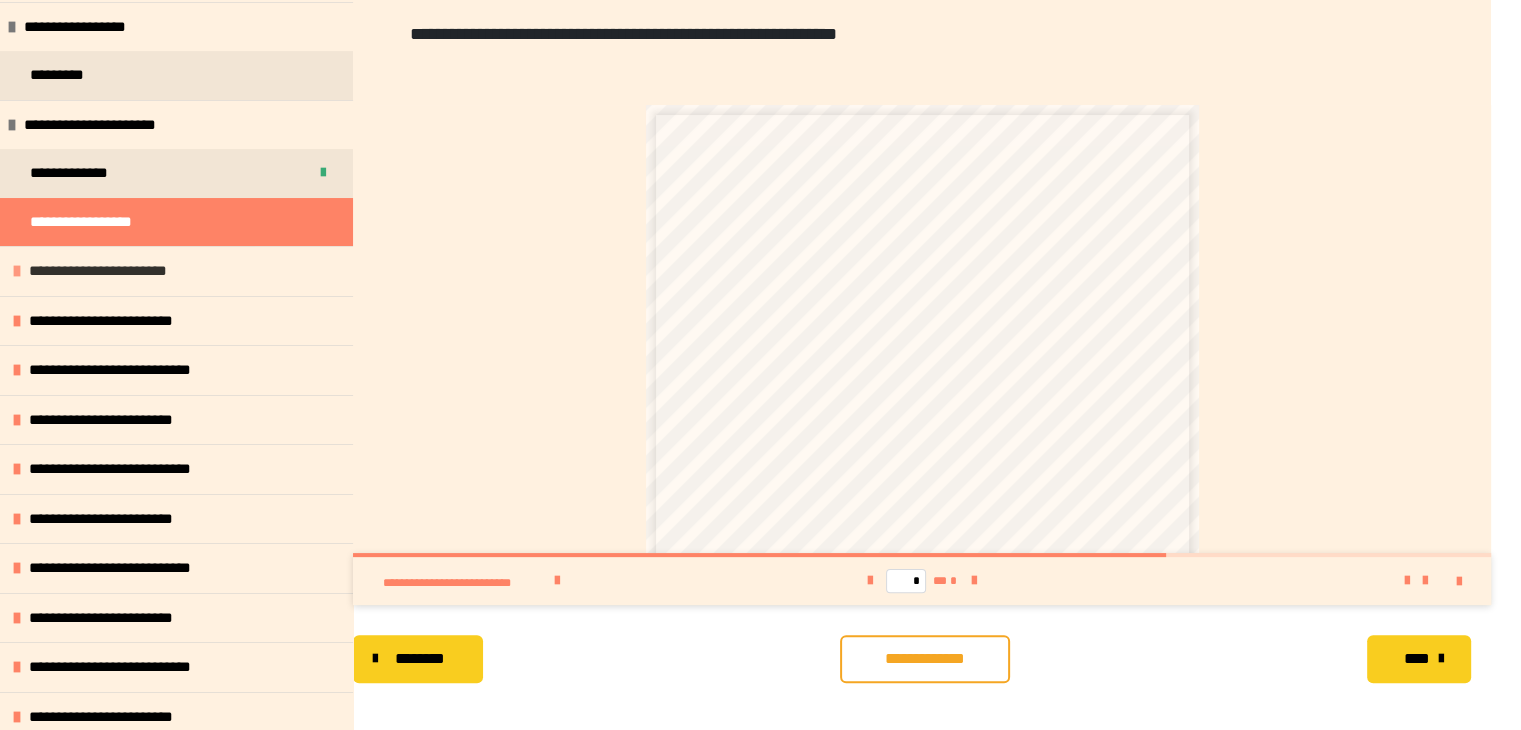 click on "**********" at bounding box center [176, 271] 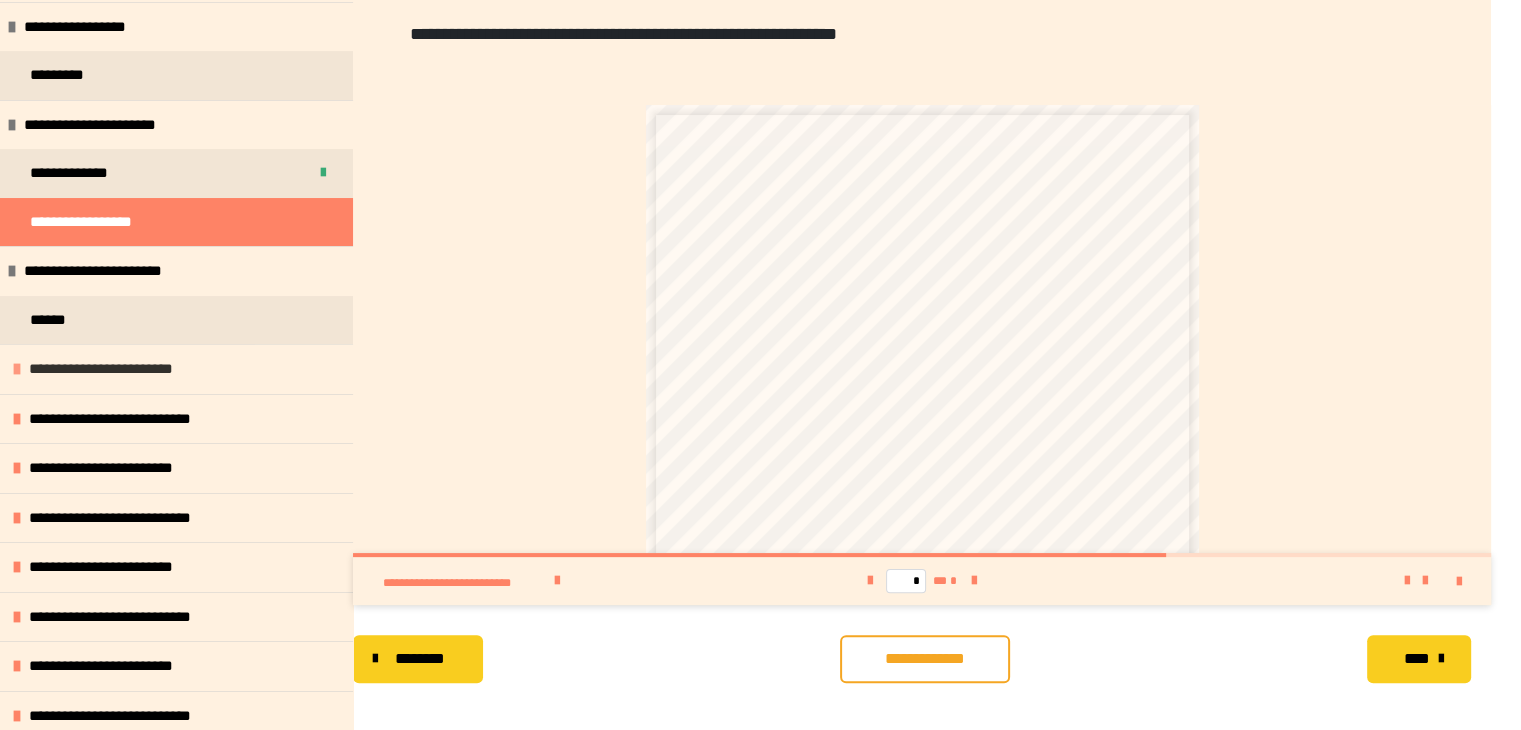 click on "**********" at bounding box center [113, 369] 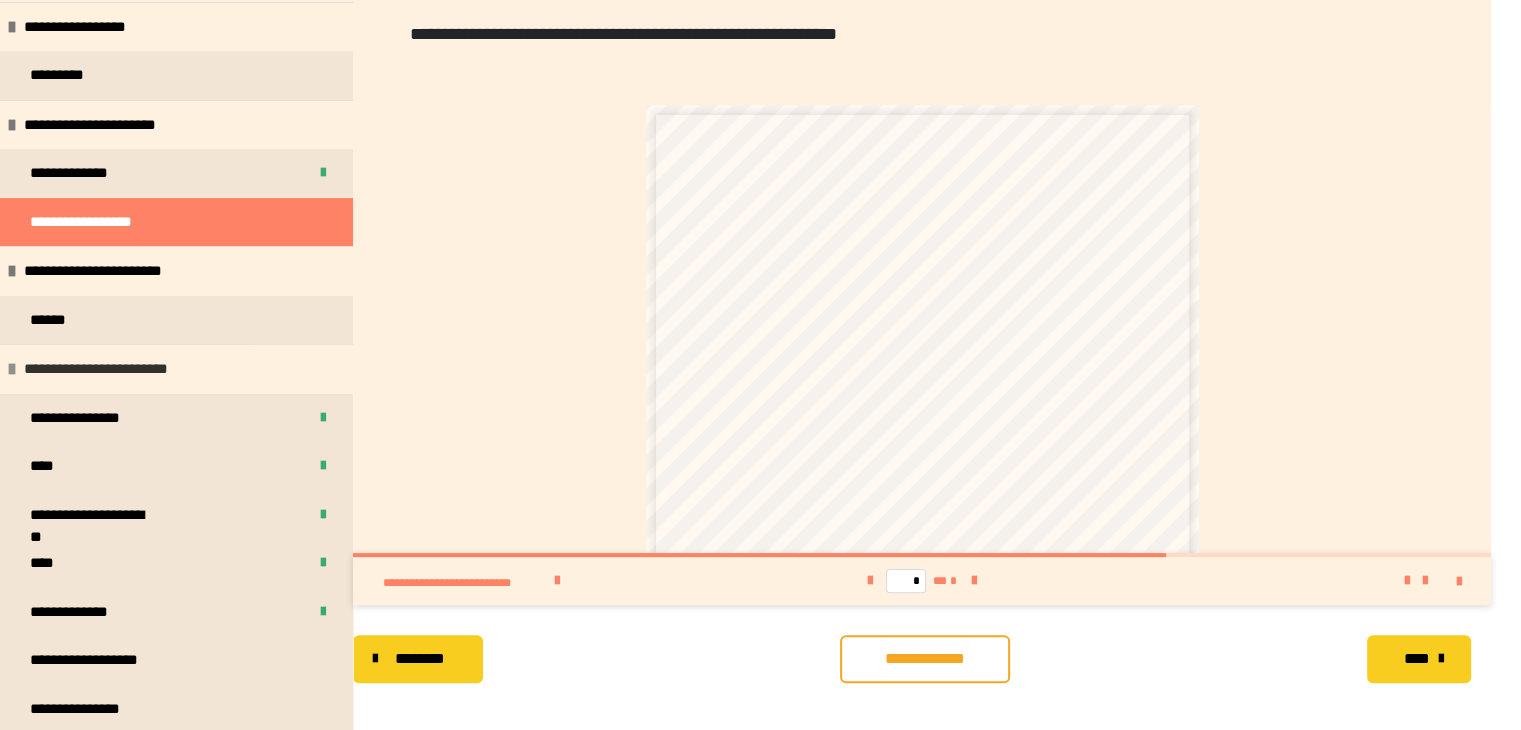 click on "**********" at bounding box center (108, 369) 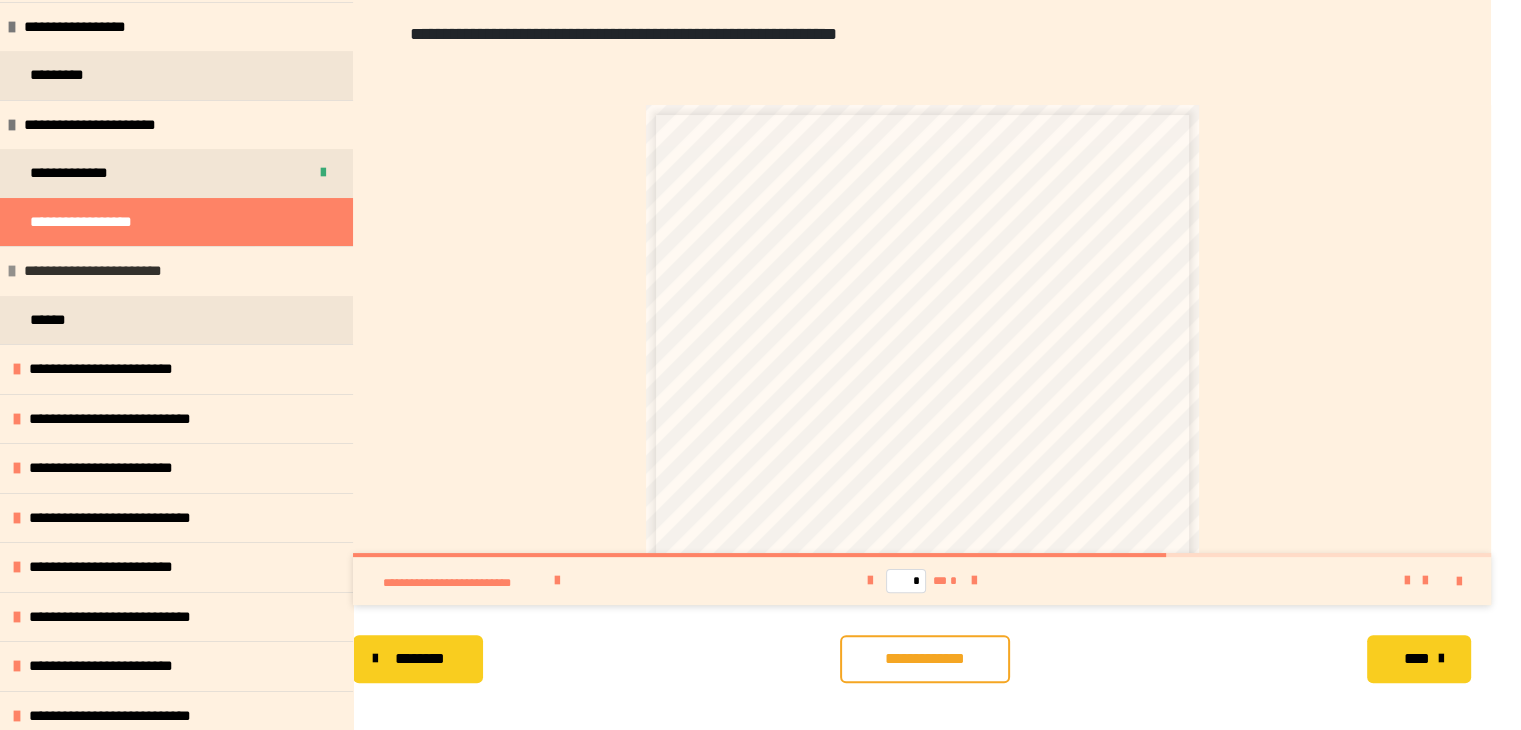 click on "**********" at bounding box center [130, 271] 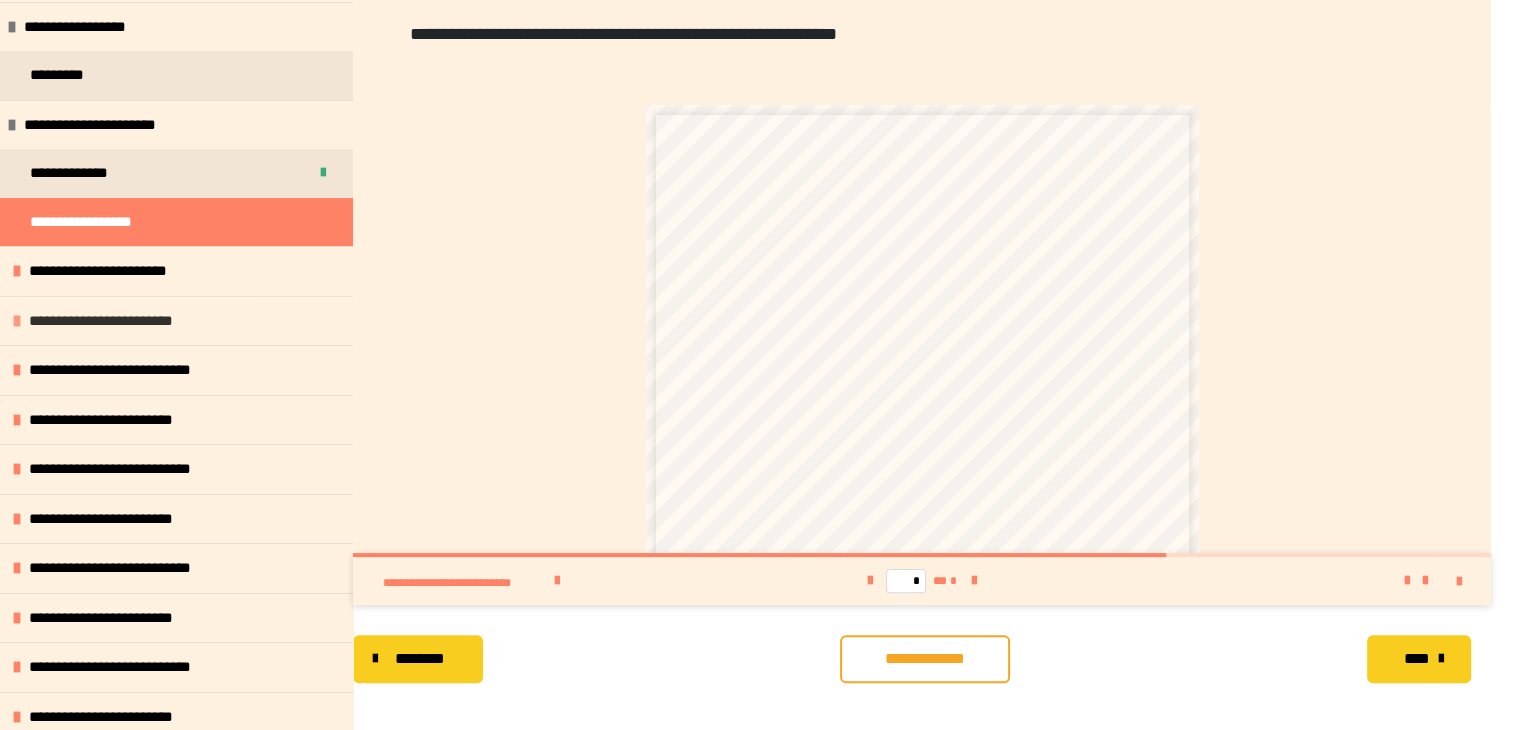 click on "**********" at bounding box center [113, 321] 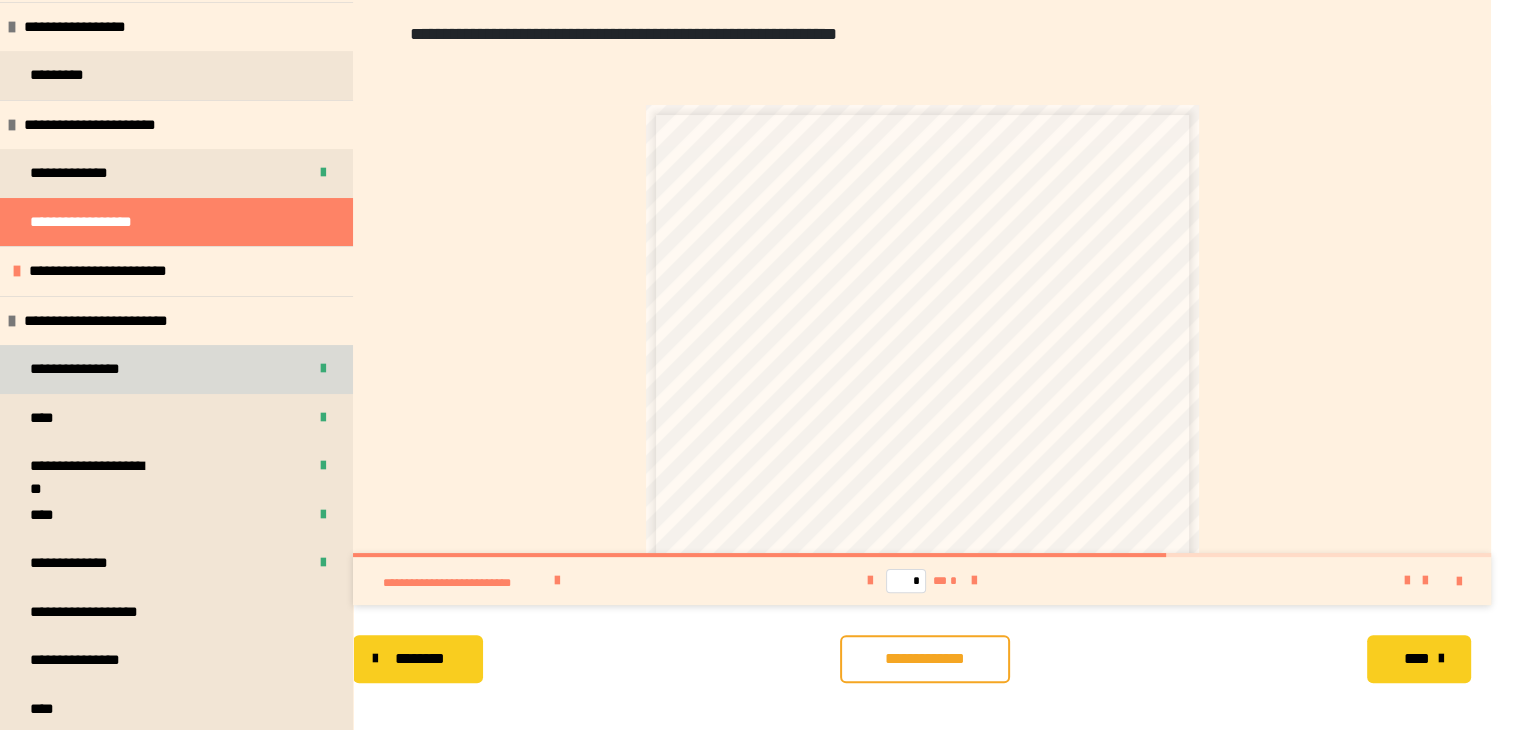 click on "**********" at bounding box center [176, 369] 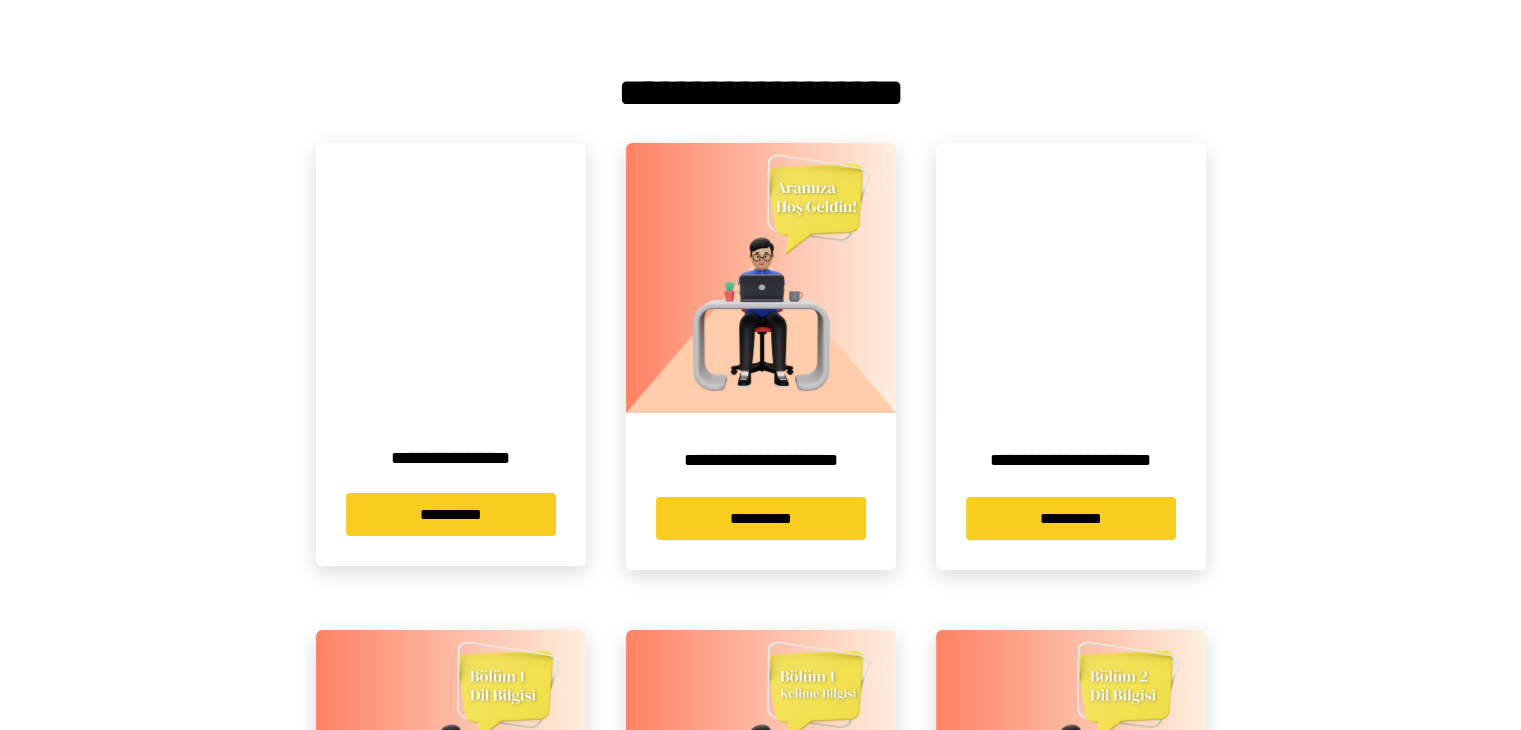 scroll, scrollTop: 0, scrollLeft: 0, axis: both 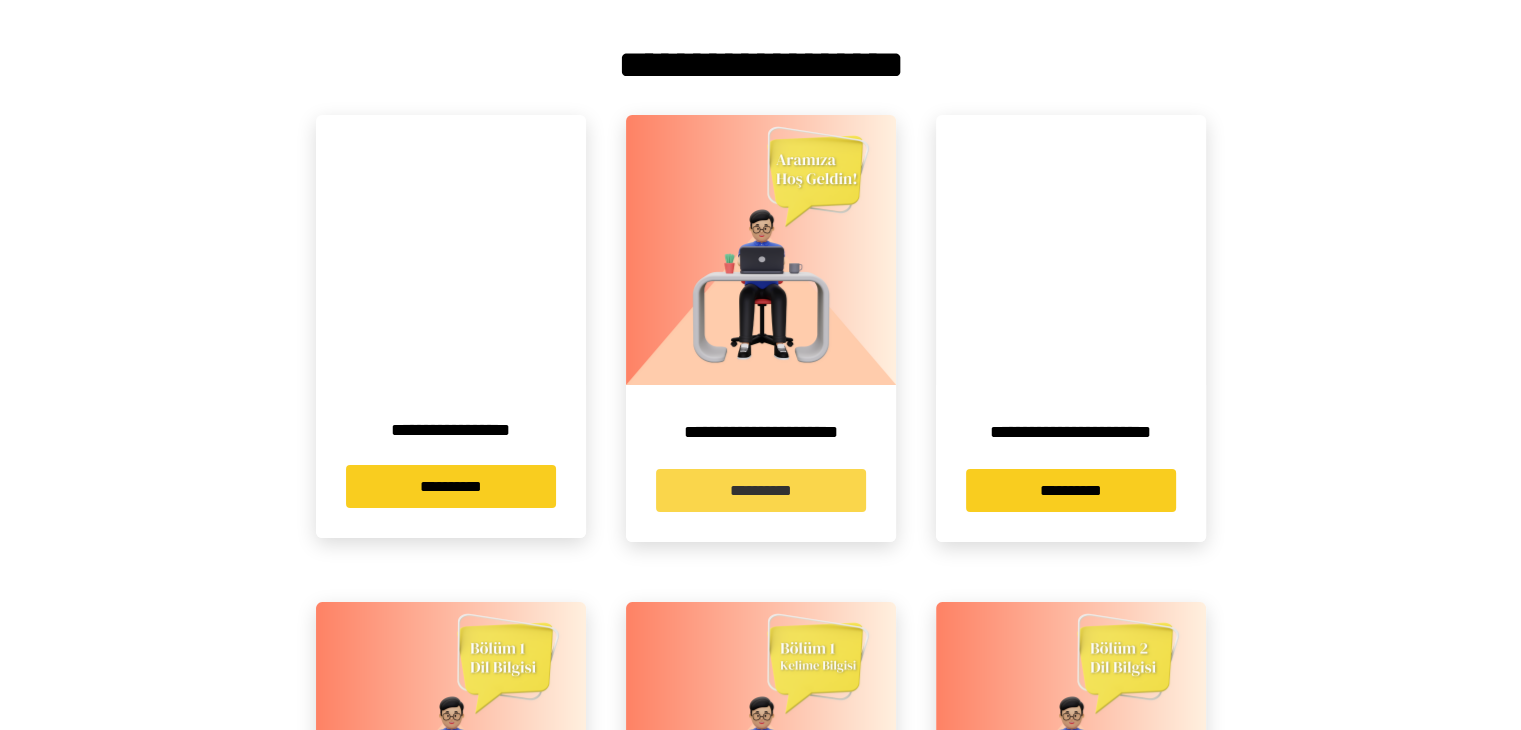 click on "**********" at bounding box center (761, 490) 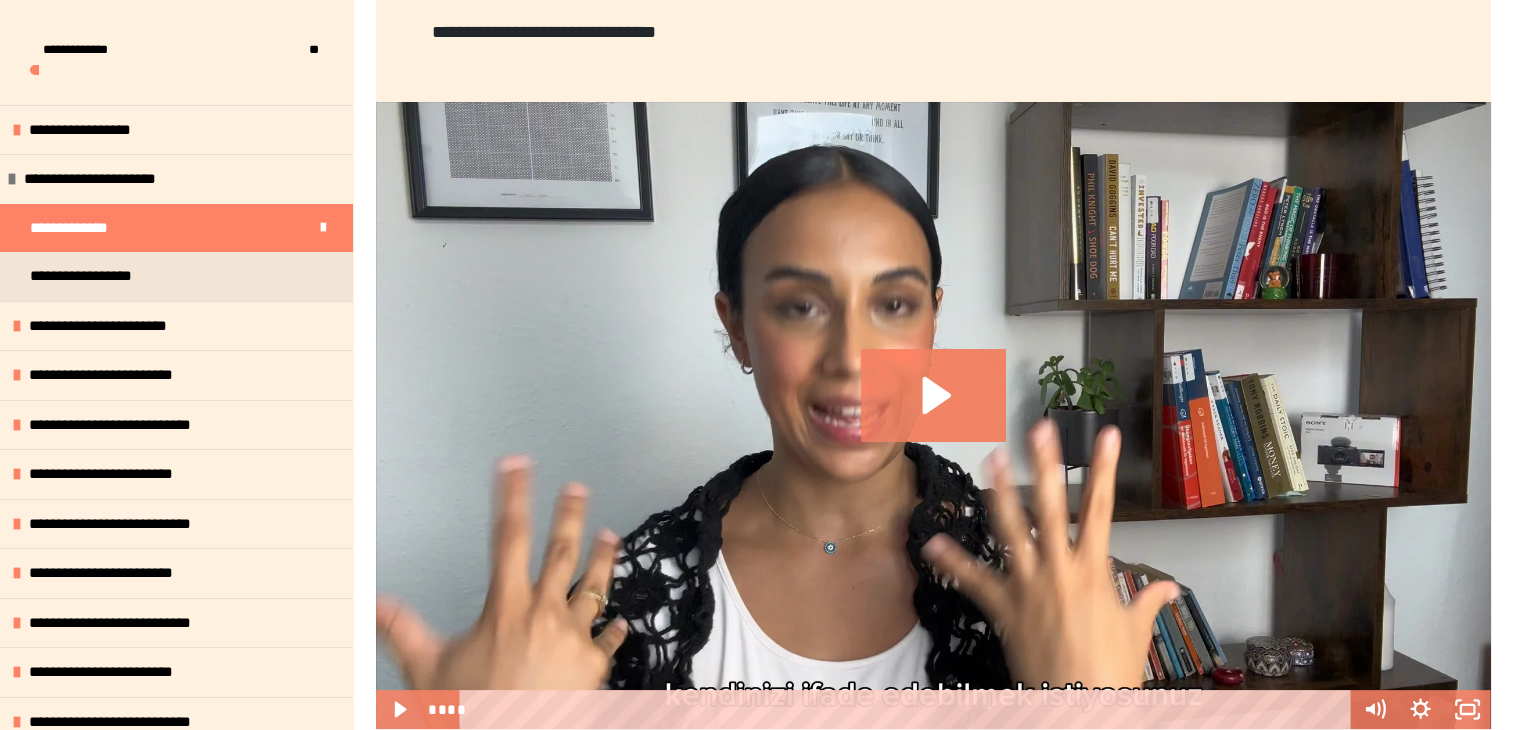 scroll, scrollTop: 365, scrollLeft: 0, axis: vertical 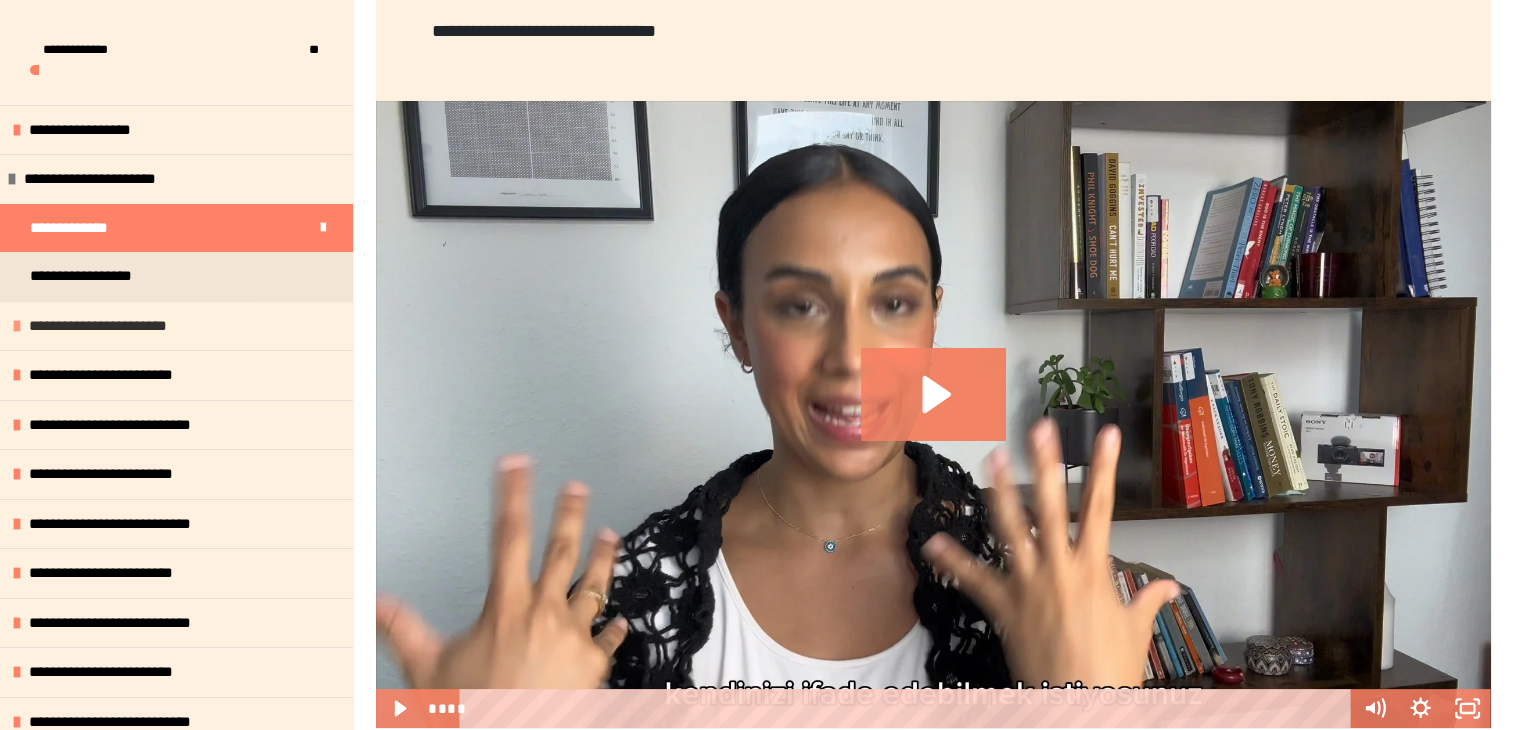 click on "**********" at bounding box center (176, 326) 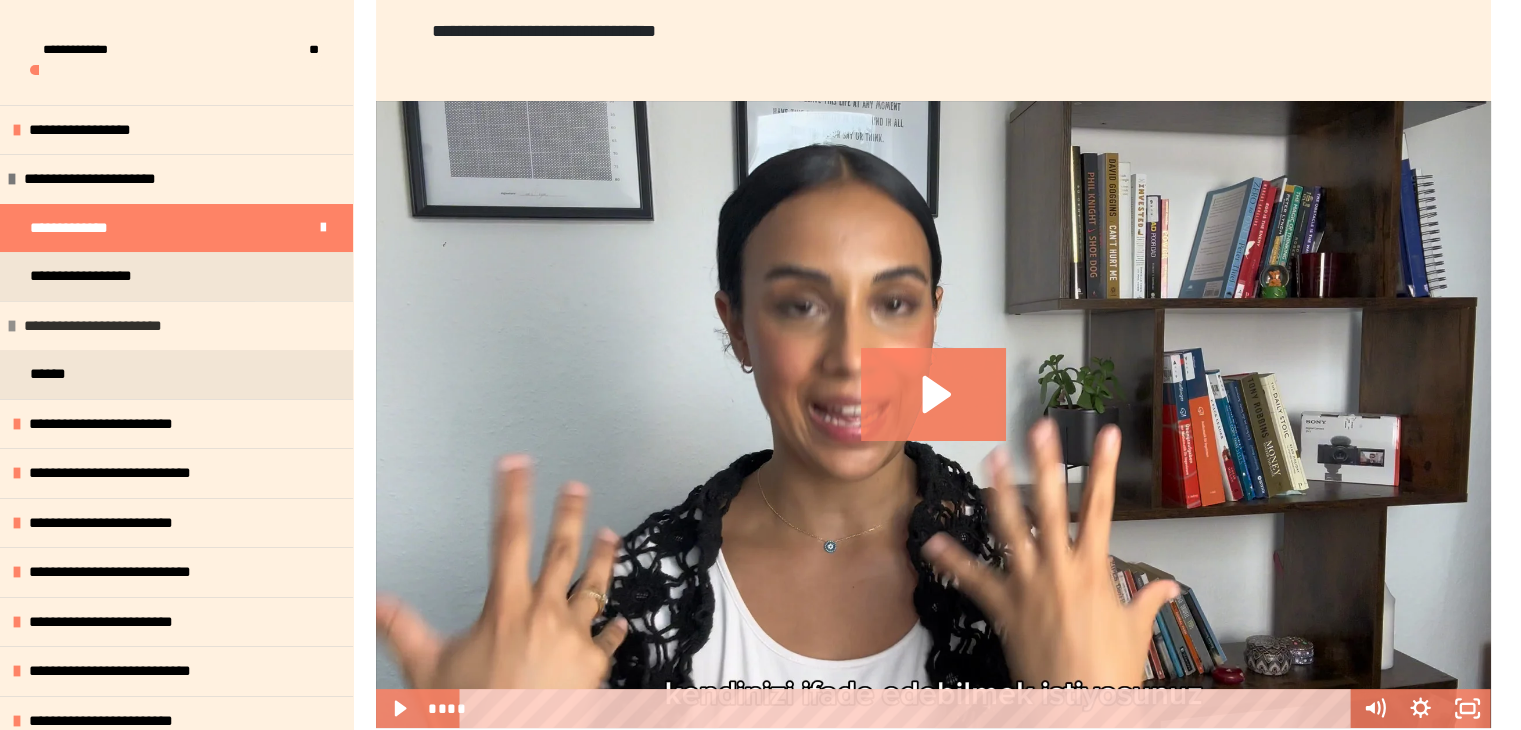 click on "**********" at bounding box center [176, 326] 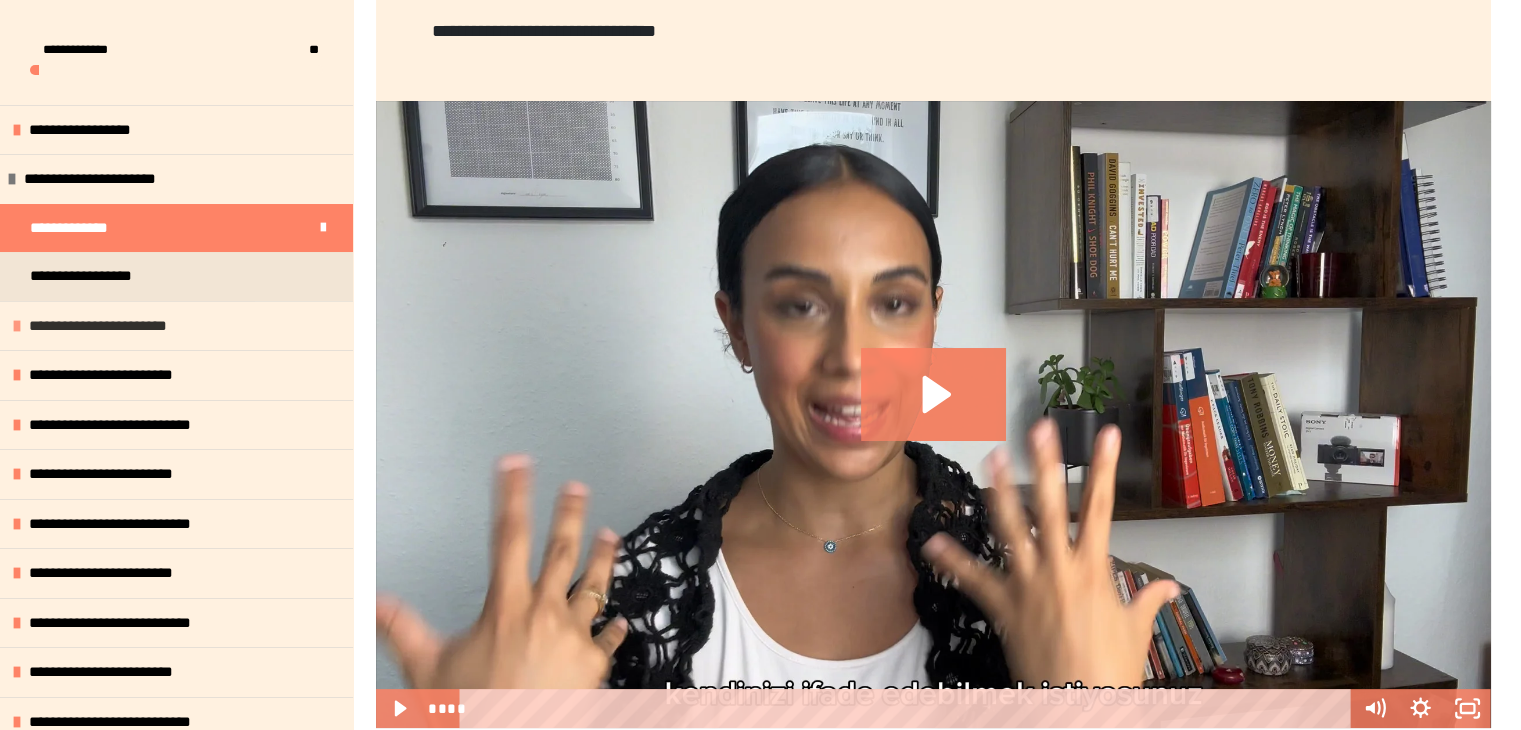 click on "**********" at bounding box center (176, 326) 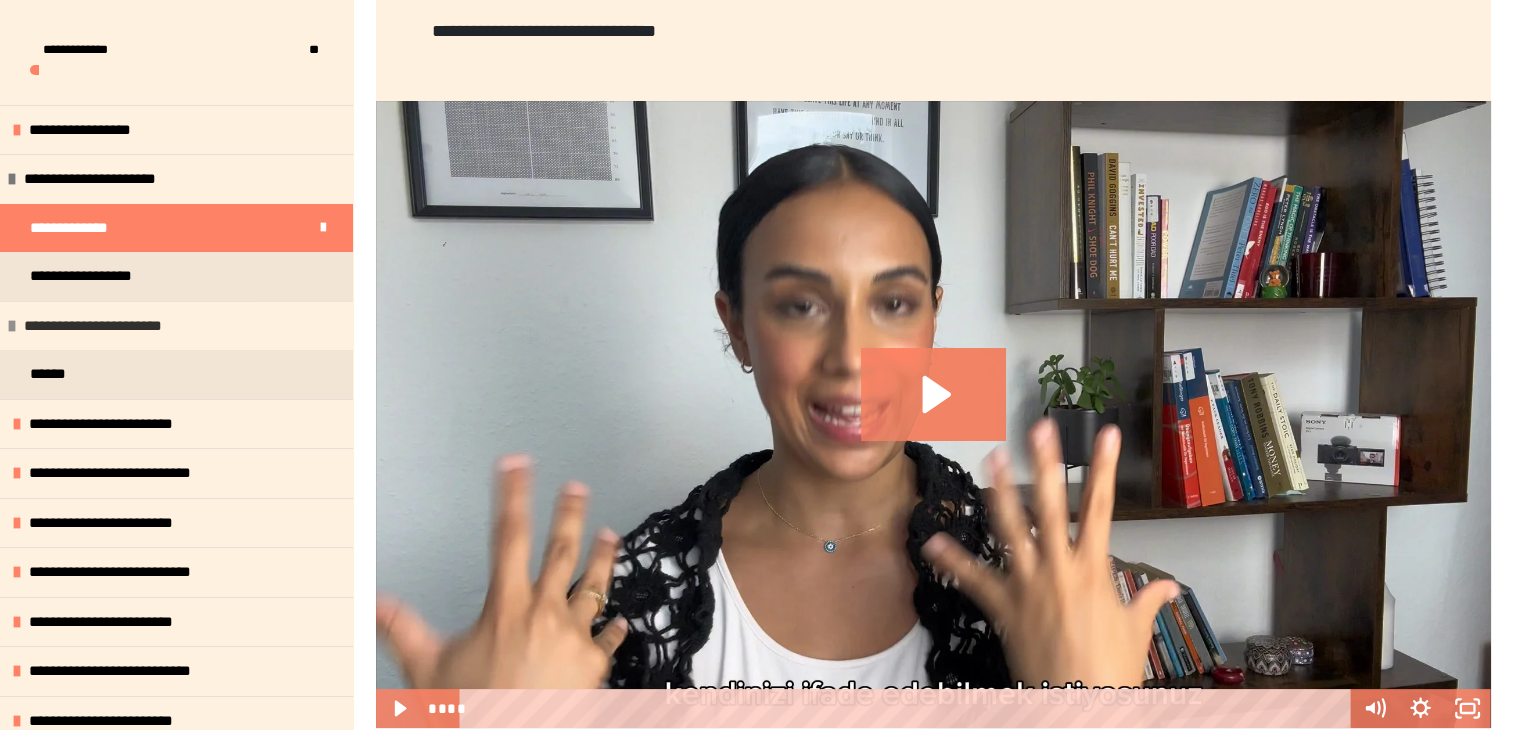 click on "**********" at bounding box center (176, 326) 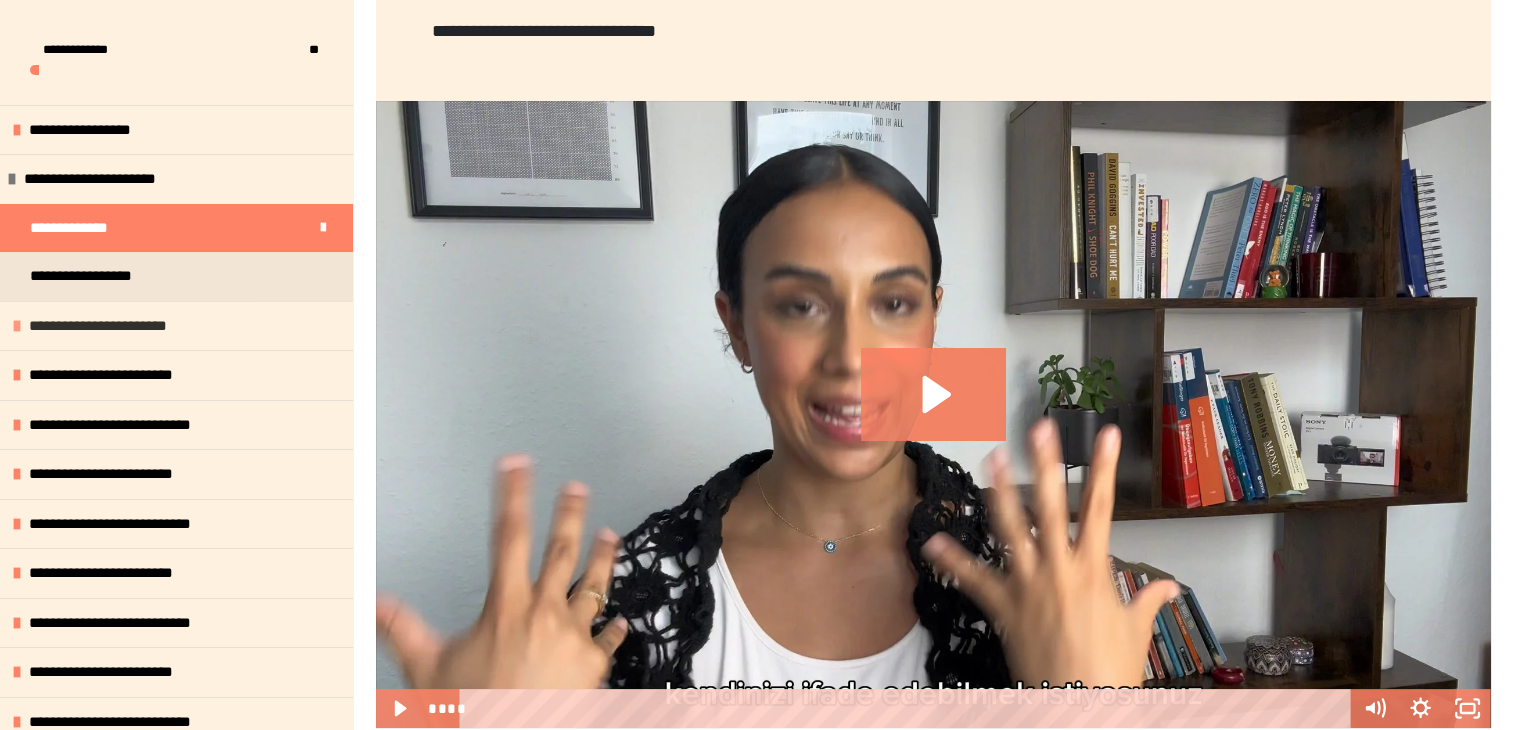 click on "**********" at bounding box center [176, 326] 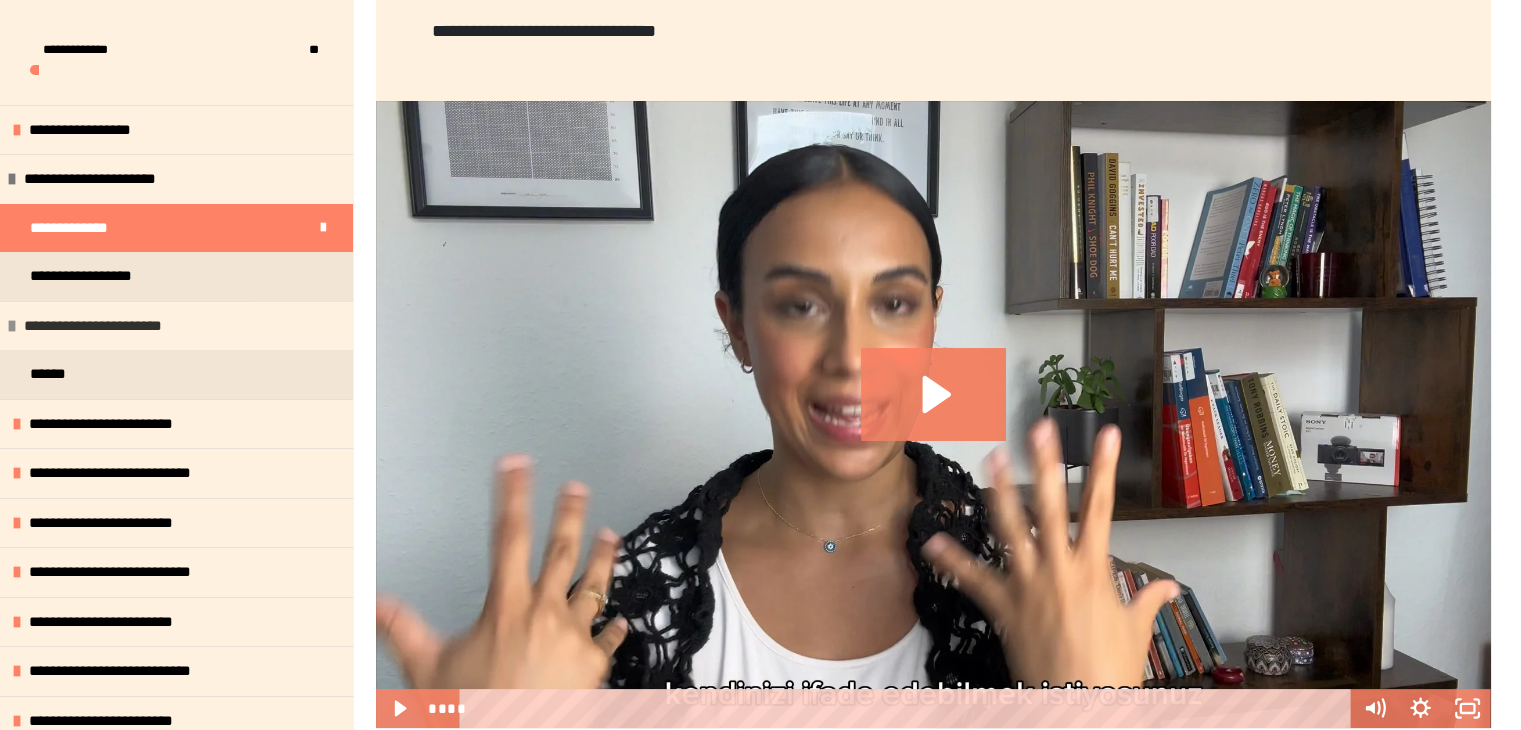 click on "**********" at bounding box center (176, 326) 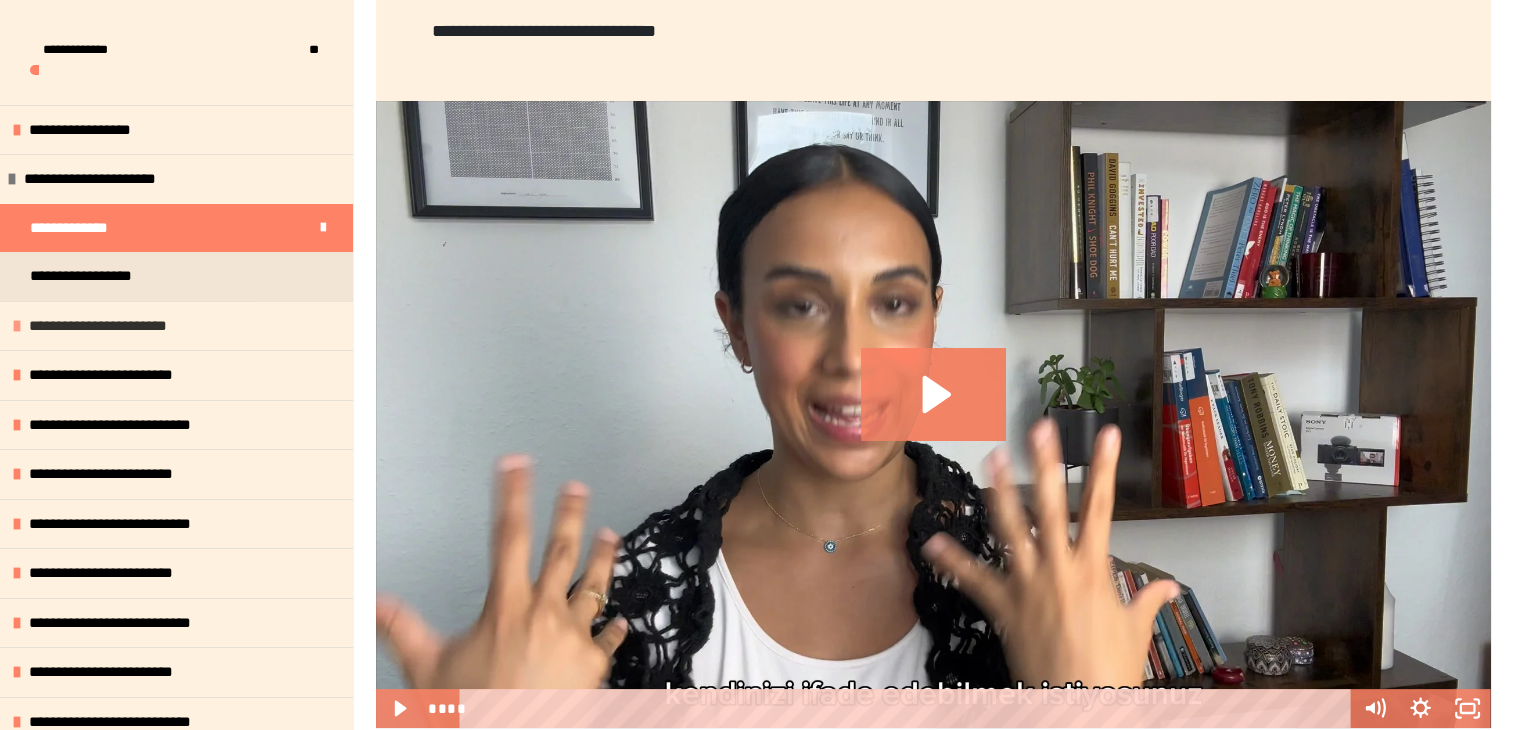 click on "**********" at bounding box center (176, 326) 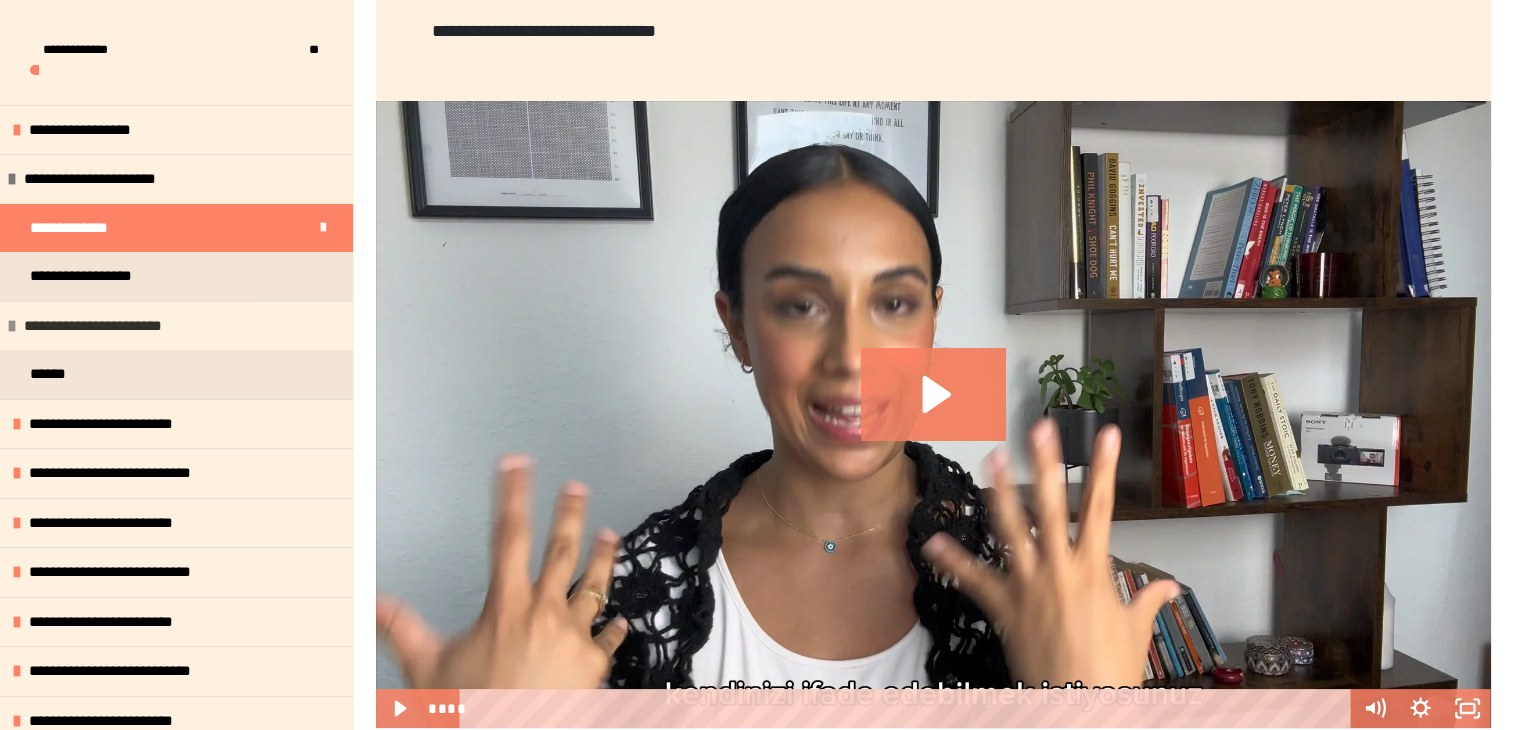 click on "**********" at bounding box center [176, 326] 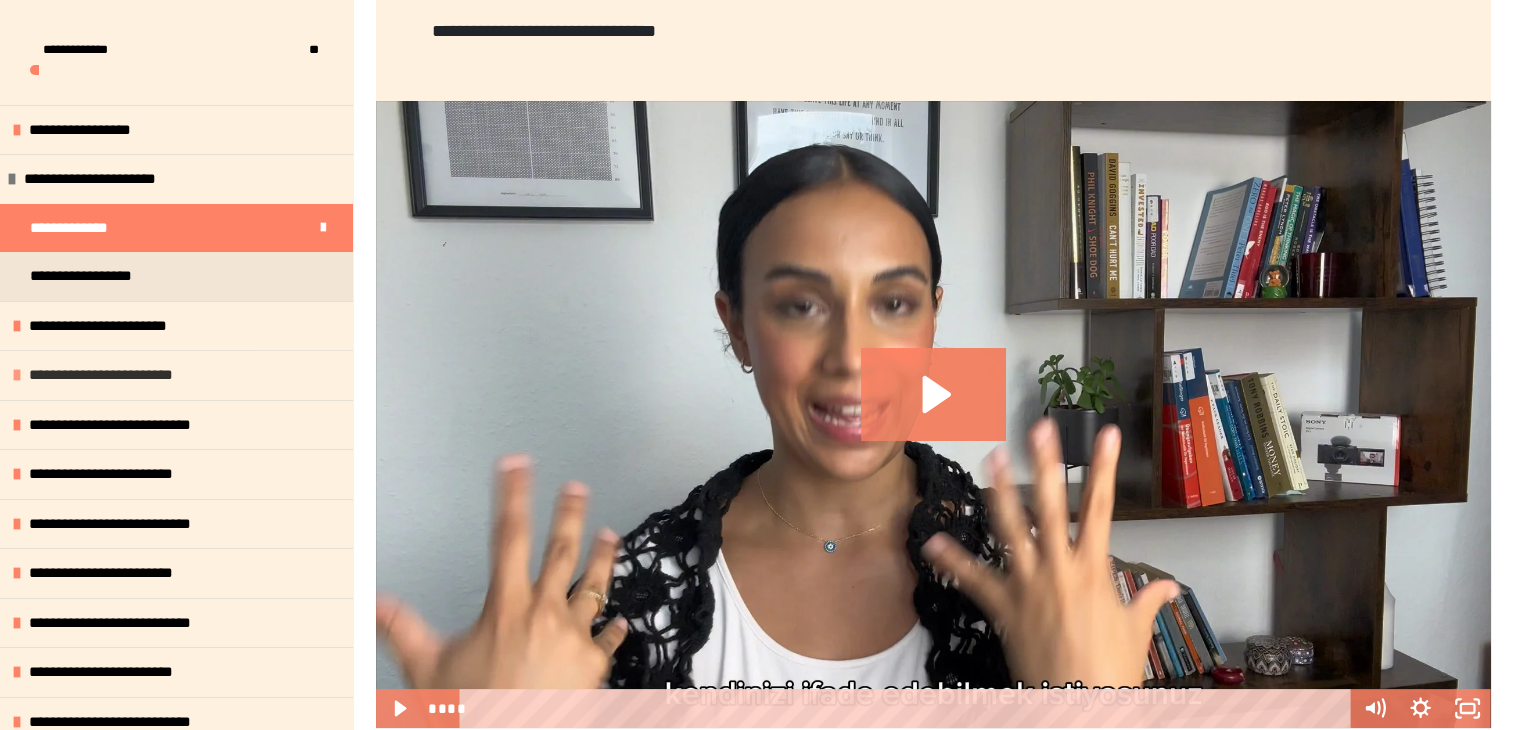 click on "**********" at bounding box center (113, 375) 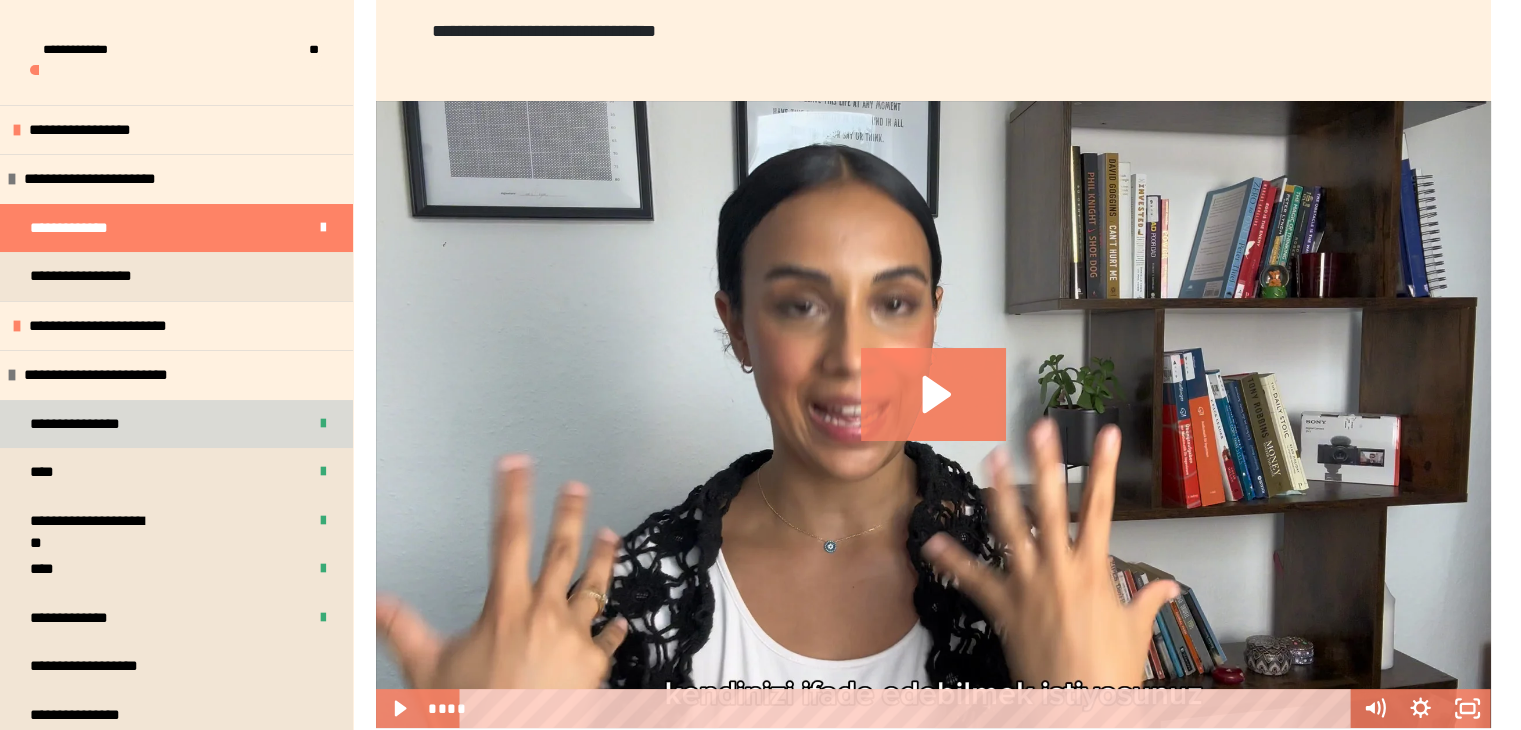 click on "**********" at bounding box center (176, 424) 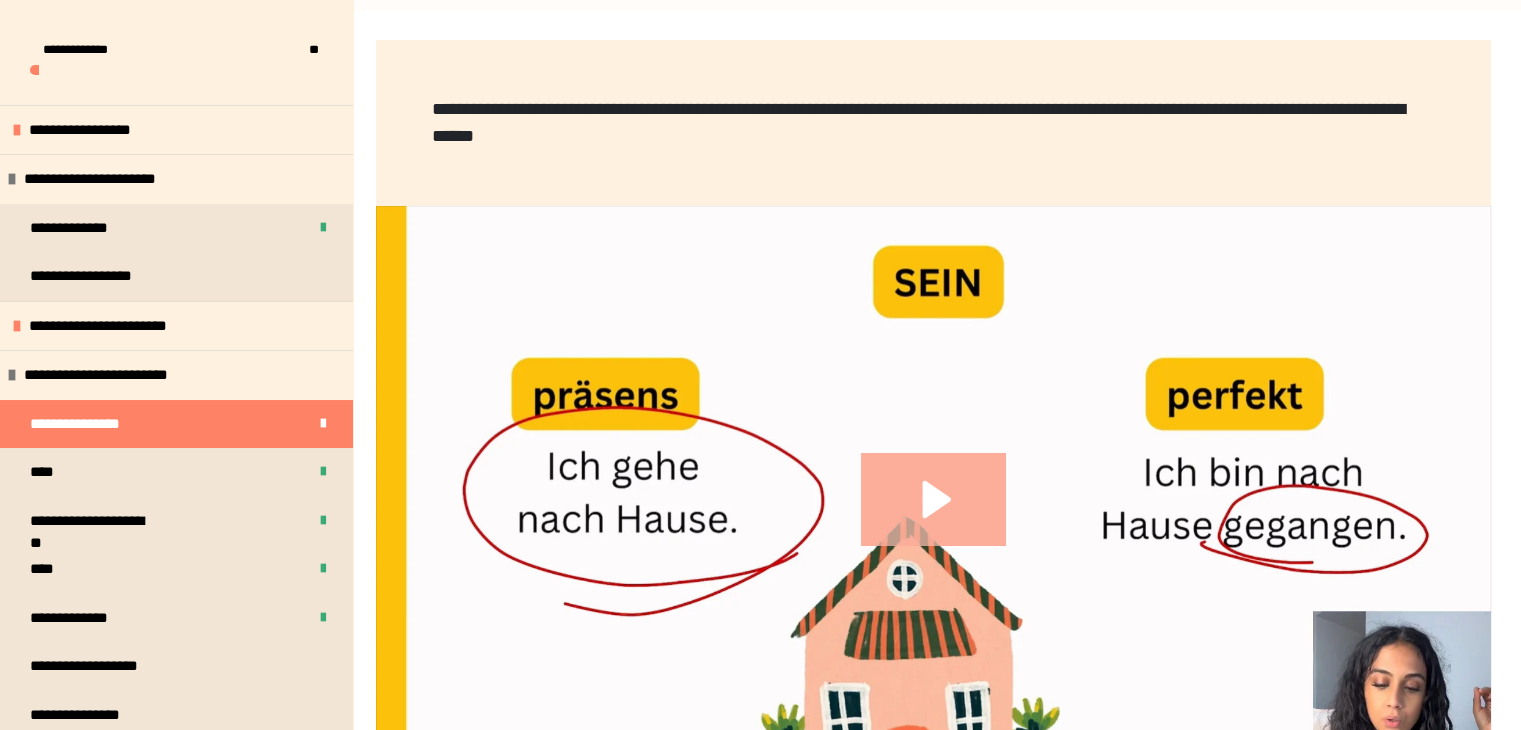 click 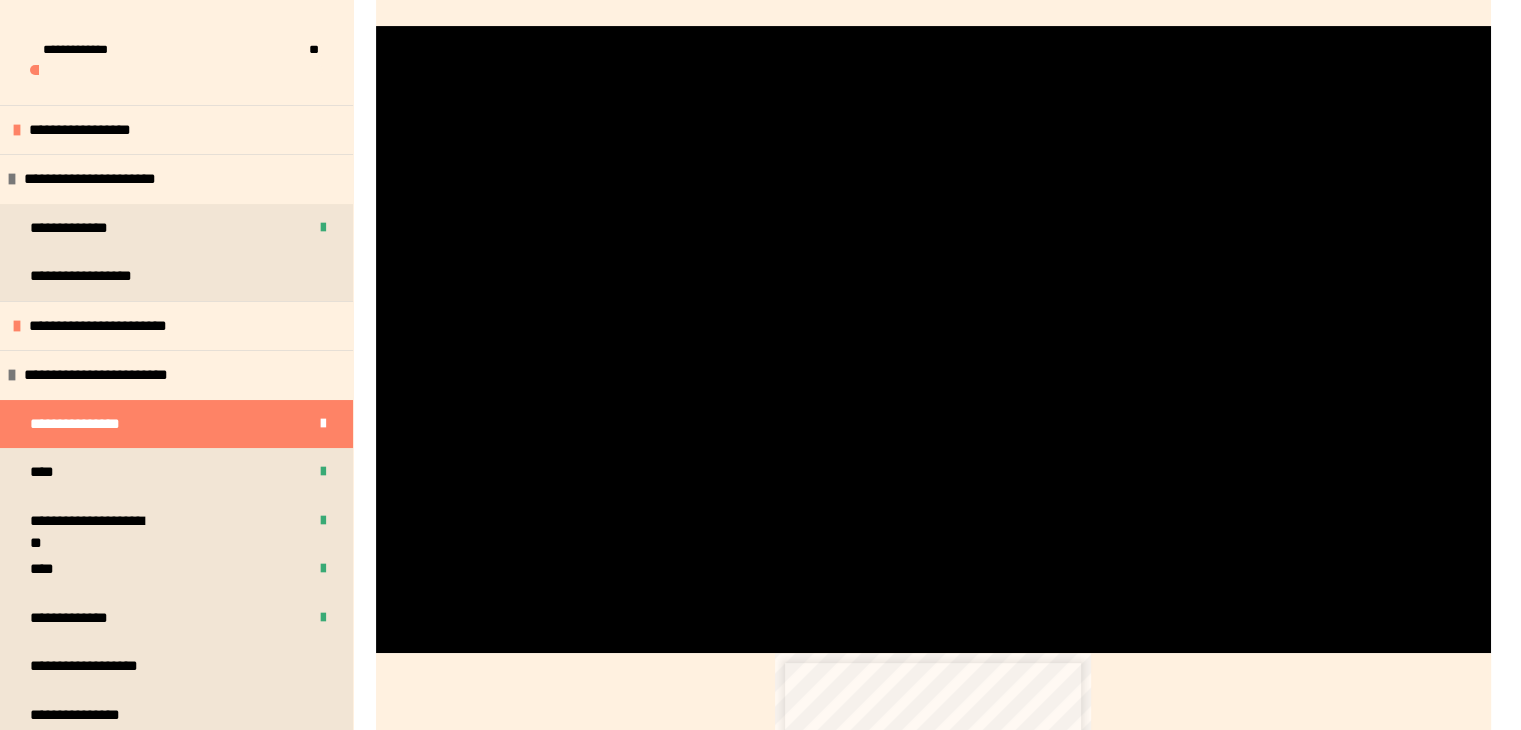 scroll, scrollTop: 465, scrollLeft: 0, axis: vertical 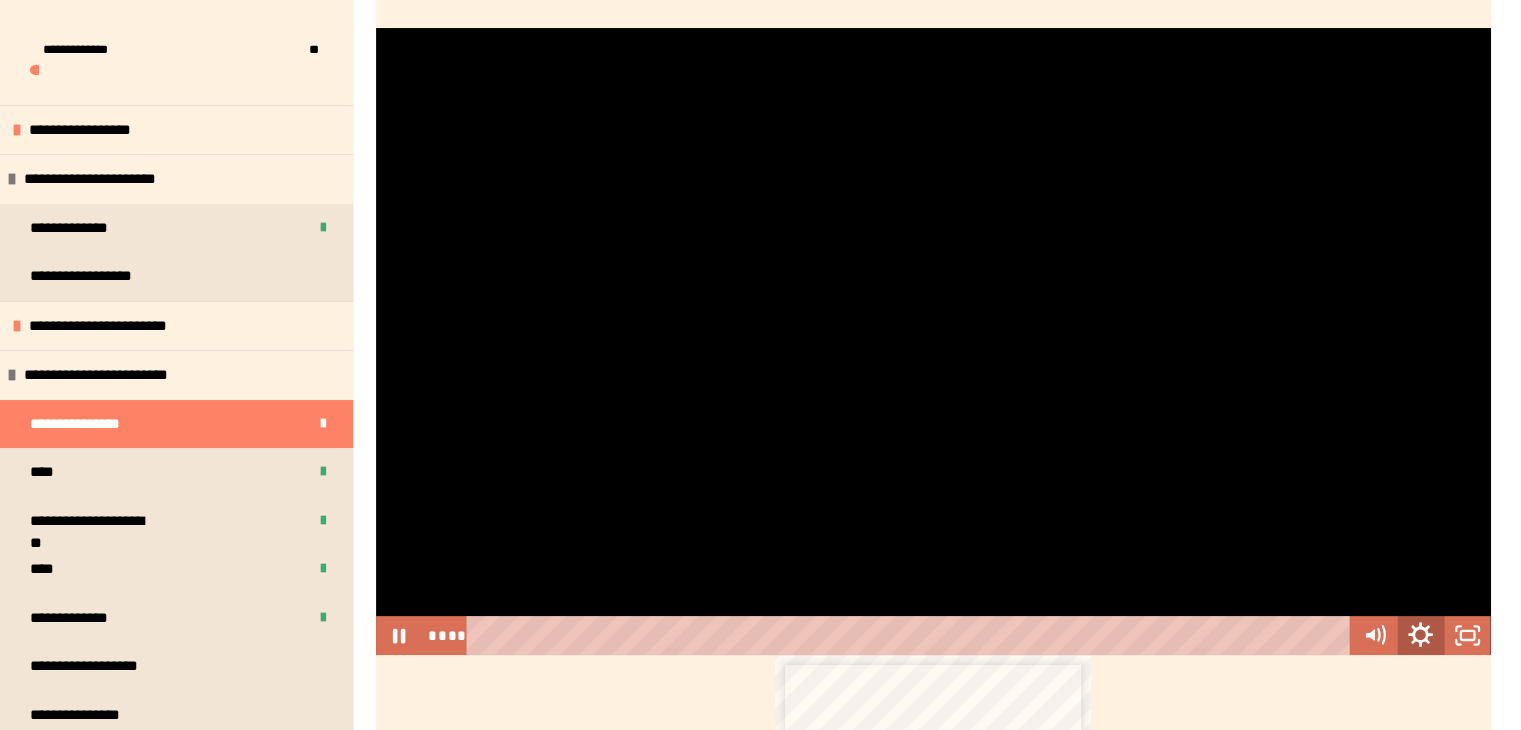 click 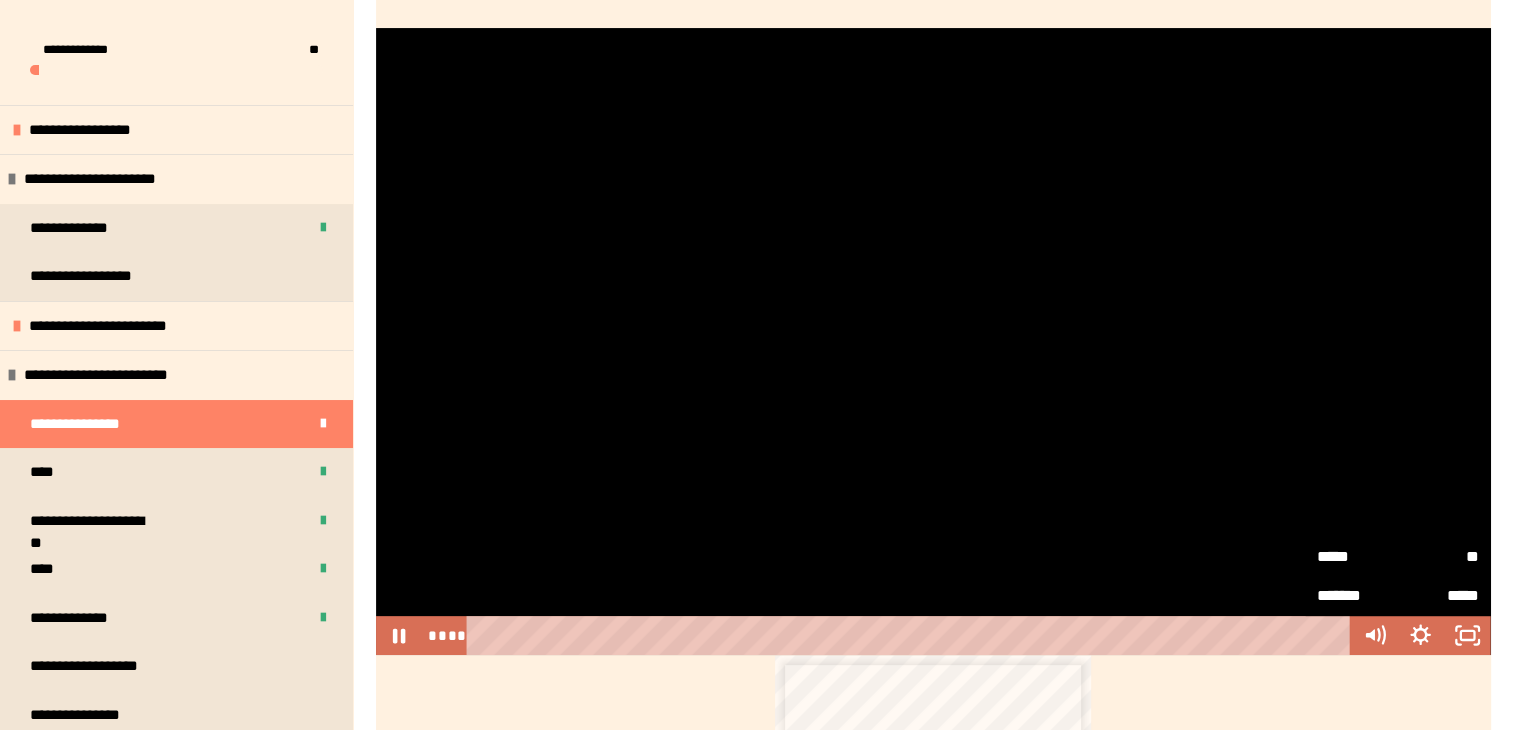 click on "*****" at bounding box center (1357, 556) 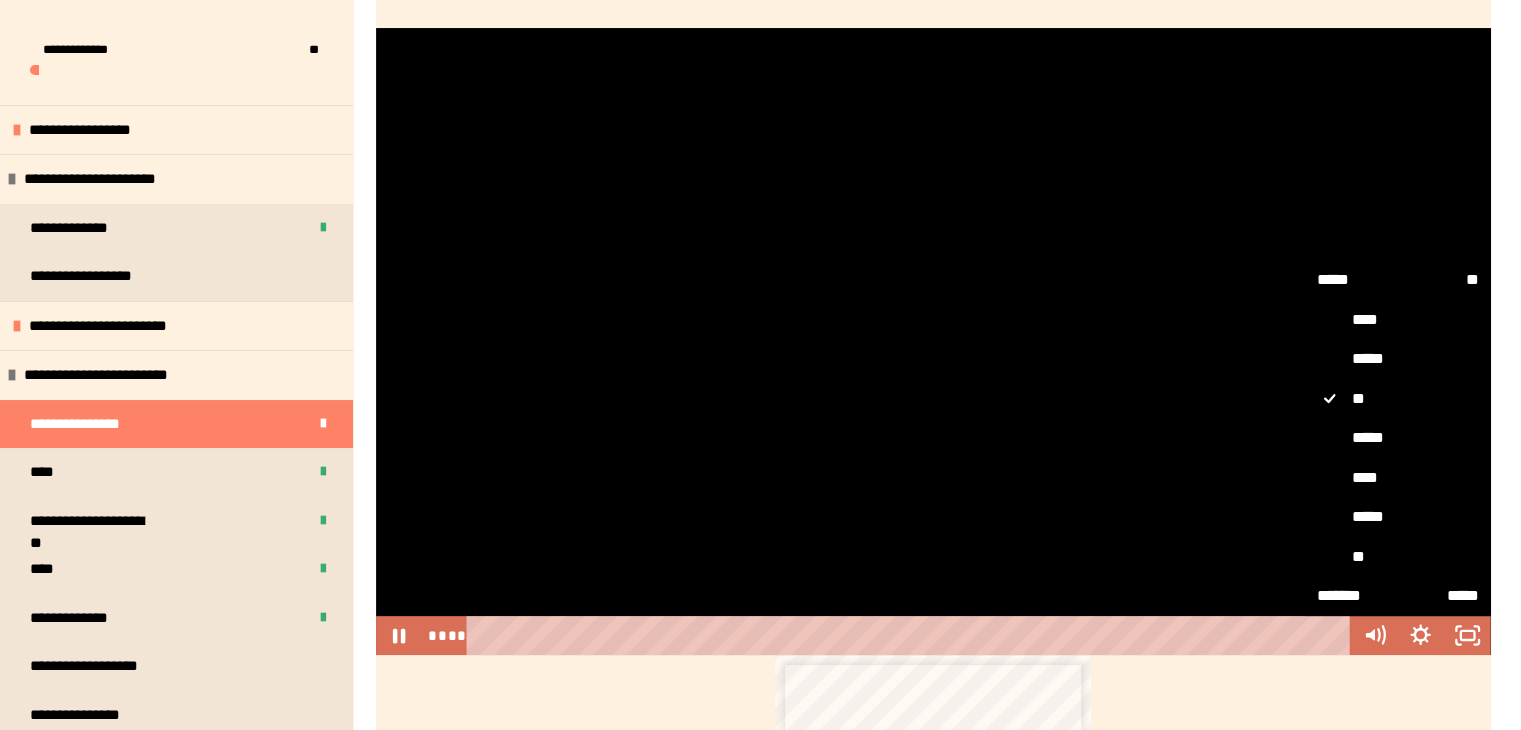 click on "****" at bounding box center [1398, 478] 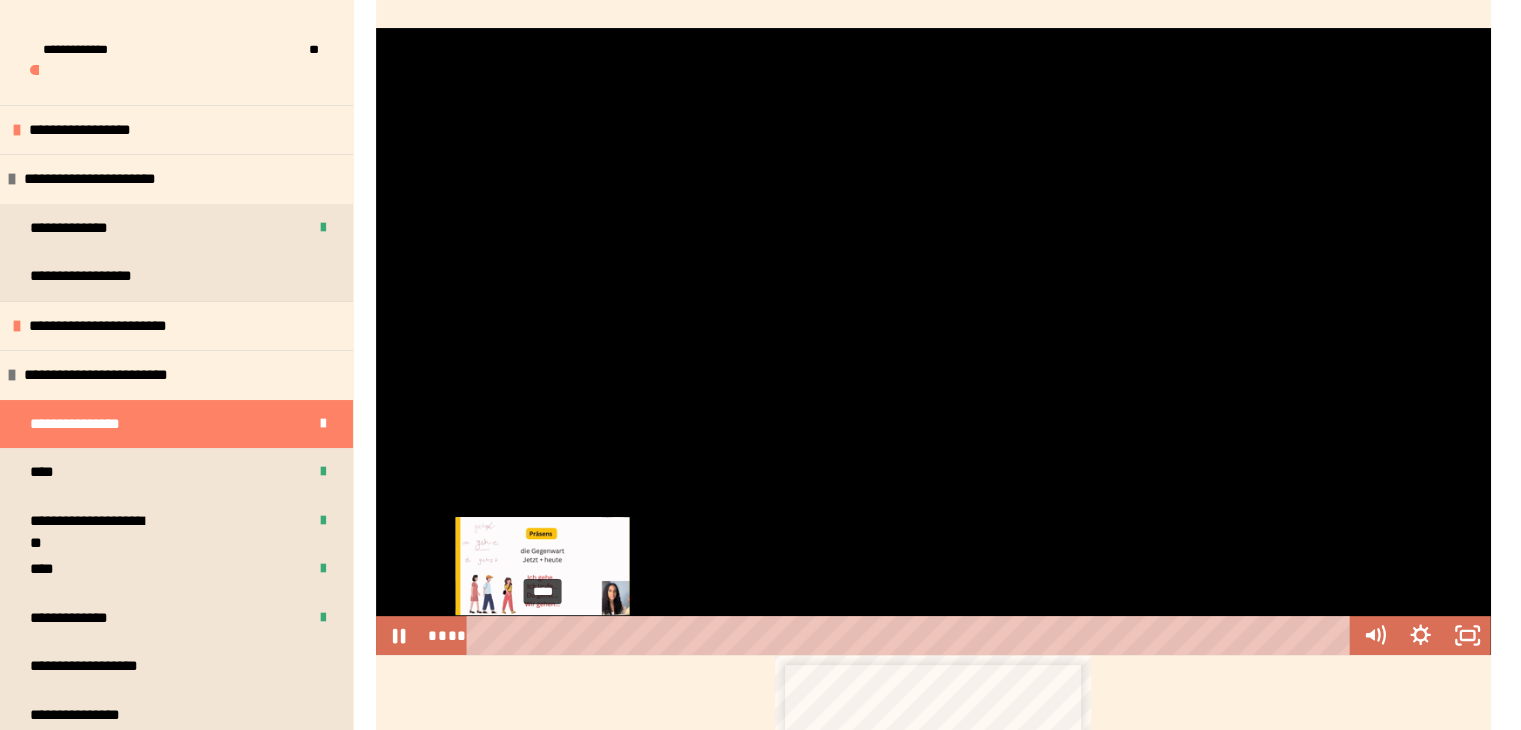 click on "****" at bounding box center (912, 635) 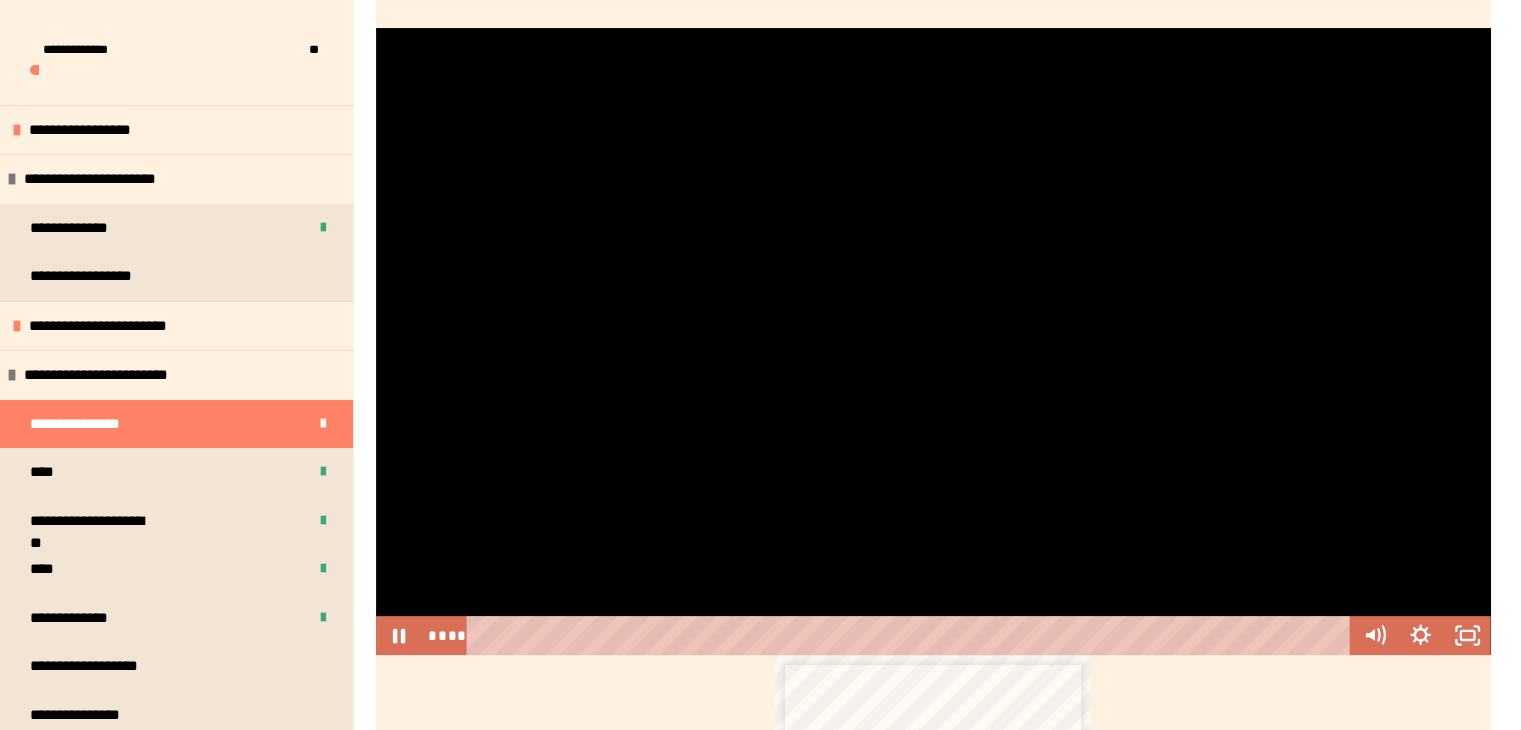 click at bounding box center [933, 341] 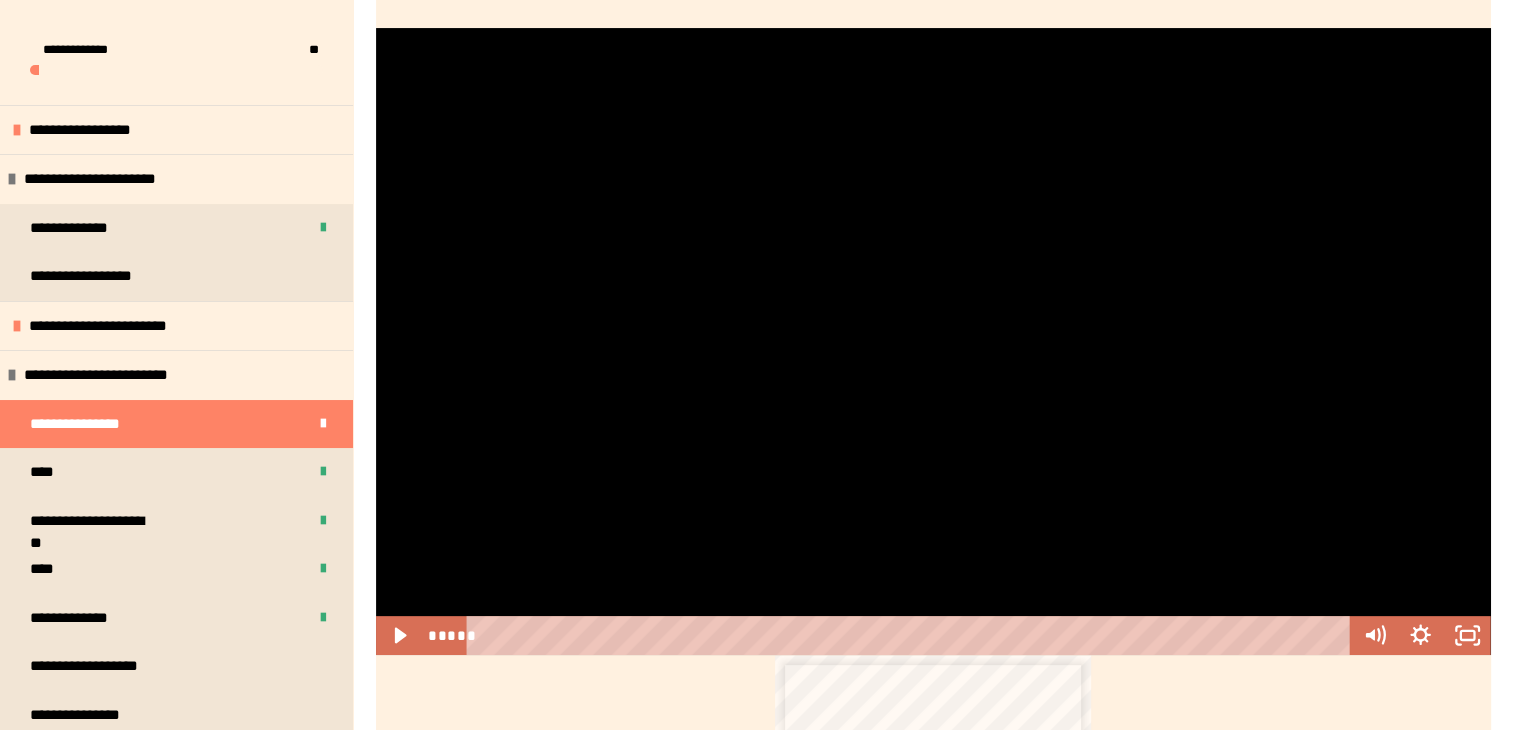 click on "**********" at bounding box center [760, 414] 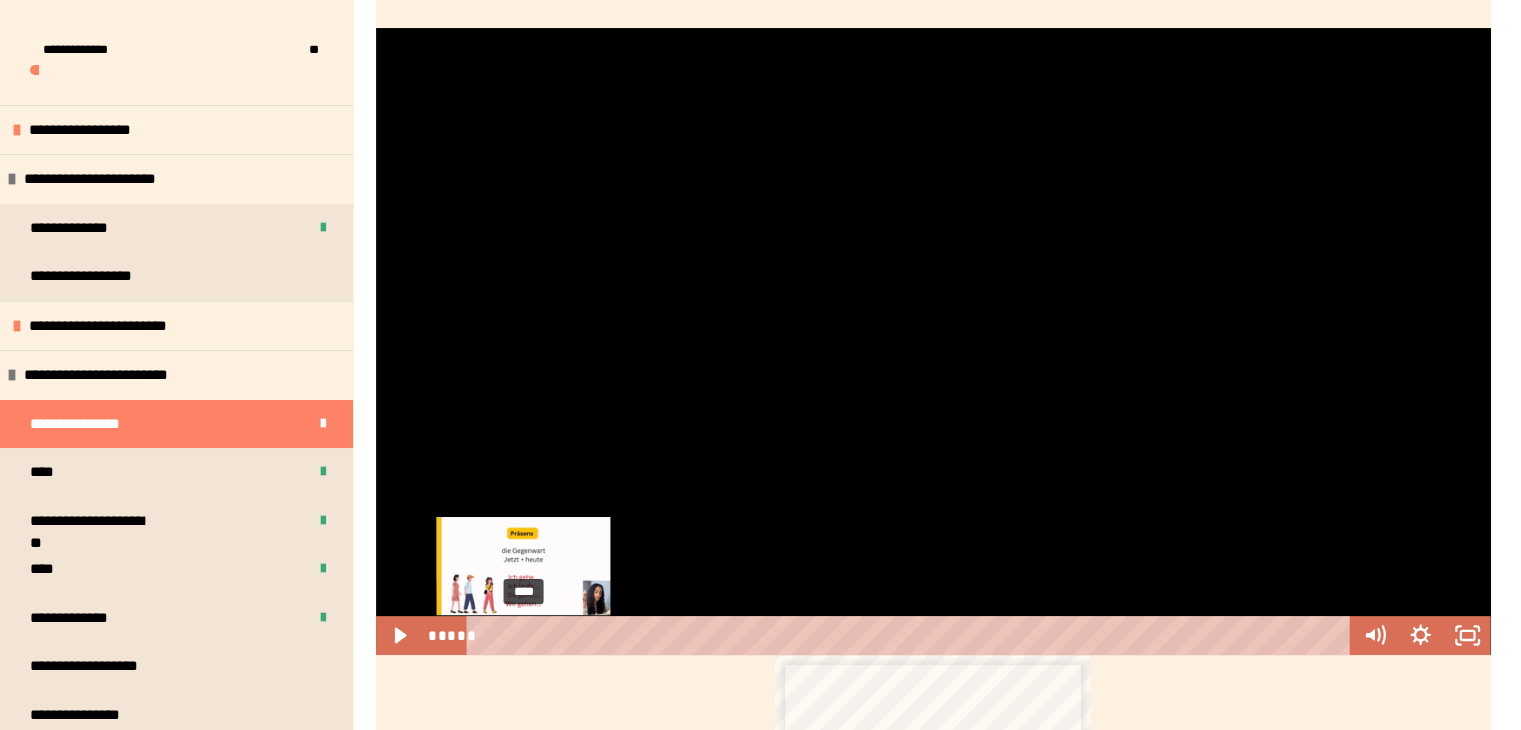 click on "**********" at bounding box center (933, 341) 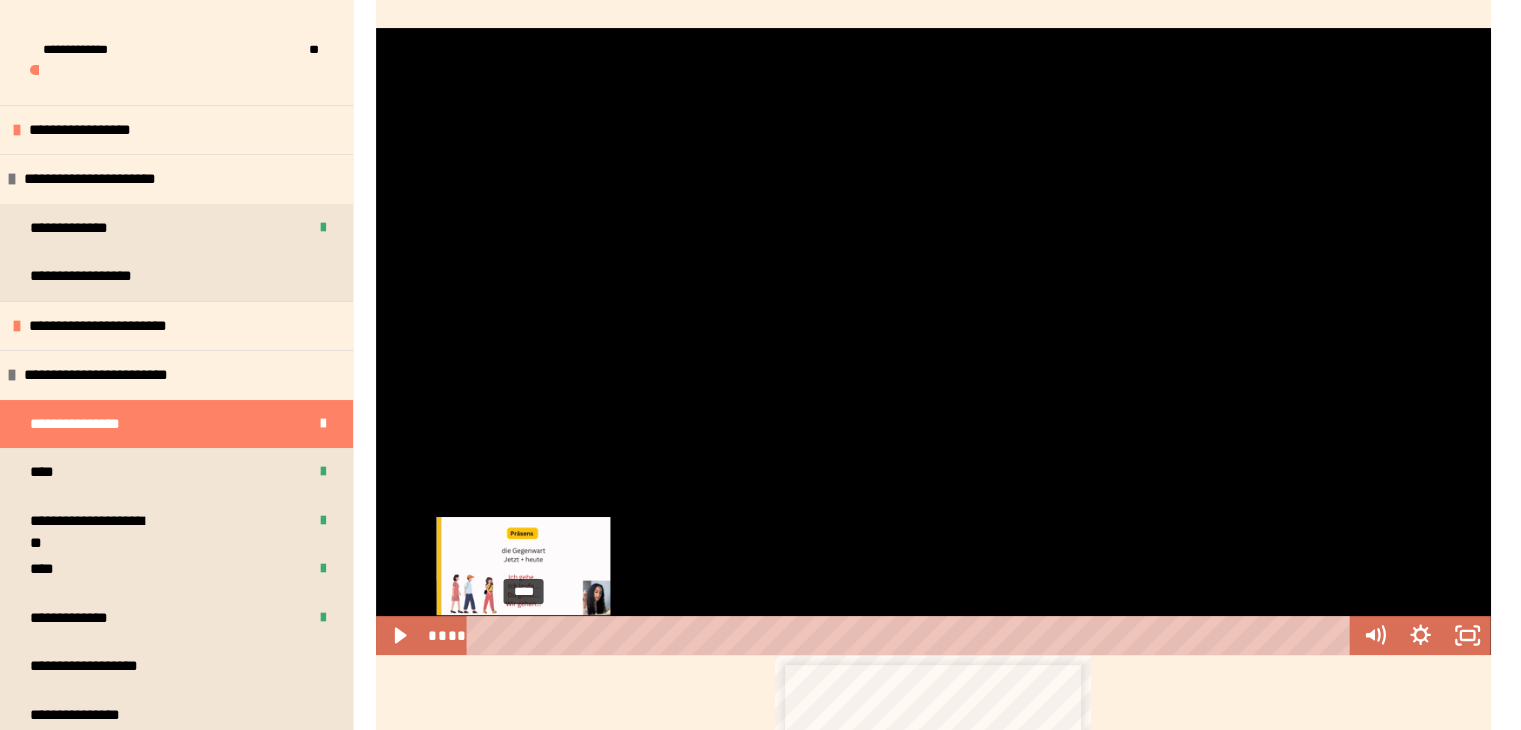 drag, startPoint x: 464, startPoint y: 482, endPoint x: 500, endPoint y: 613, distance: 135.85654 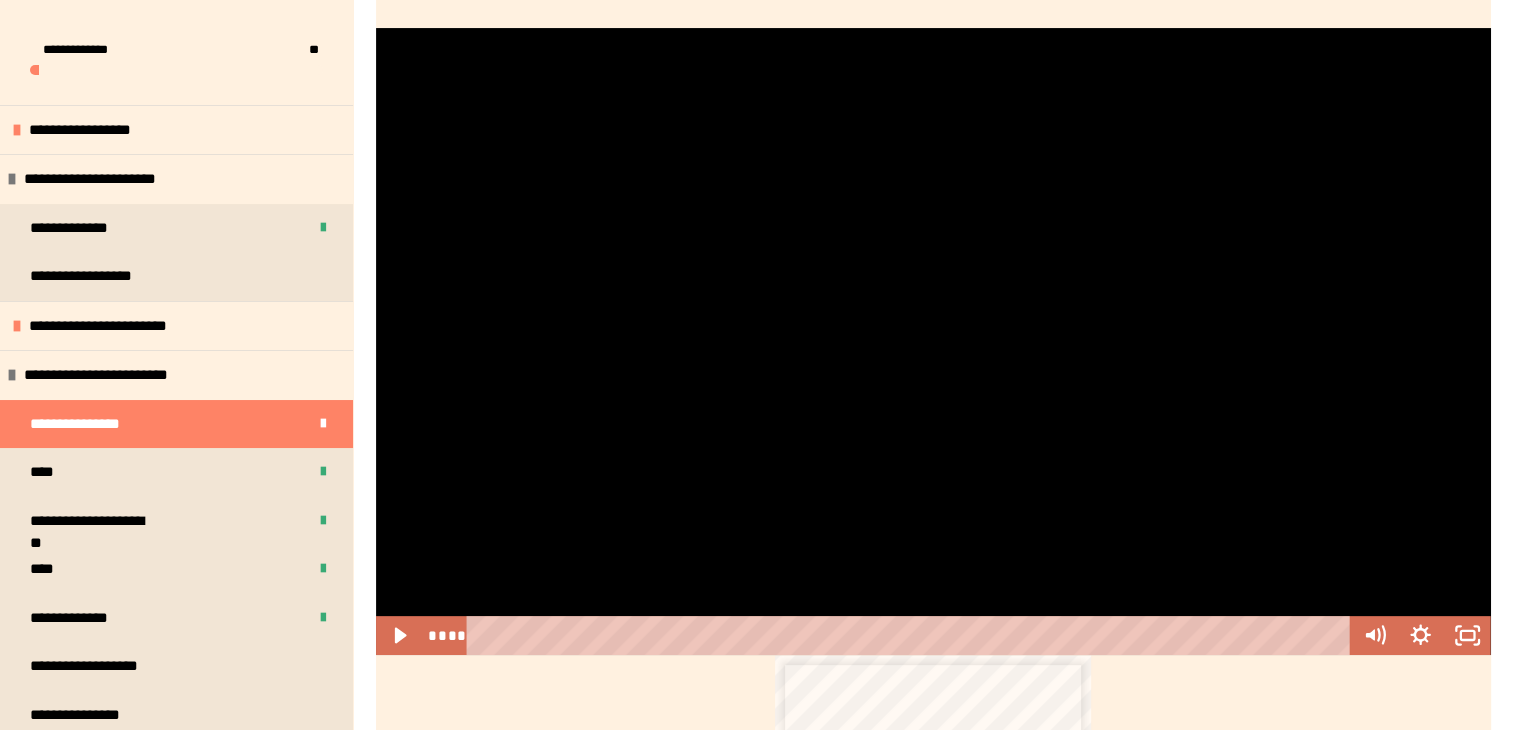 click at bounding box center [933, 341] 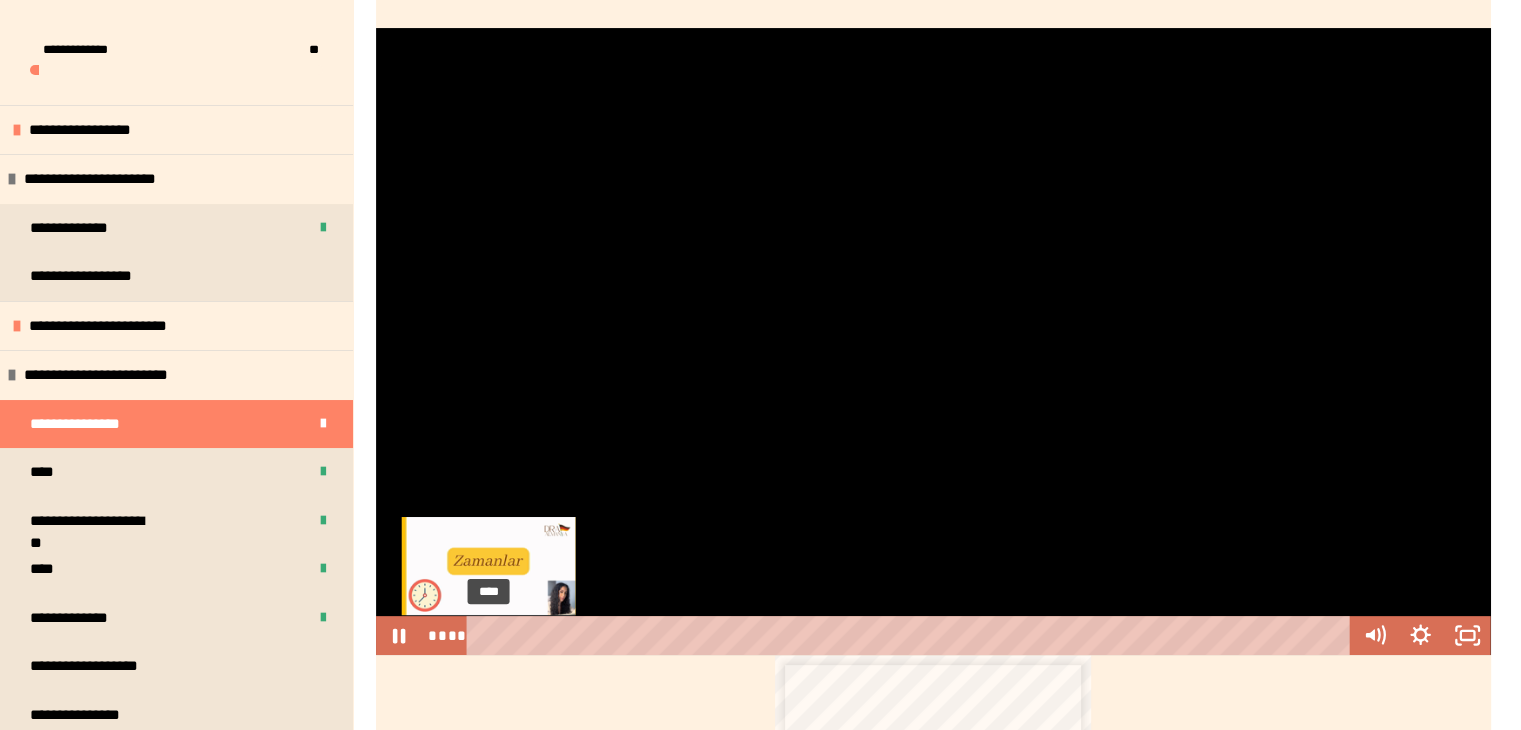 click on "****" at bounding box center (912, 635) 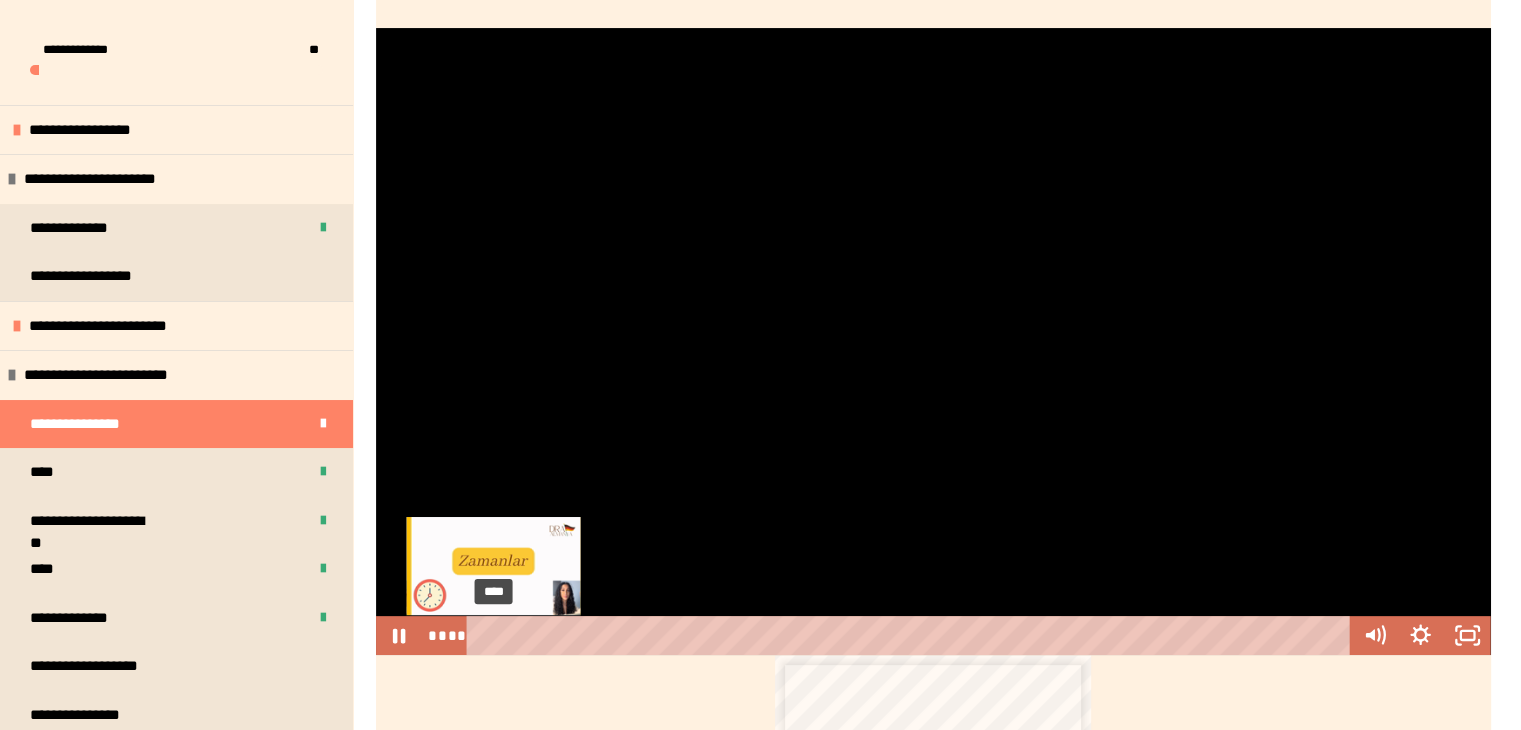 click at bounding box center [493, 635] 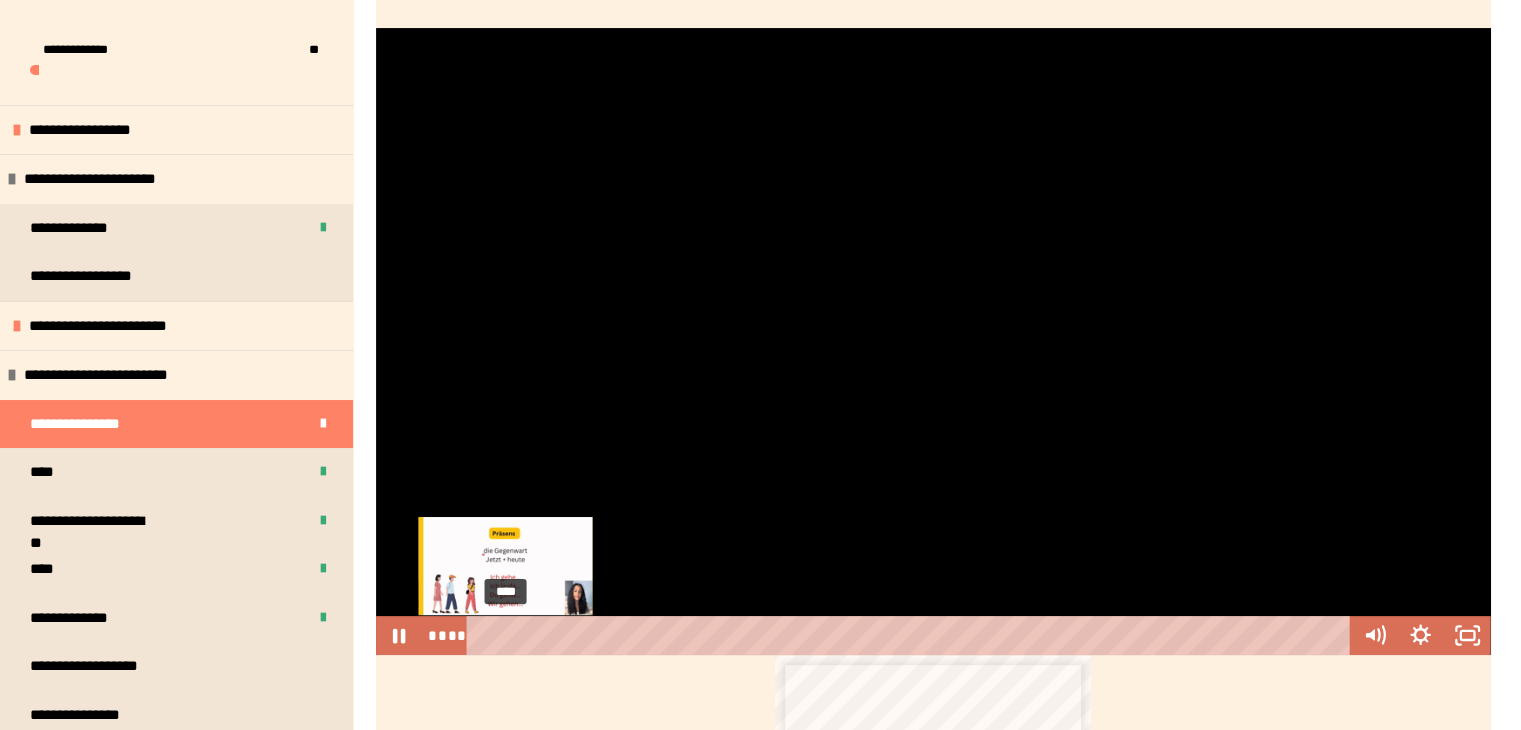 click on "****" at bounding box center [912, 635] 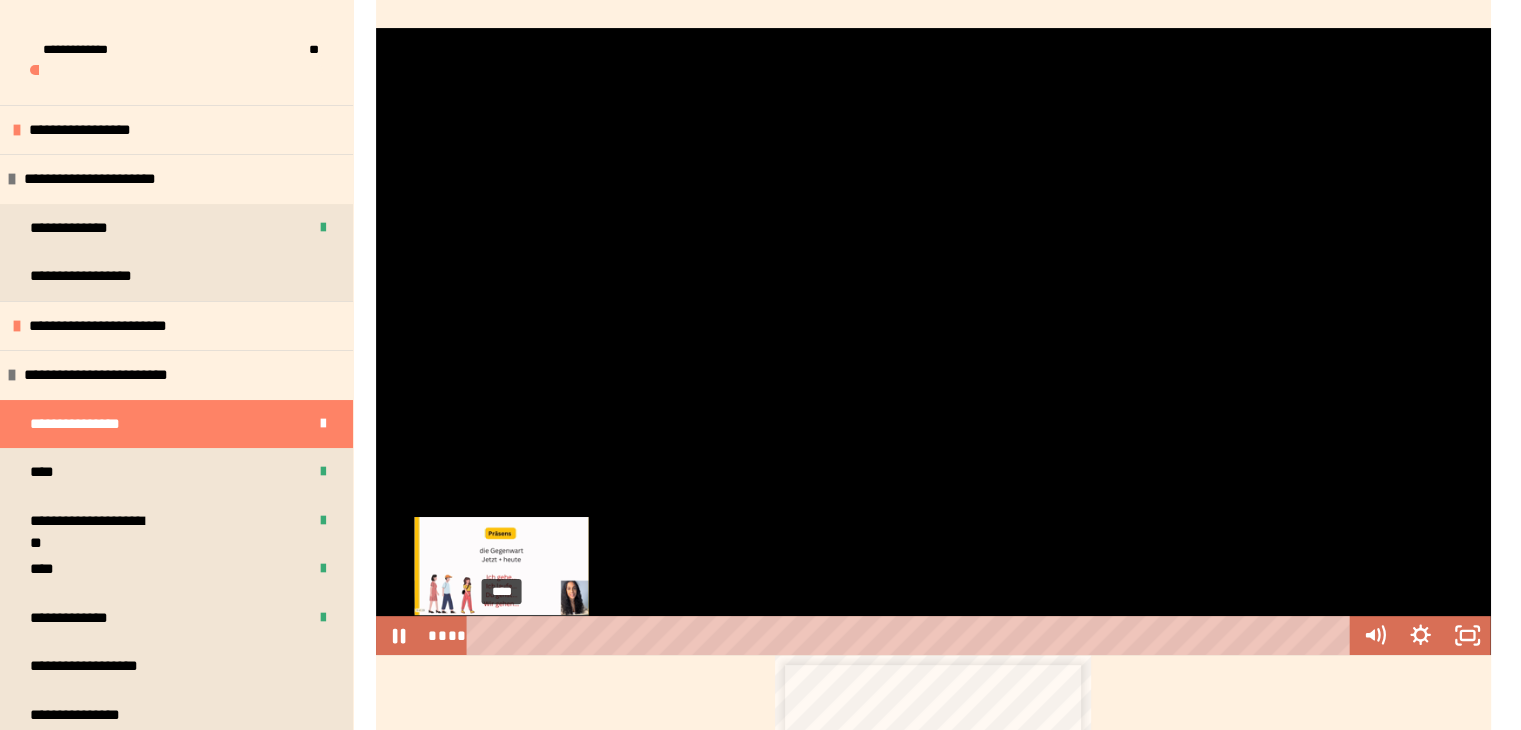 click at bounding box center [501, 635] 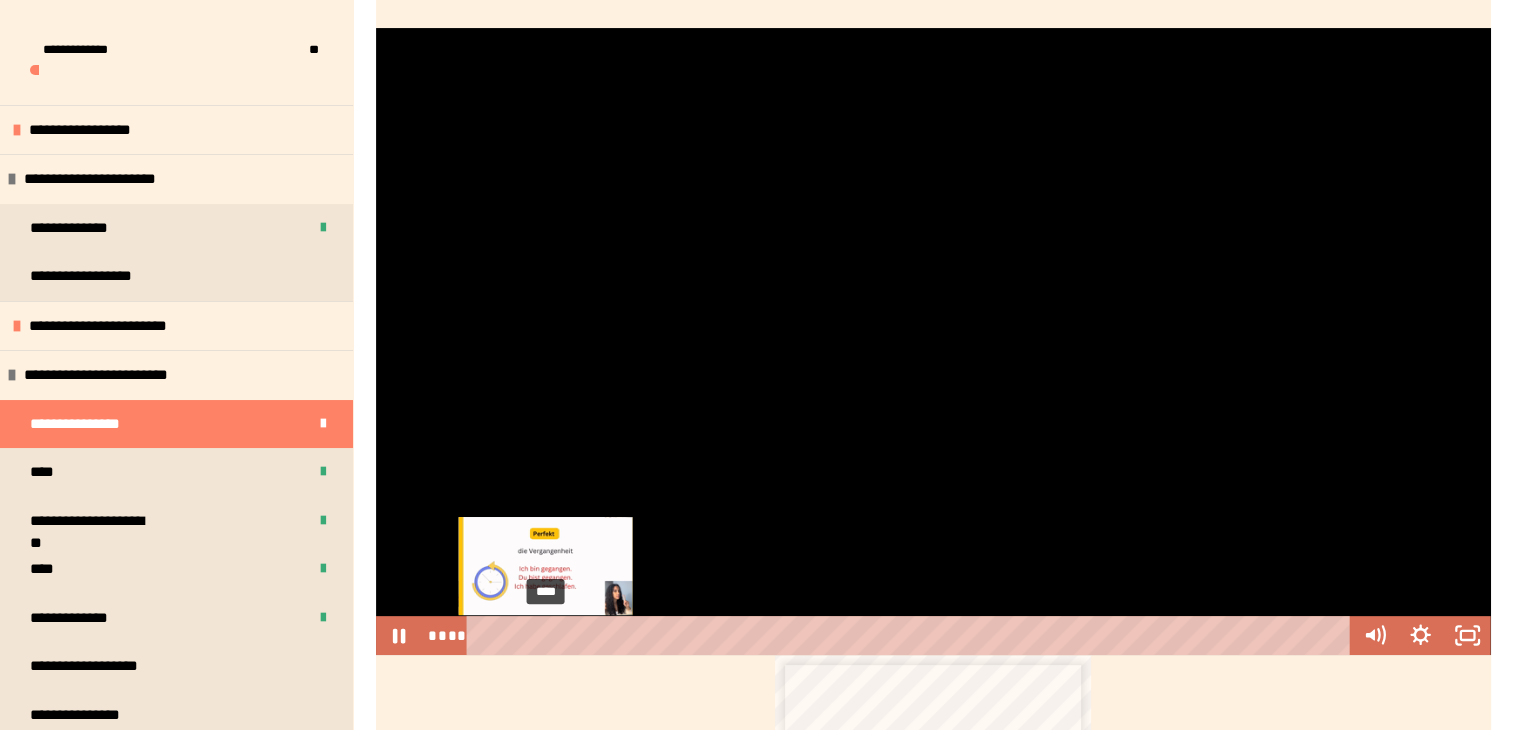 click on "****" at bounding box center [912, 635] 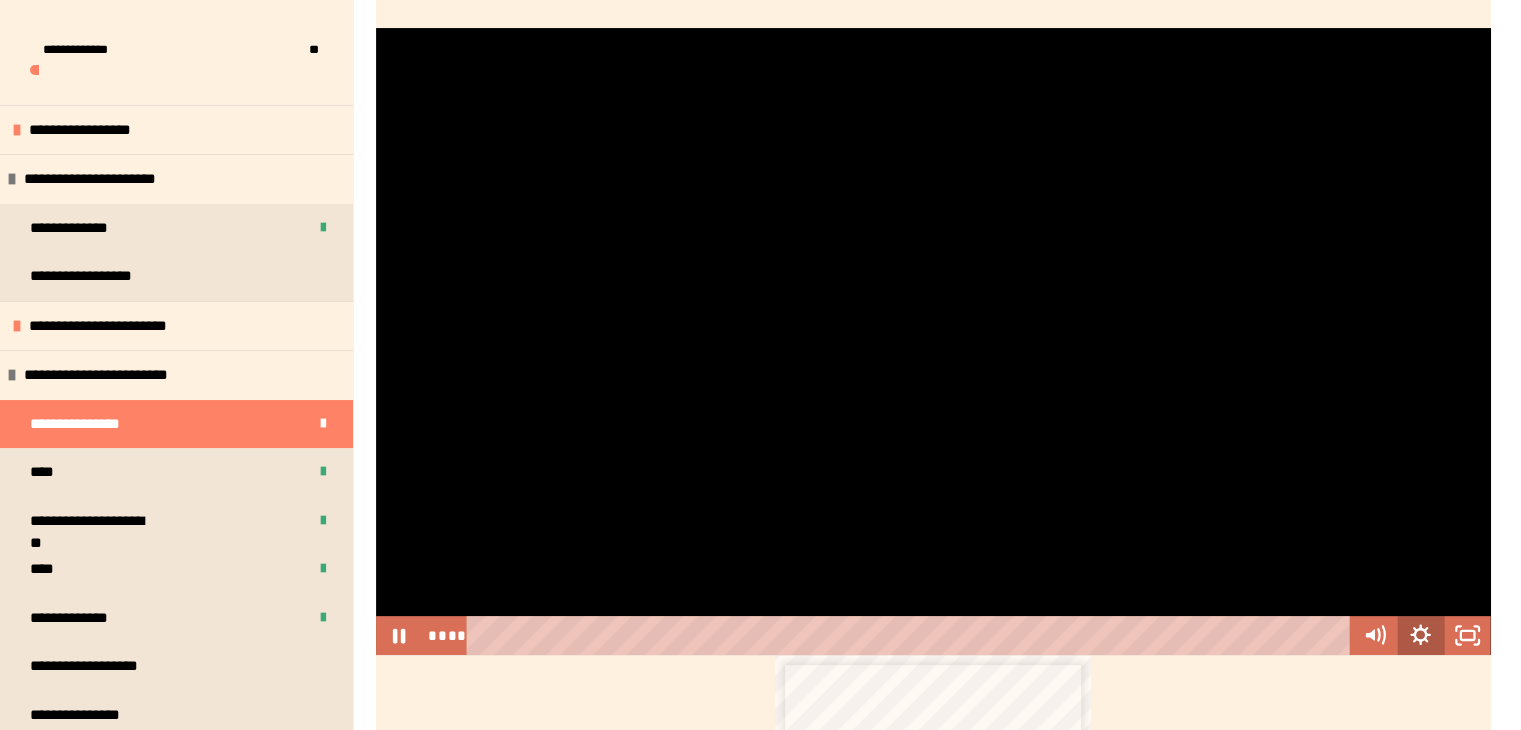 click 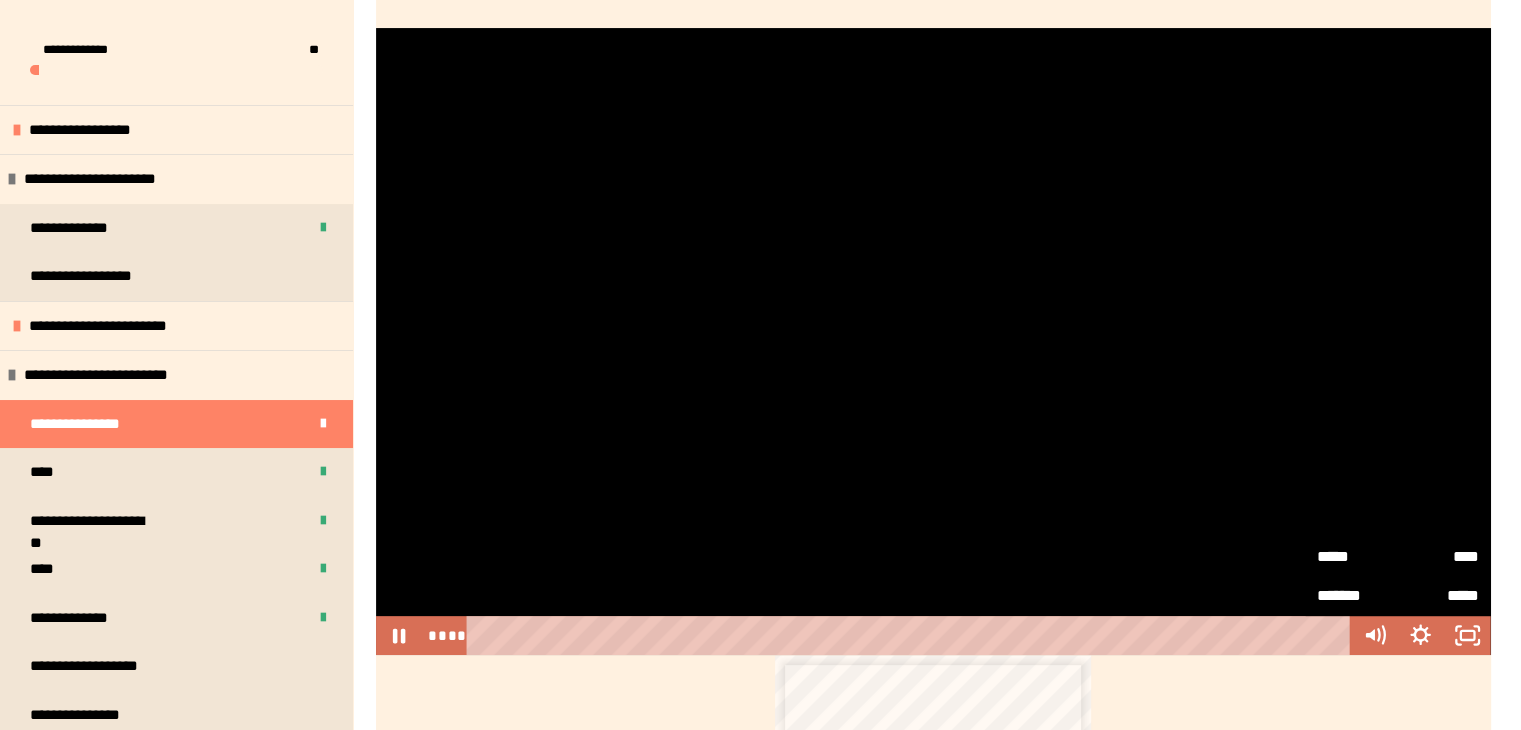 click on "****" at bounding box center (1438, 550) 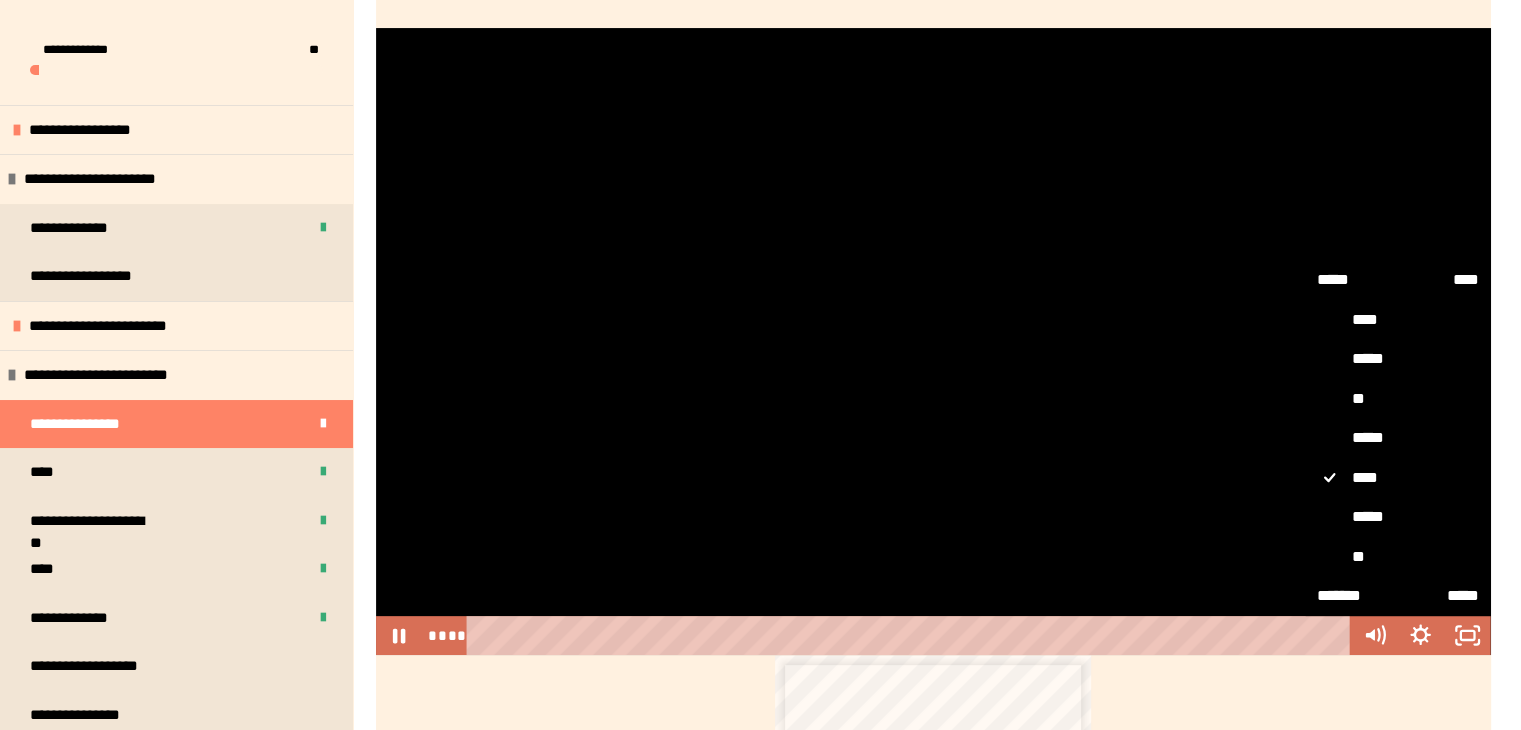 click on "****" at bounding box center [1398, 478] 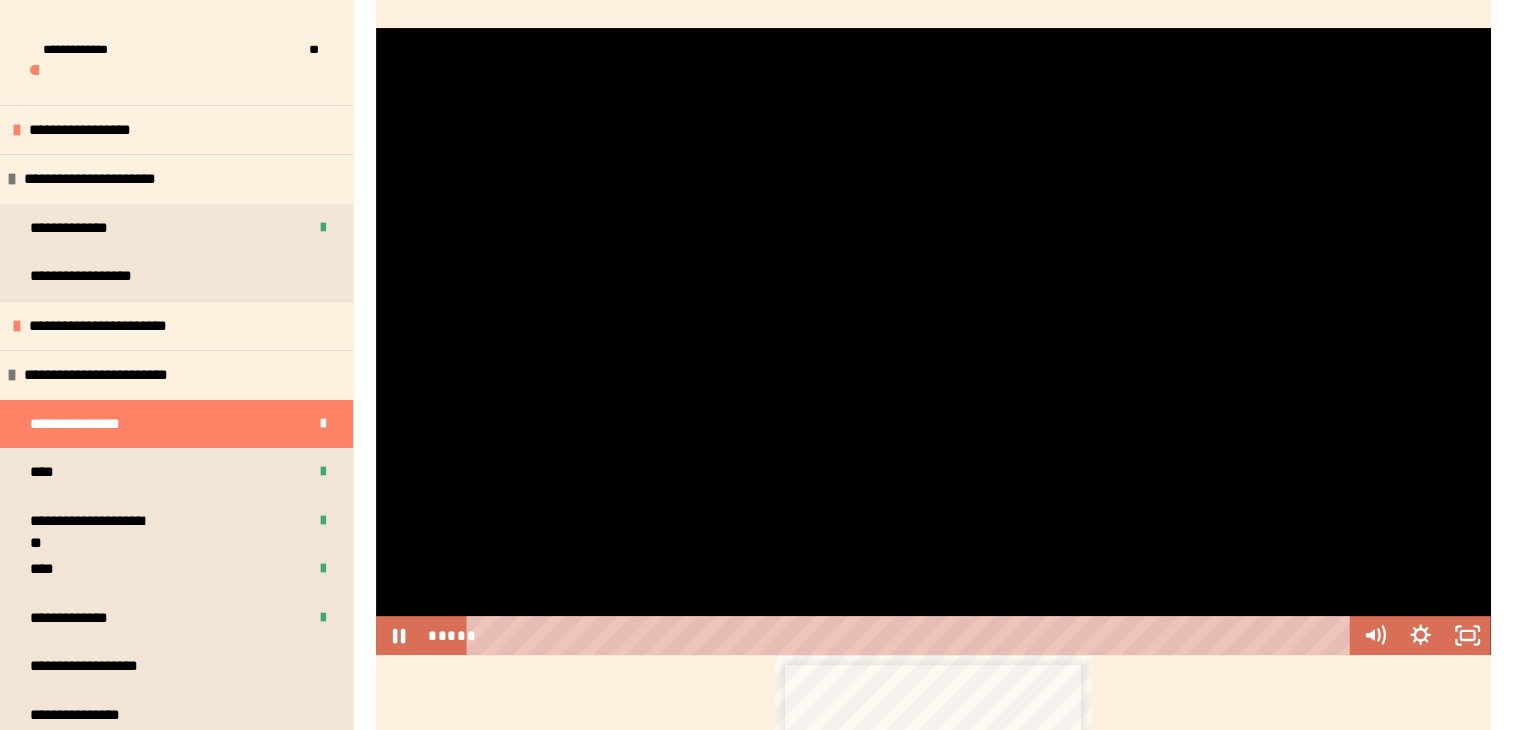 click at bounding box center [933, 341] 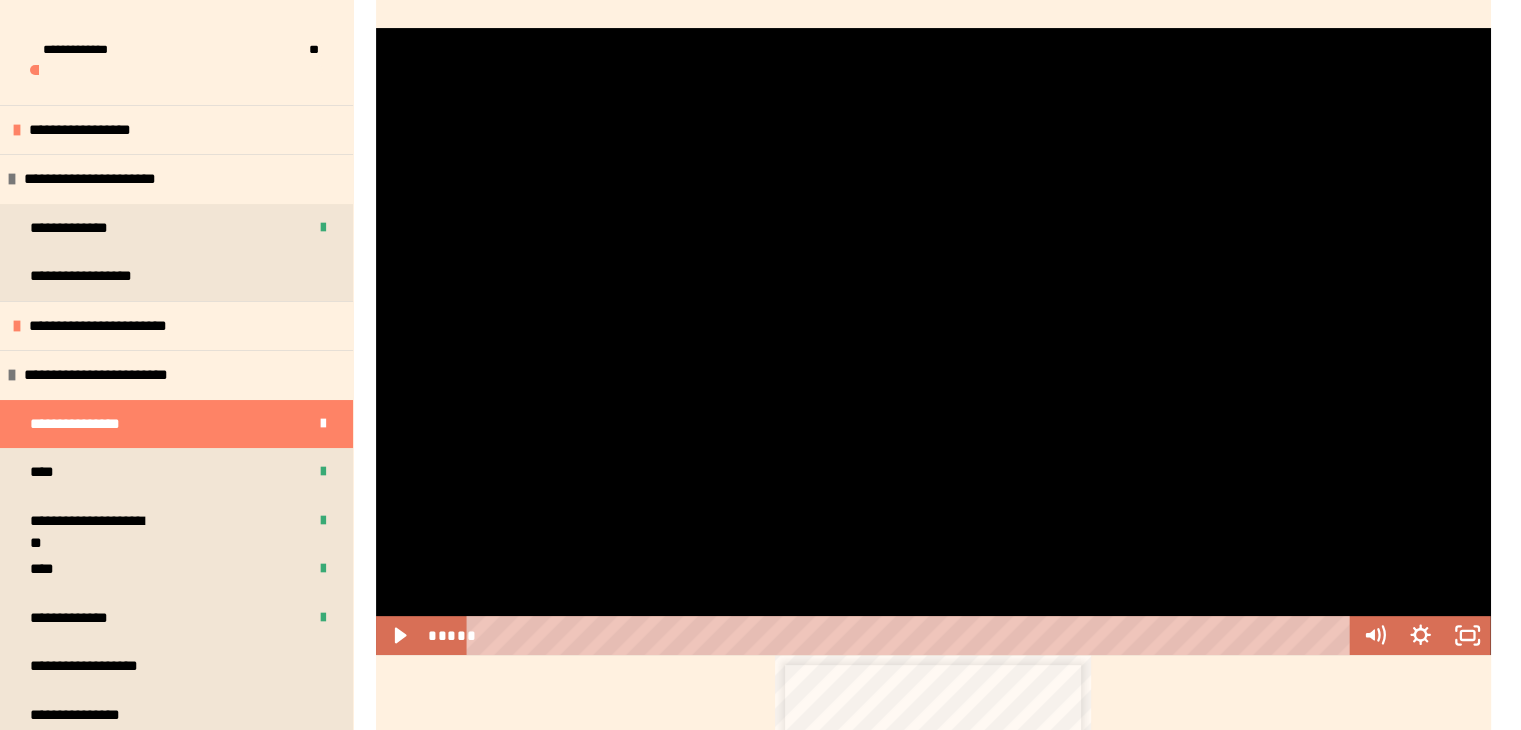click at bounding box center [933, 341] 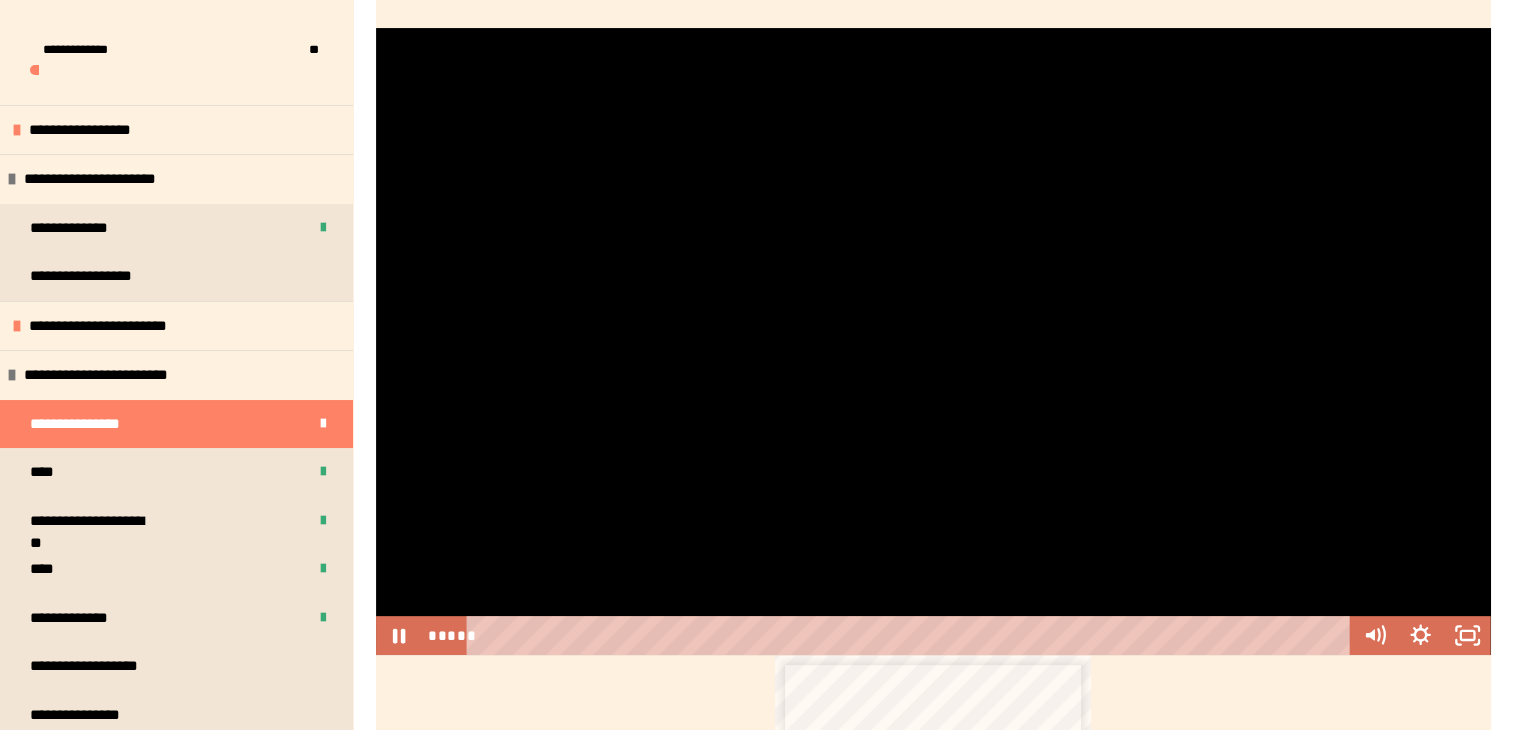 click at bounding box center [933, 341] 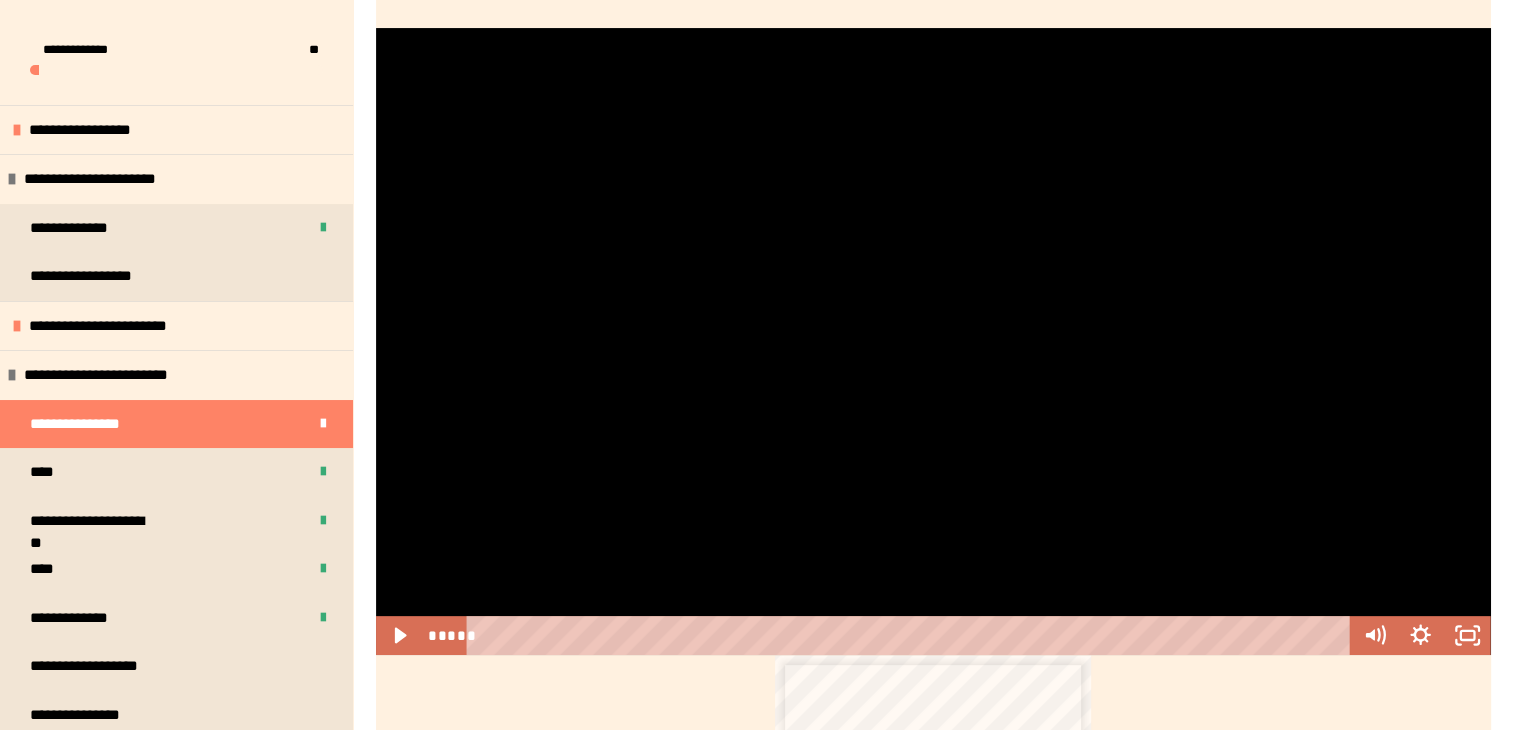 click at bounding box center [933, 341] 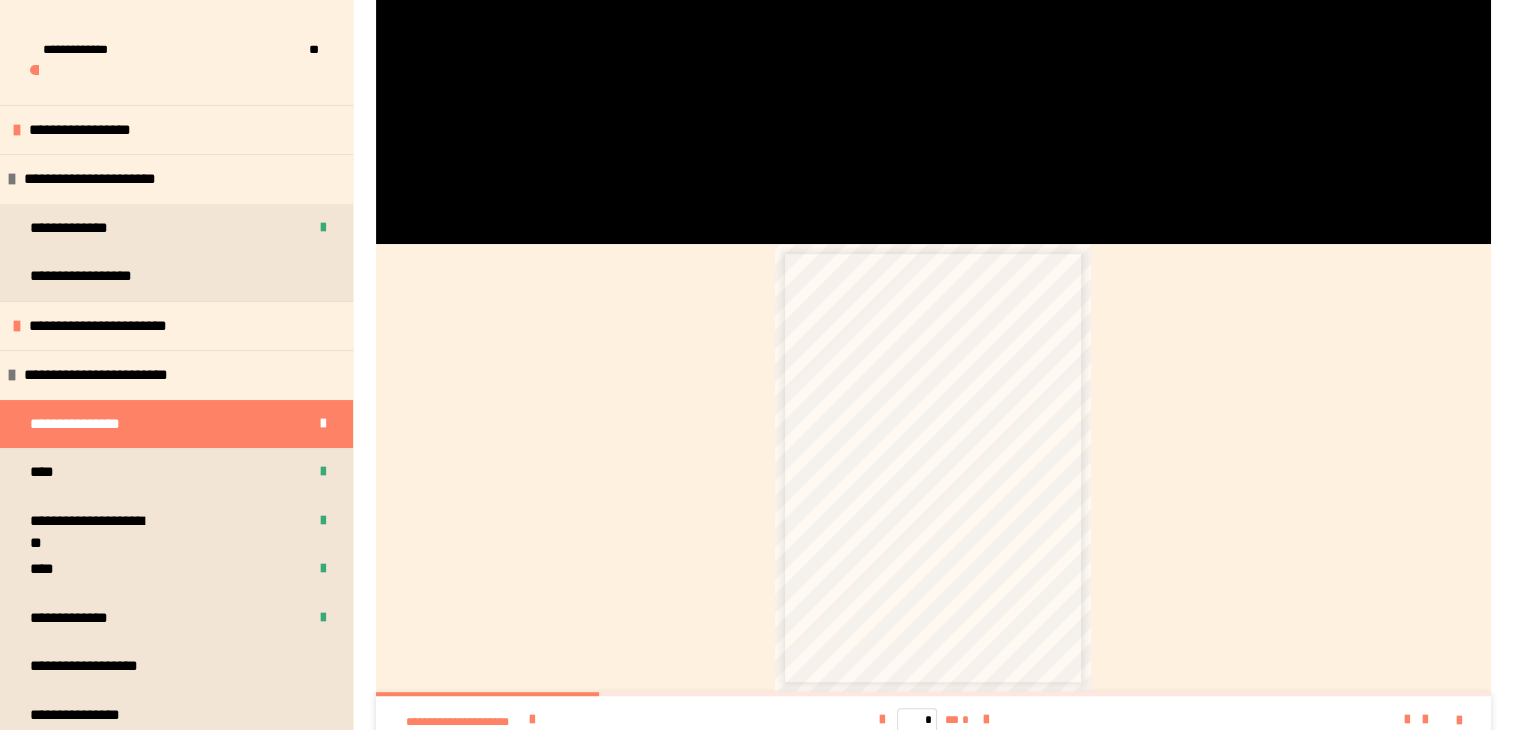 scroll, scrollTop: 890, scrollLeft: 0, axis: vertical 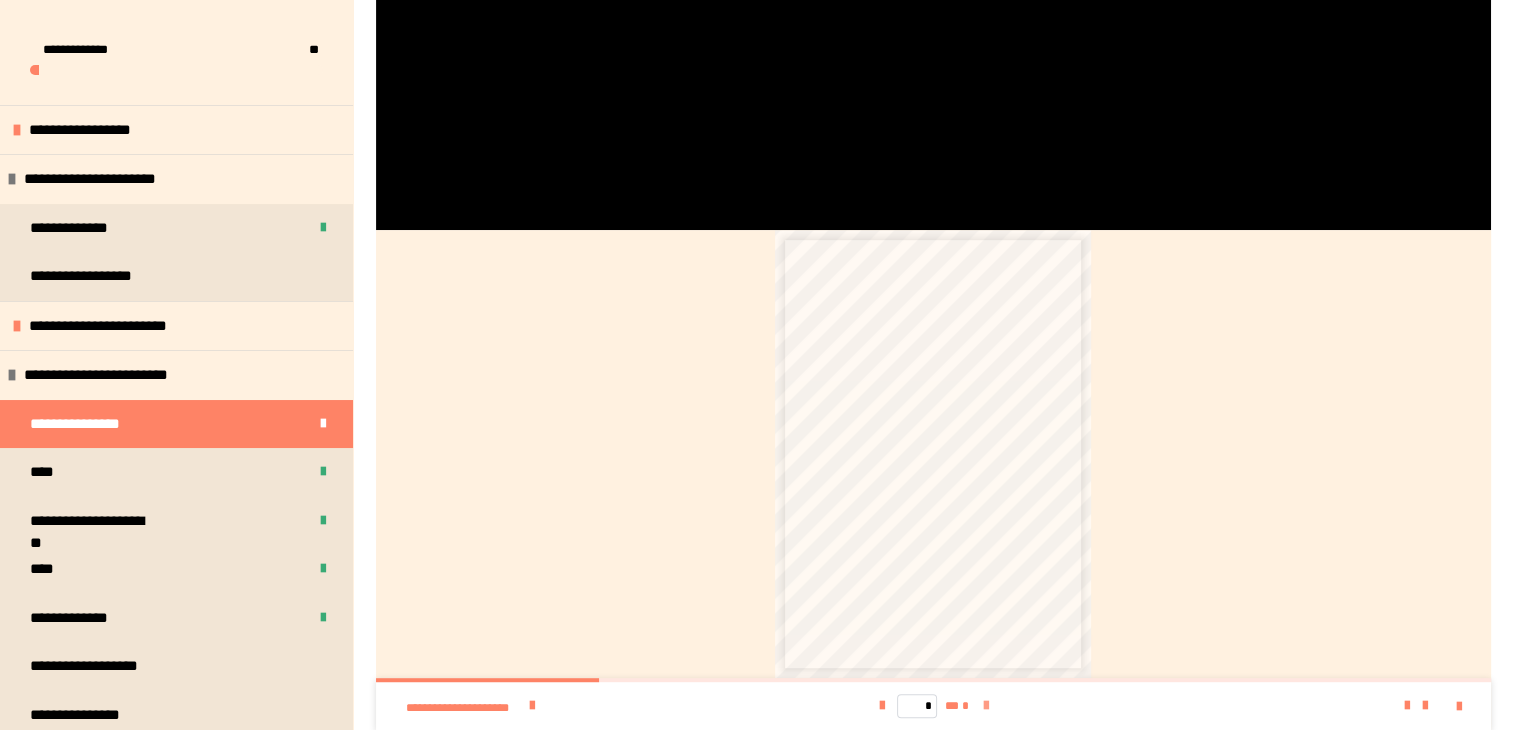 click at bounding box center [985, 706] 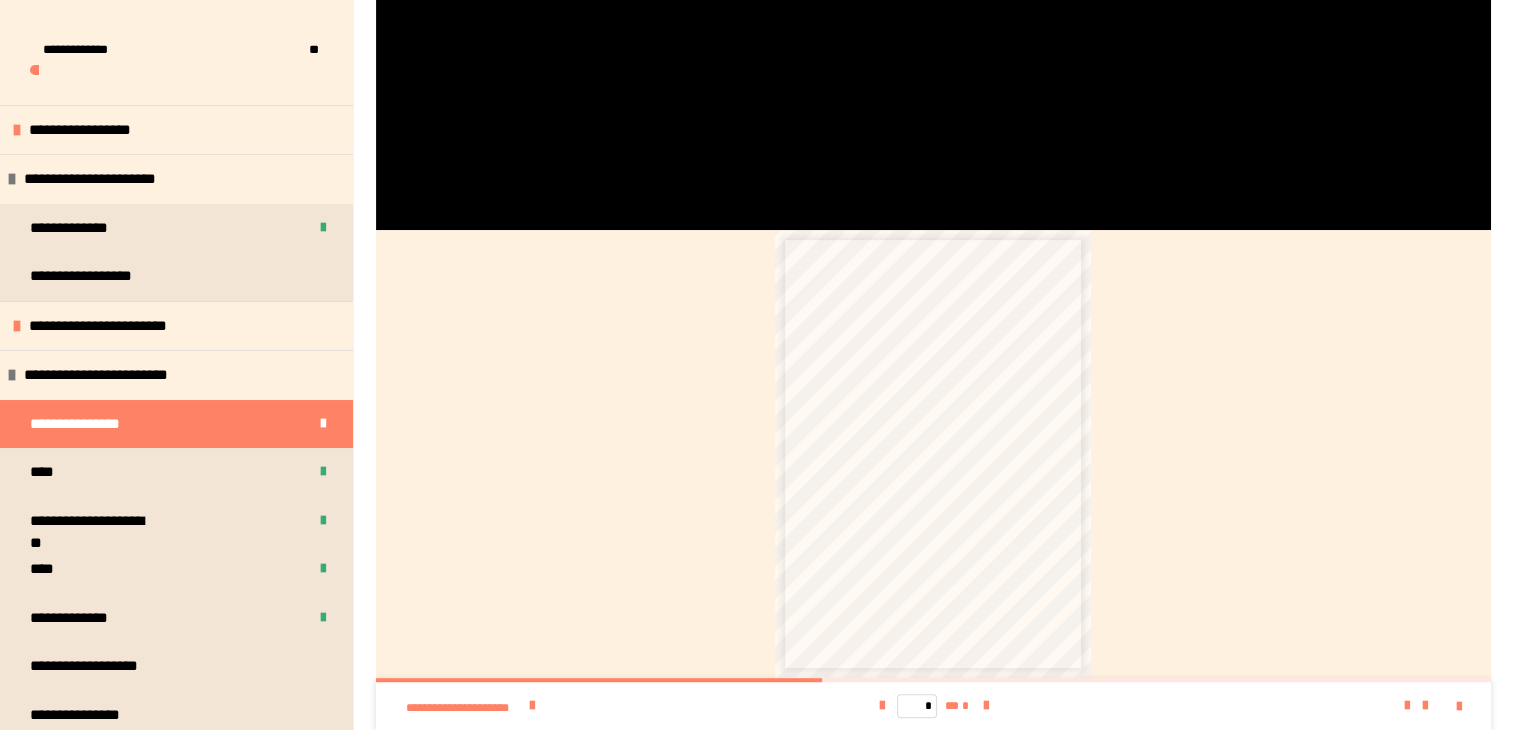 drag, startPoint x: 959, startPoint y: 612, endPoint x: 703, endPoint y: 620, distance: 256.12497 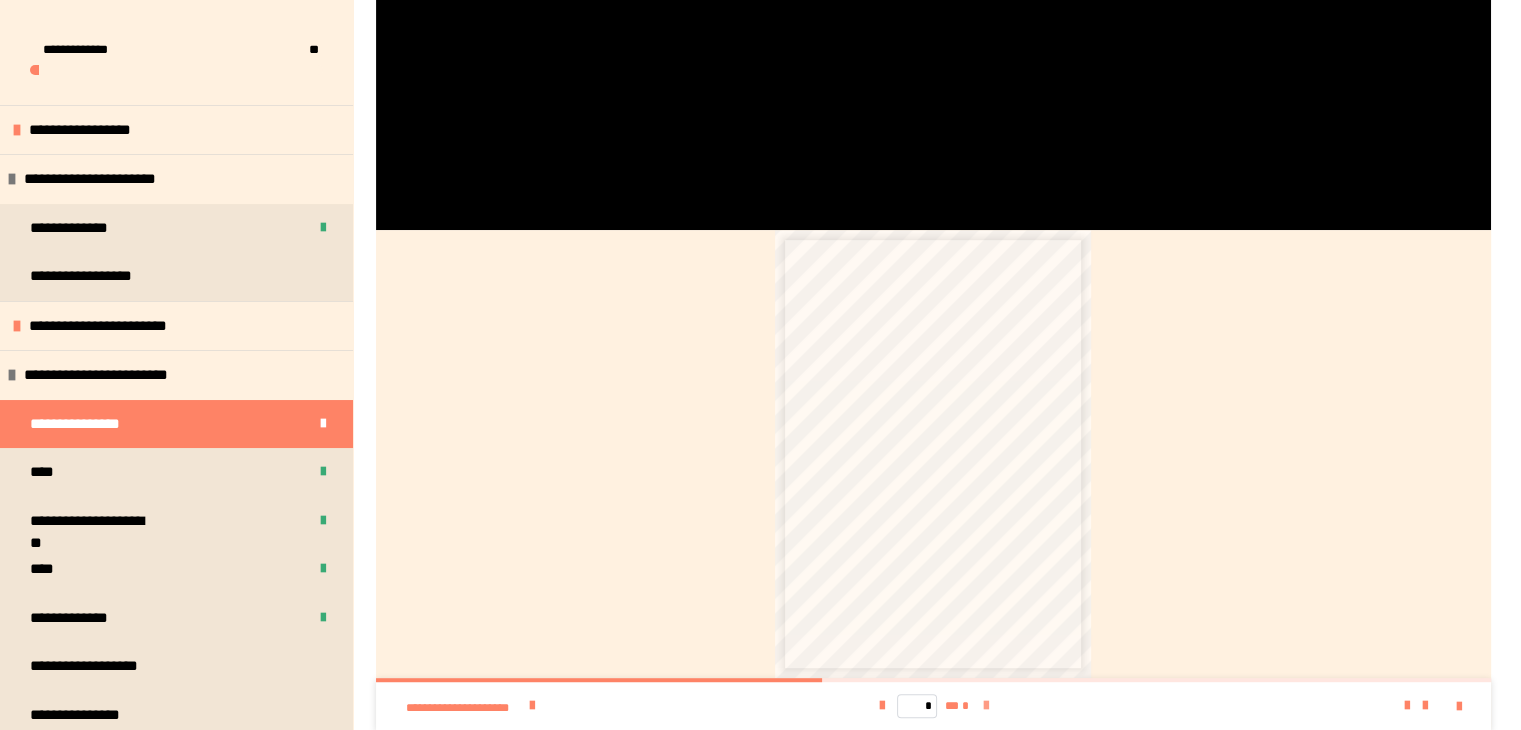 click at bounding box center [985, 706] 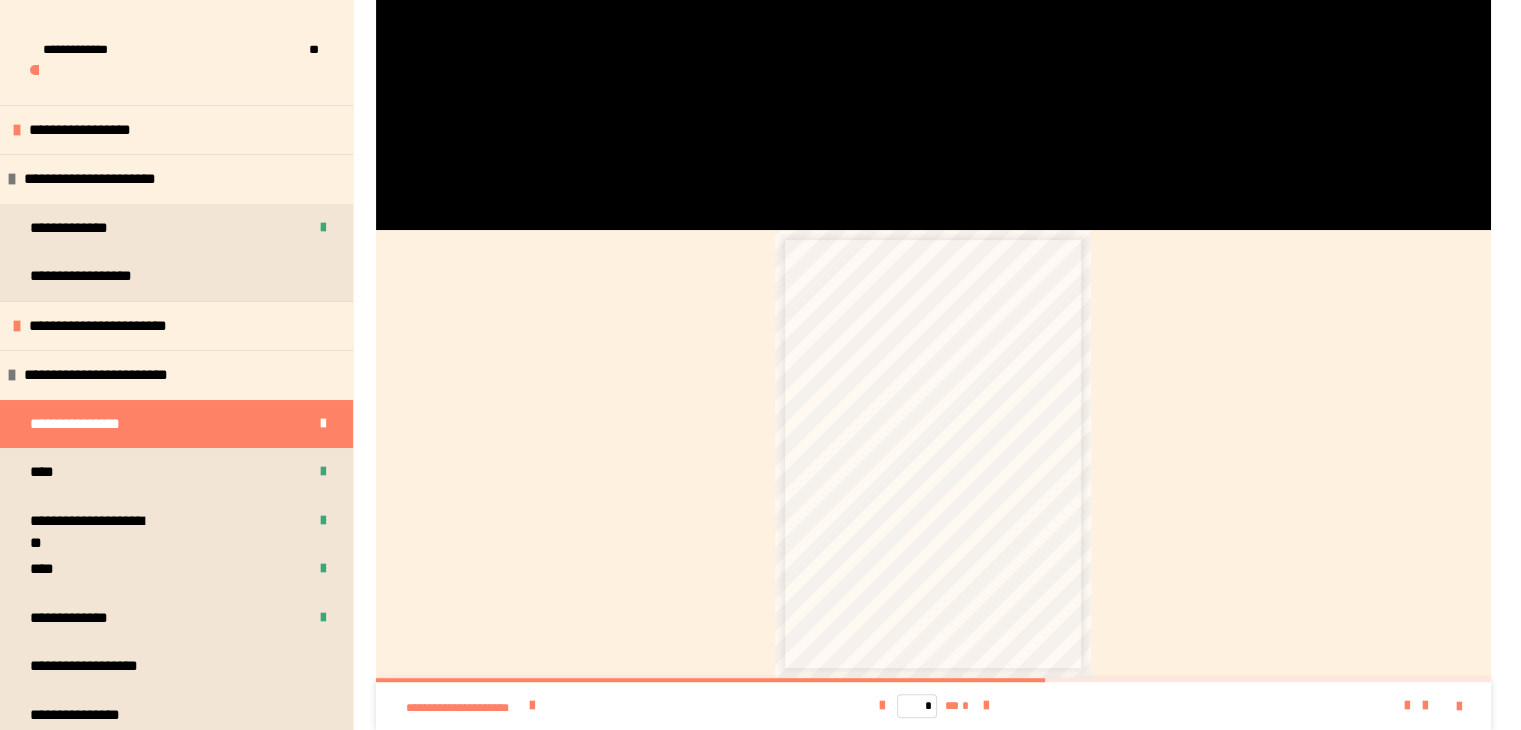 click on "**********" at bounding box center (953, 604) 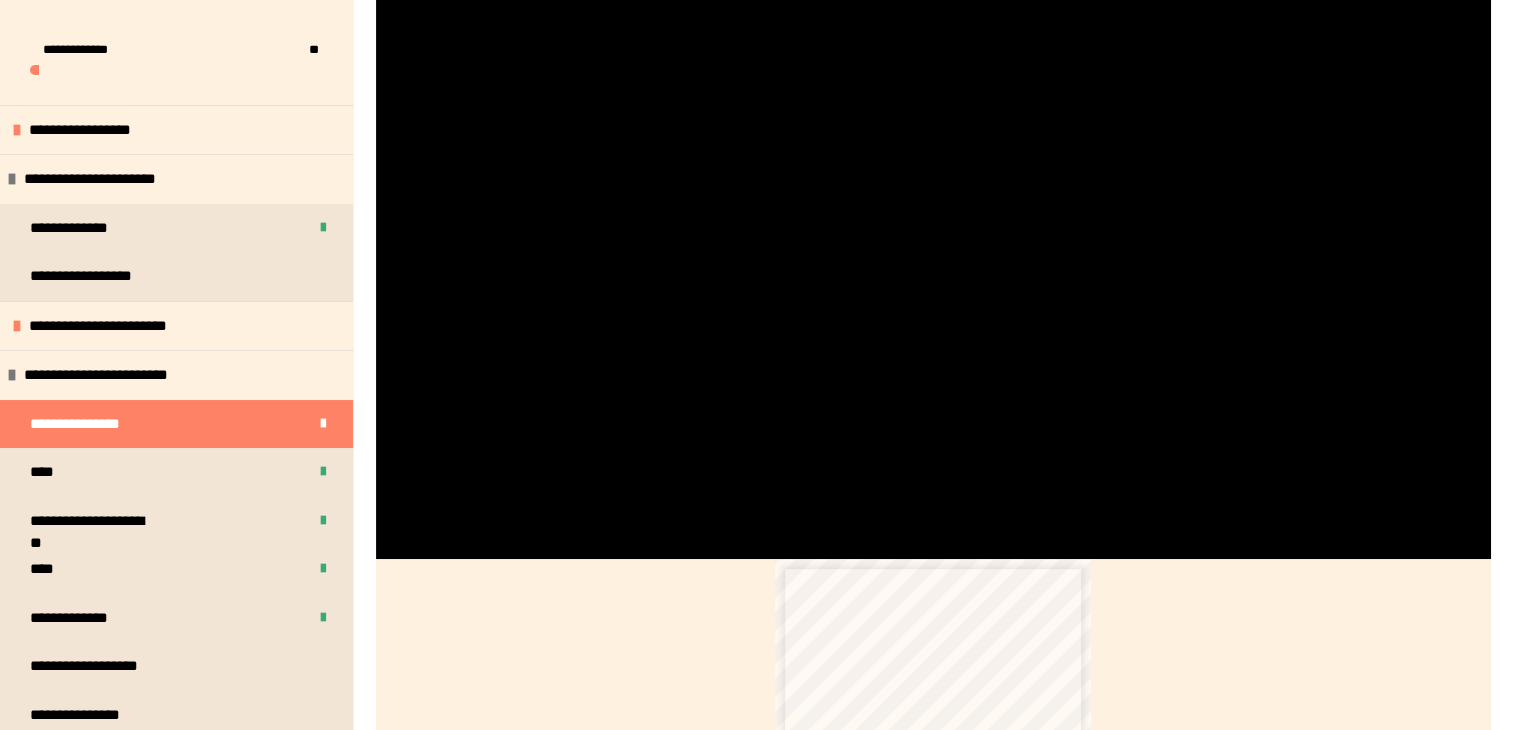 scroll, scrollTop: 564, scrollLeft: 0, axis: vertical 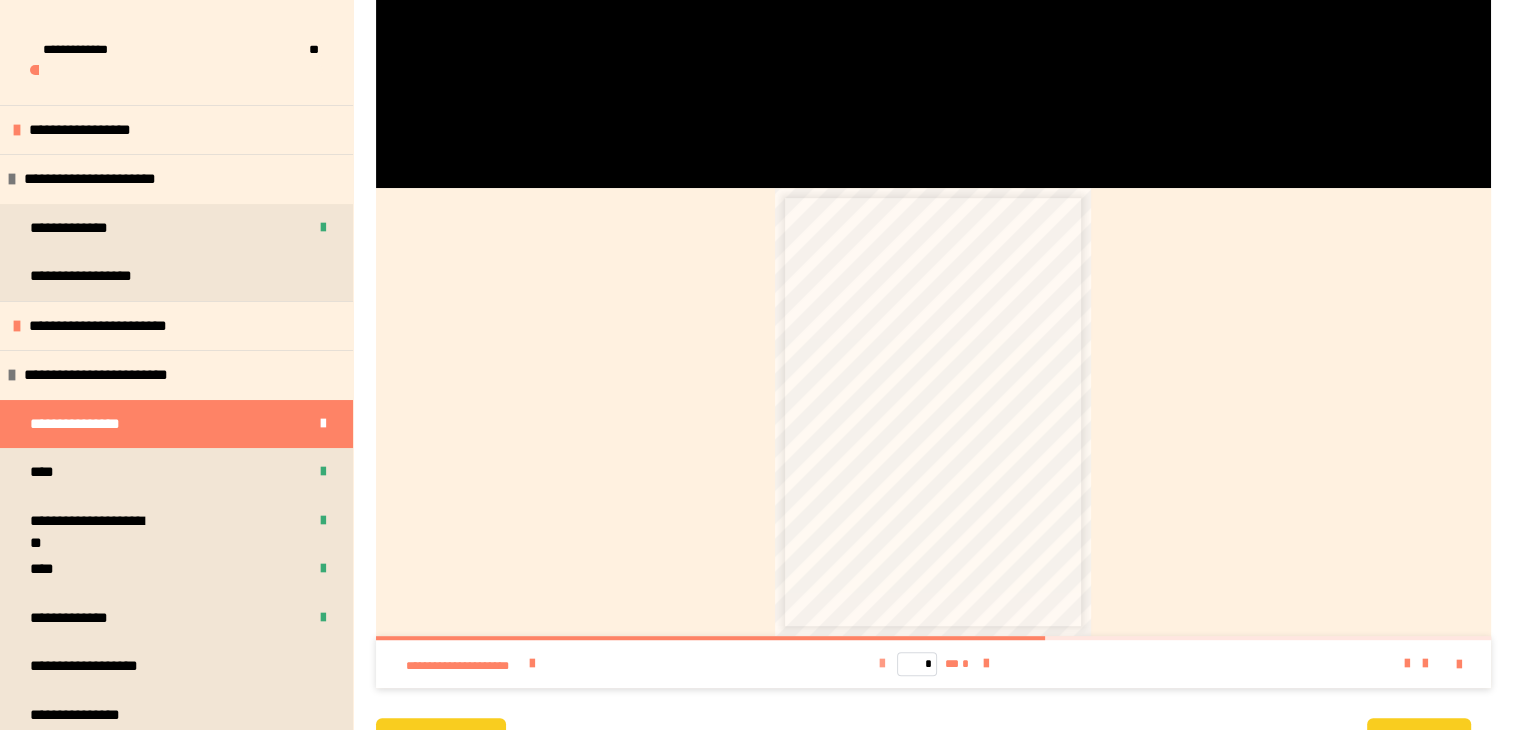click at bounding box center [881, 664] 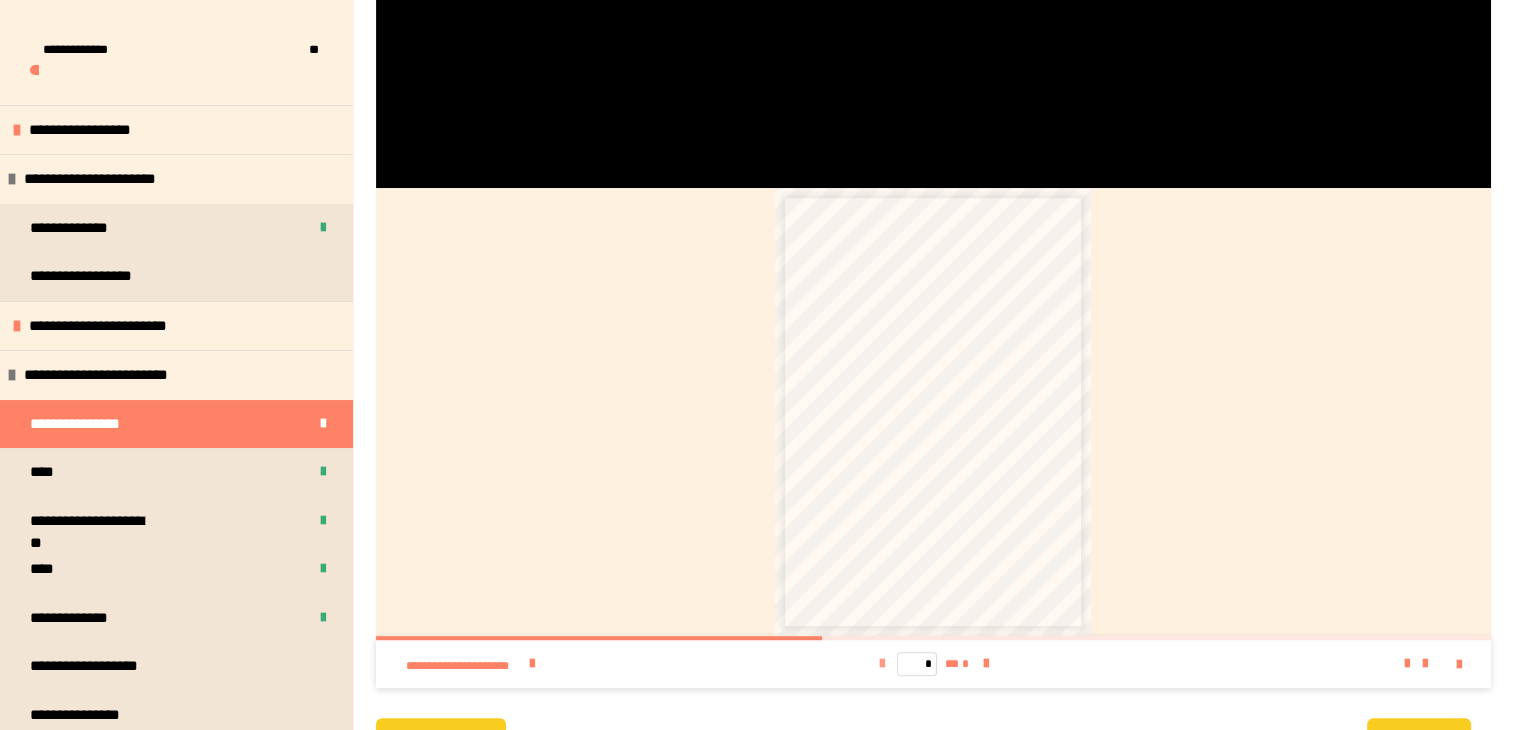 click at bounding box center [881, 664] 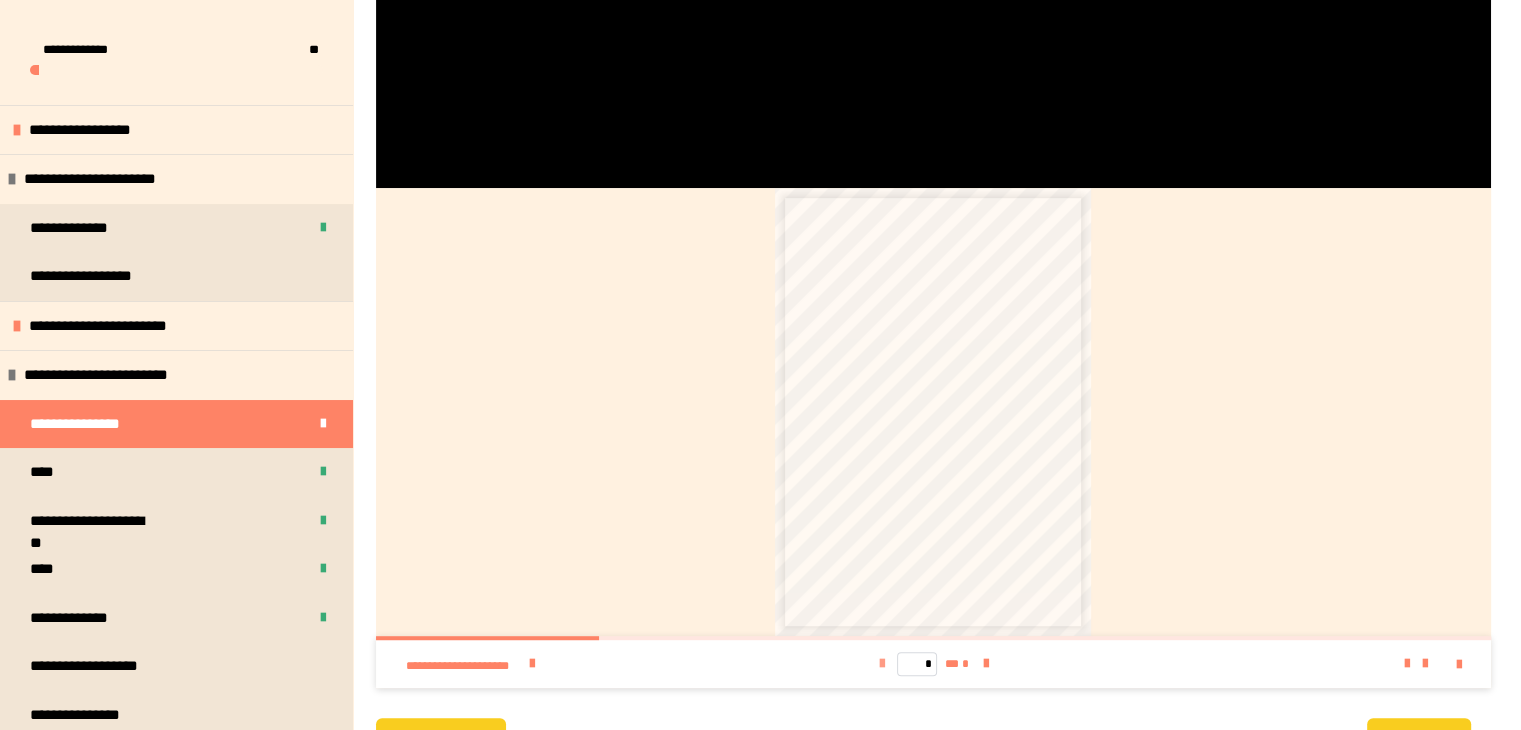 click on "* ** *" at bounding box center (933, 664) 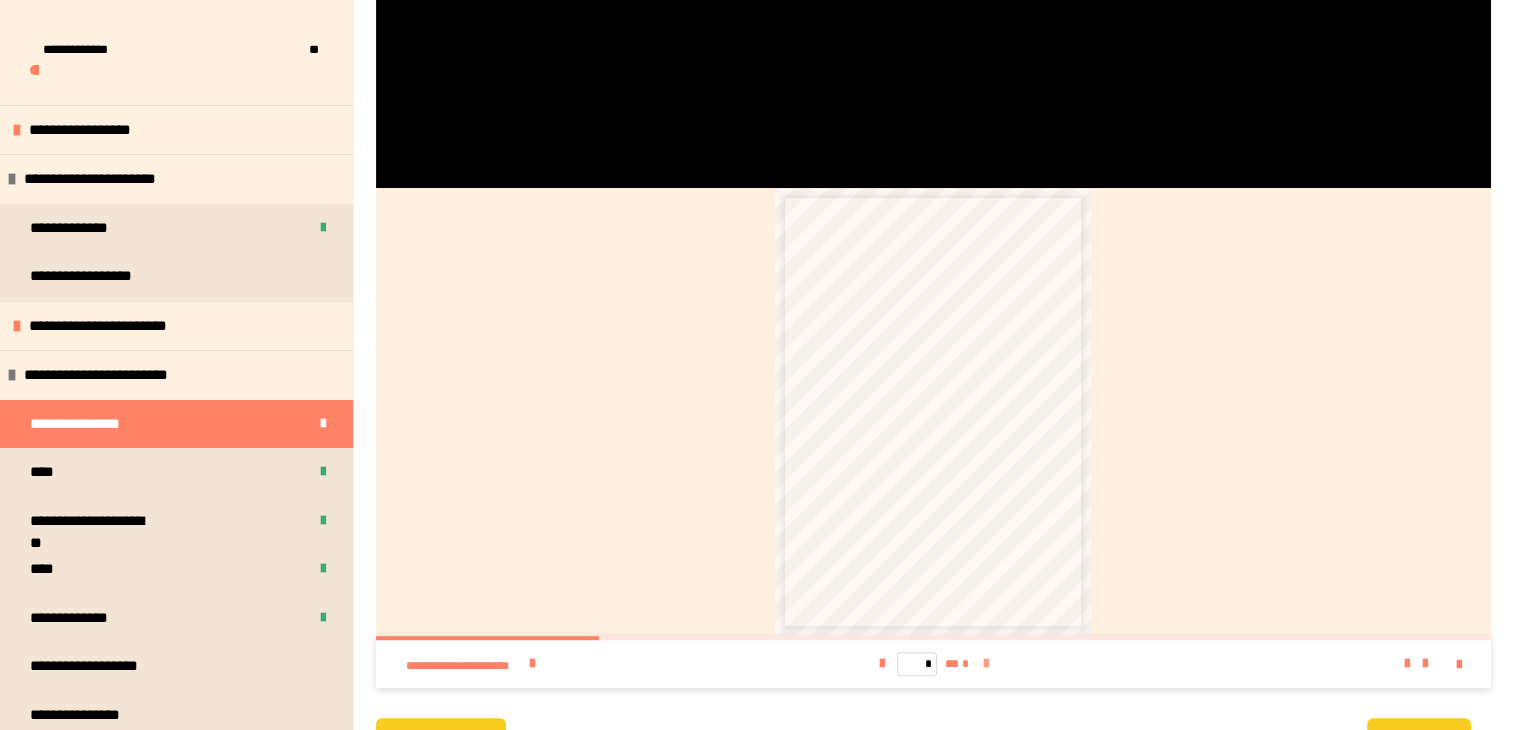 click at bounding box center (985, 664) 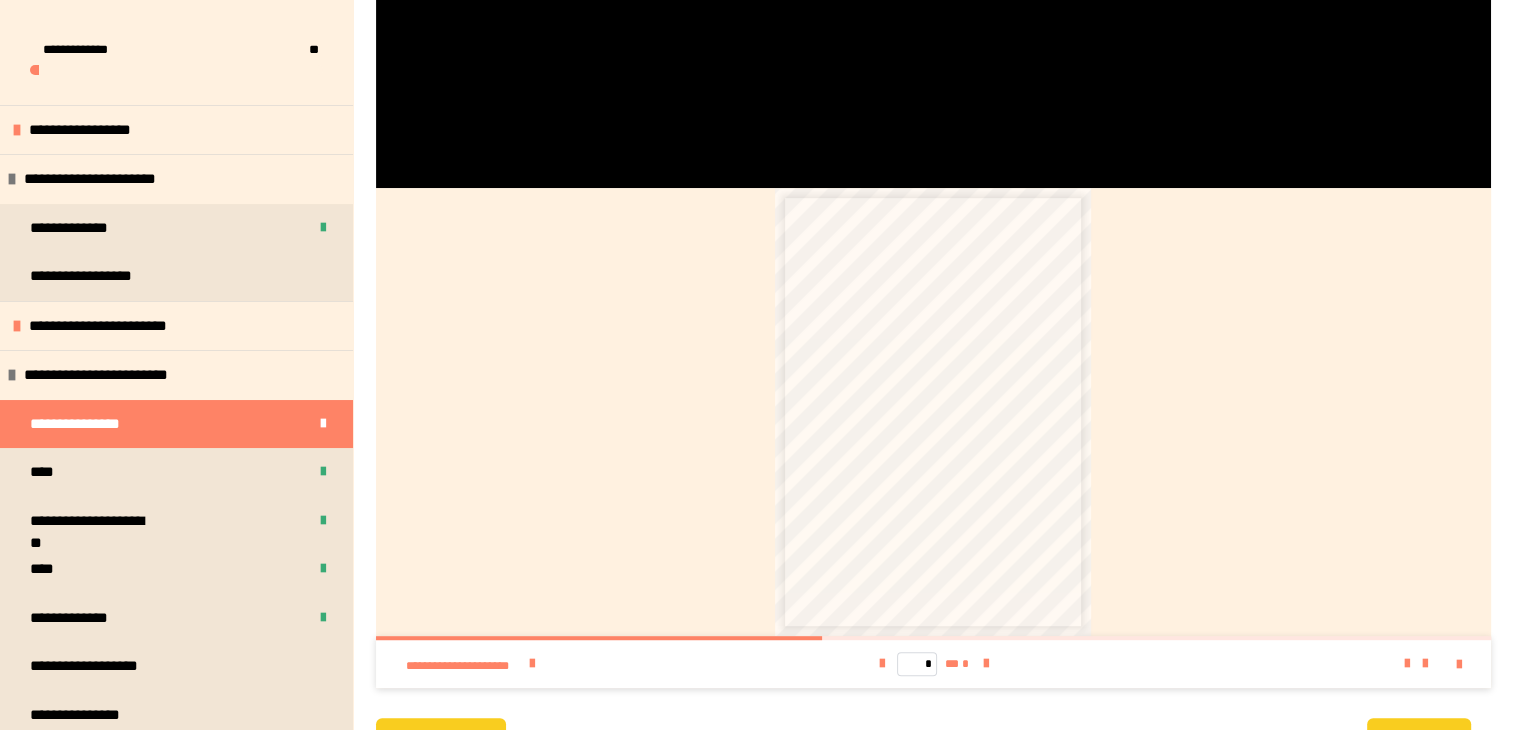 click on "**********" at bounding box center (933, 412) 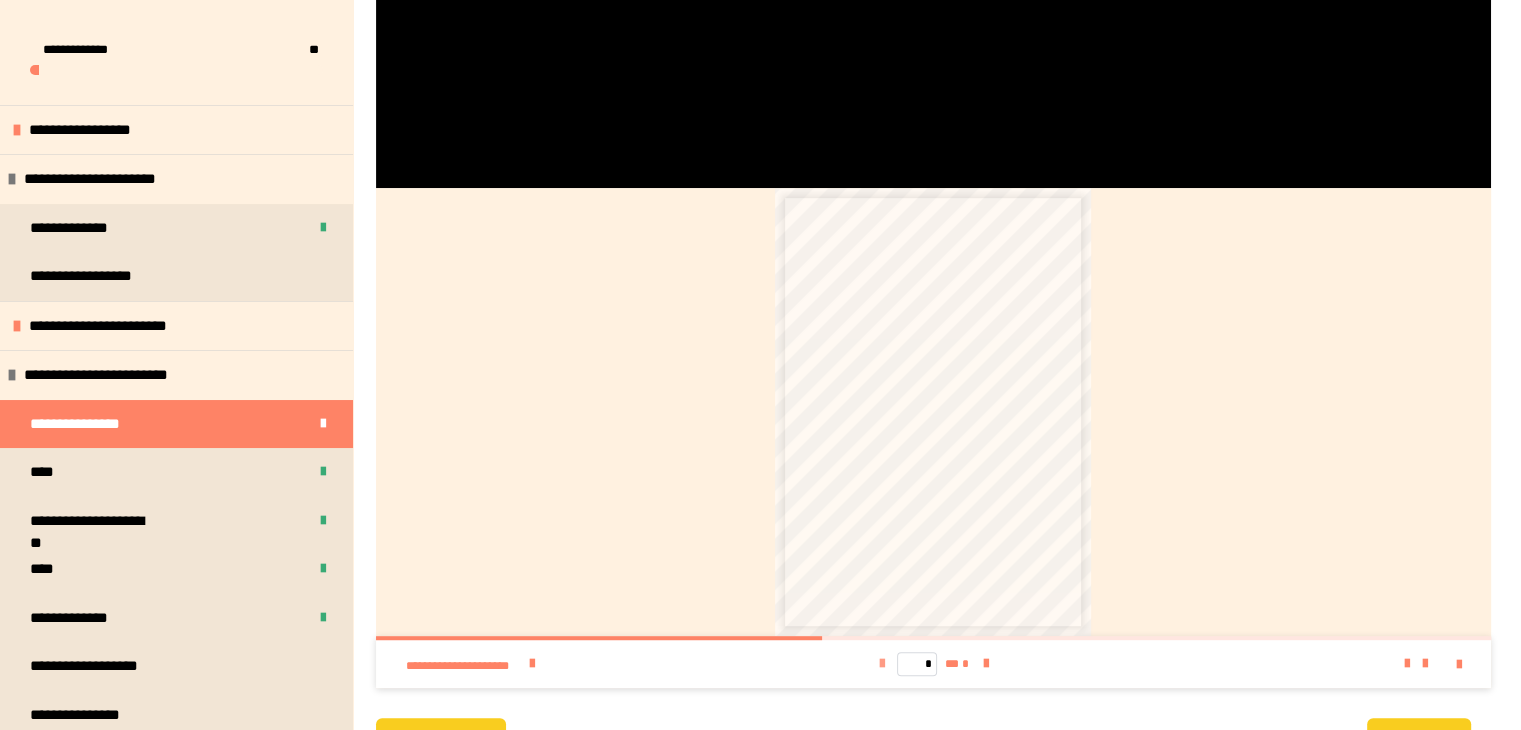 drag, startPoint x: 923, startPoint y: 562, endPoint x: 876, endPoint y: 659, distance: 107.78683 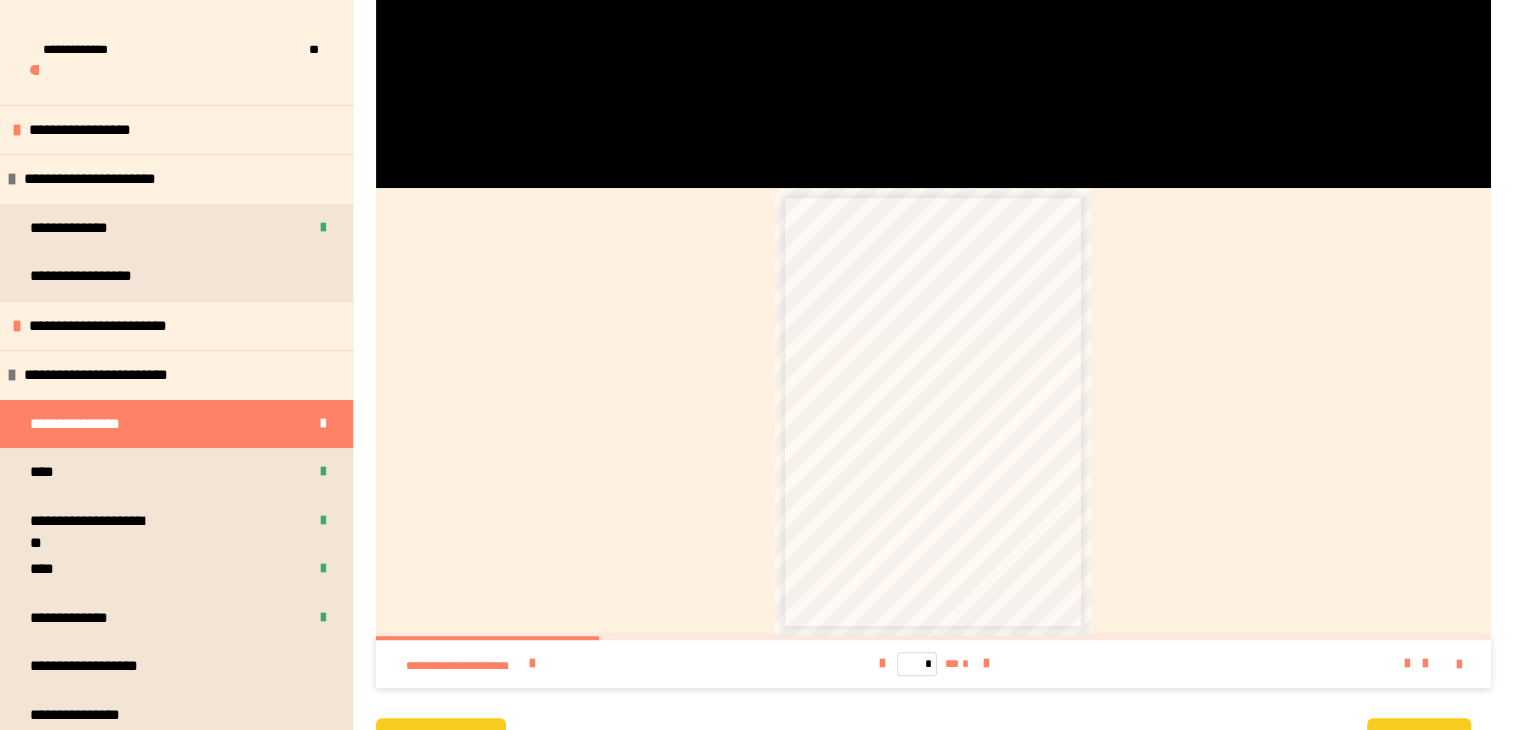 drag, startPoint x: 920, startPoint y: 585, endPoint x: 1232, endPoint y: 440, distance: 344.04797 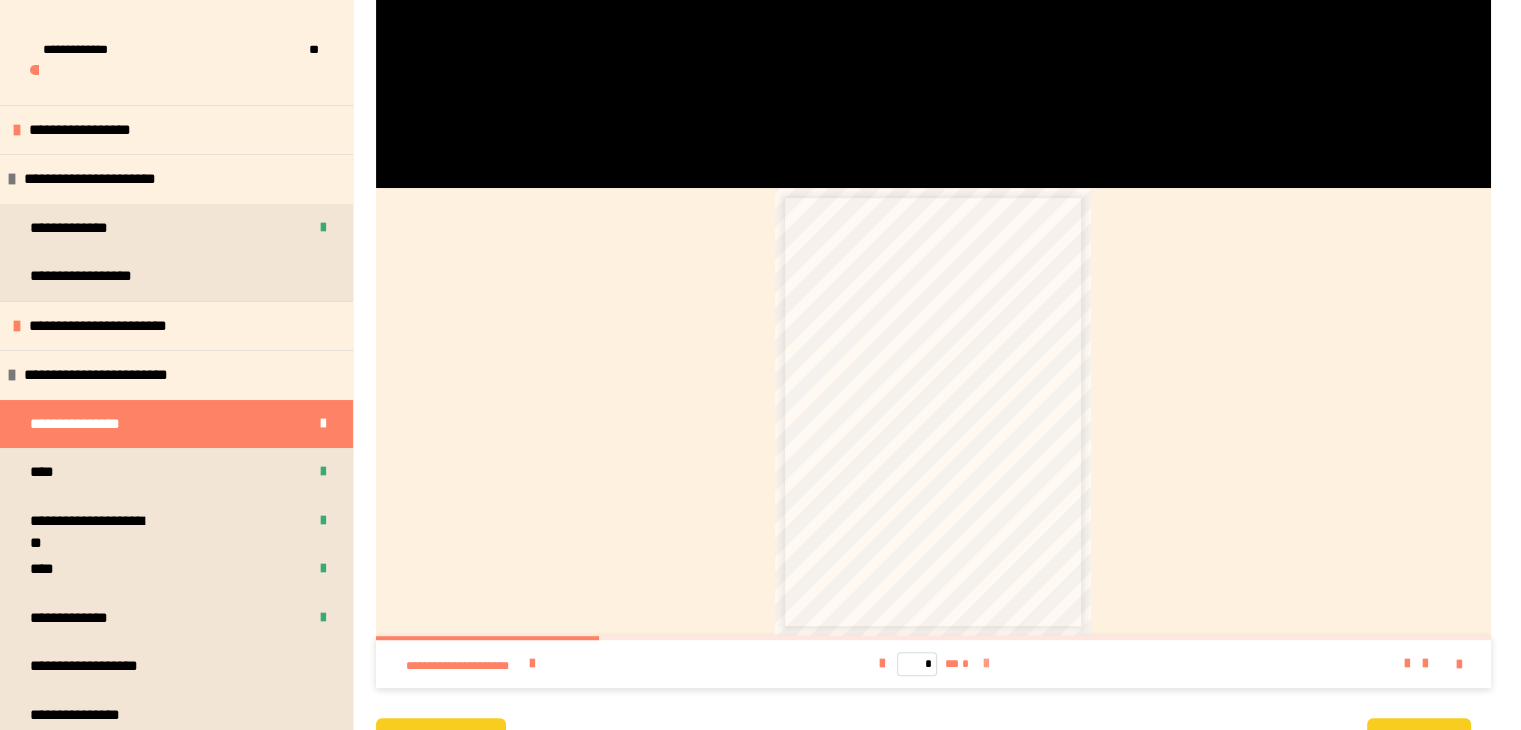 drag, startPoint x: 998, startPoint y: 677, endPoint x: 991, endPoint y: 669, distance: 10.630146 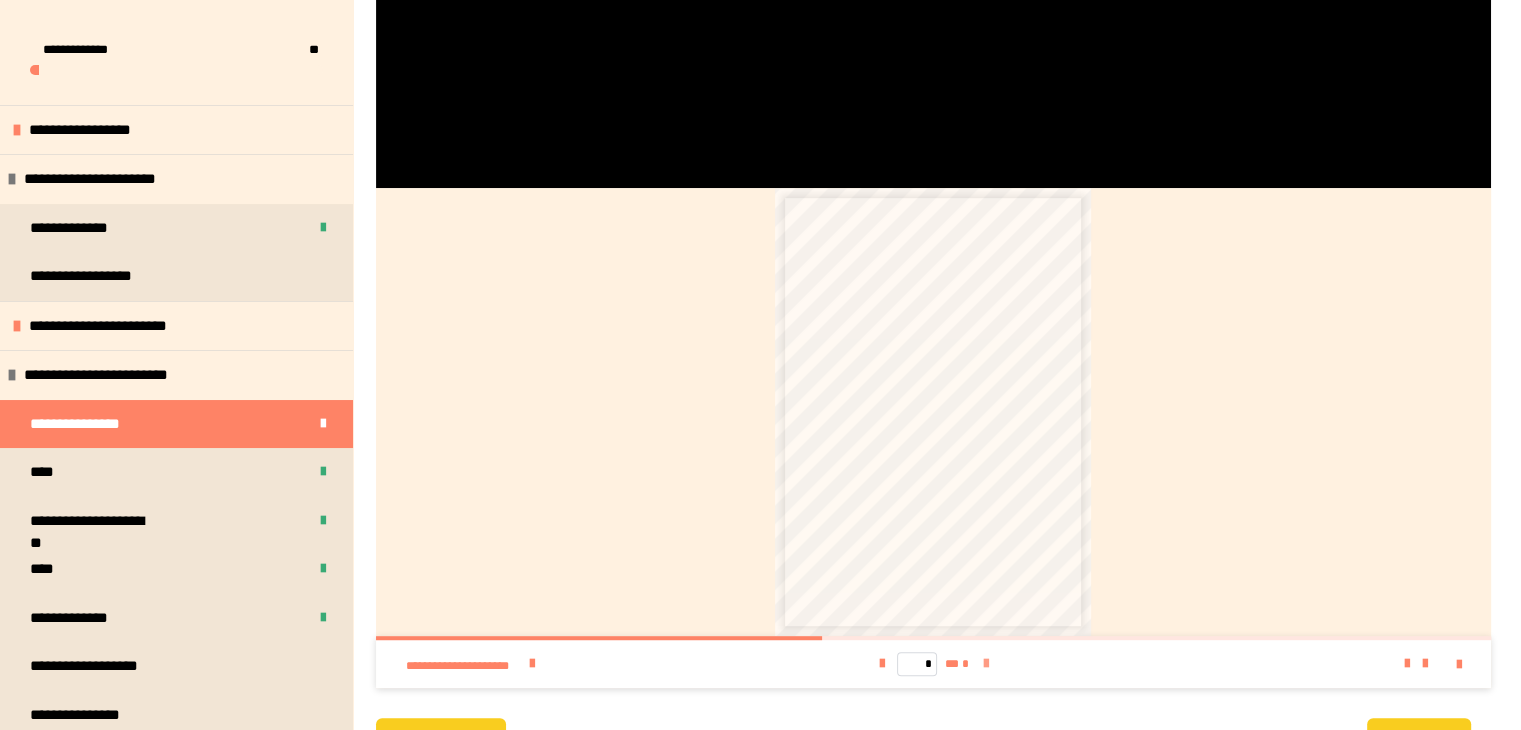 click at bounding box center [985, 664] 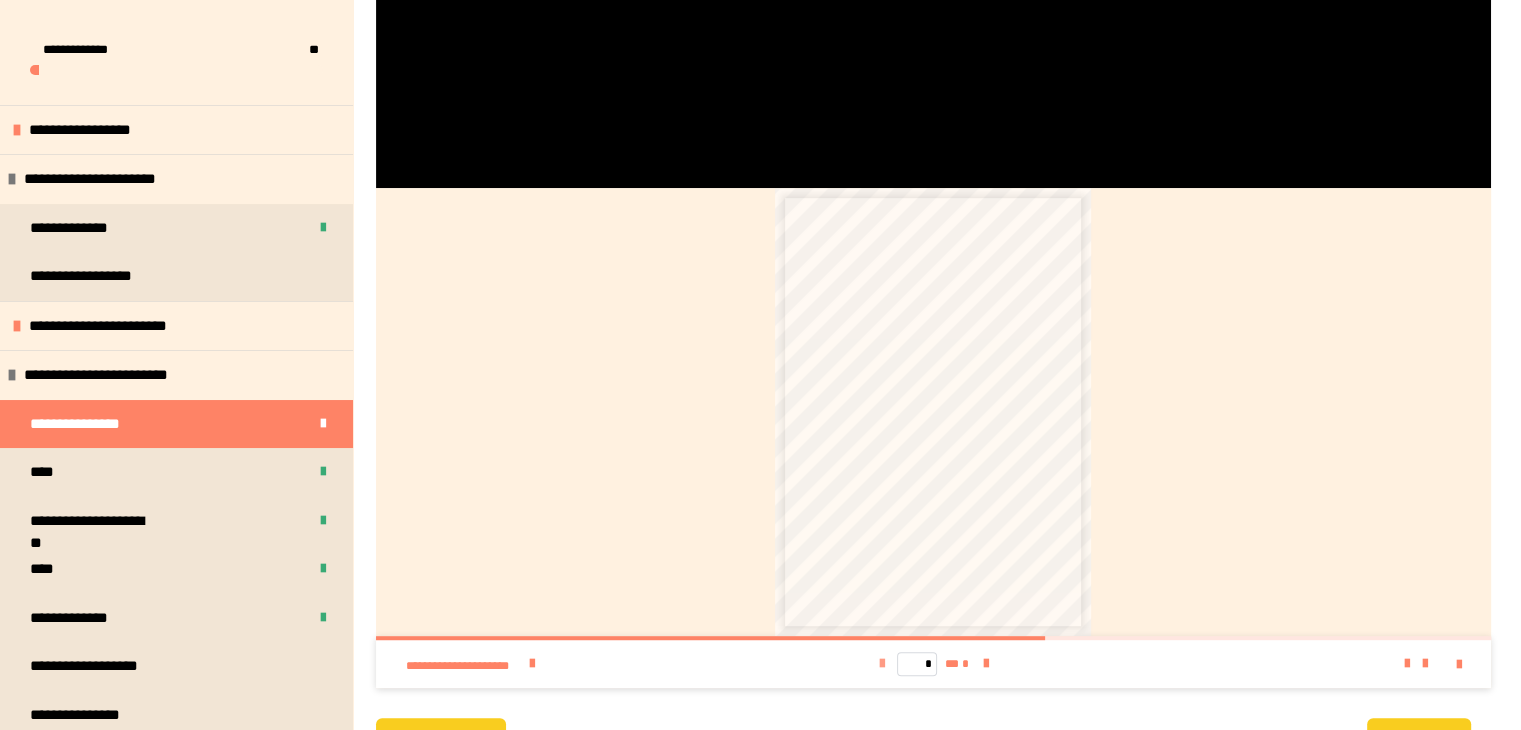click at bounding box center [881, 664] 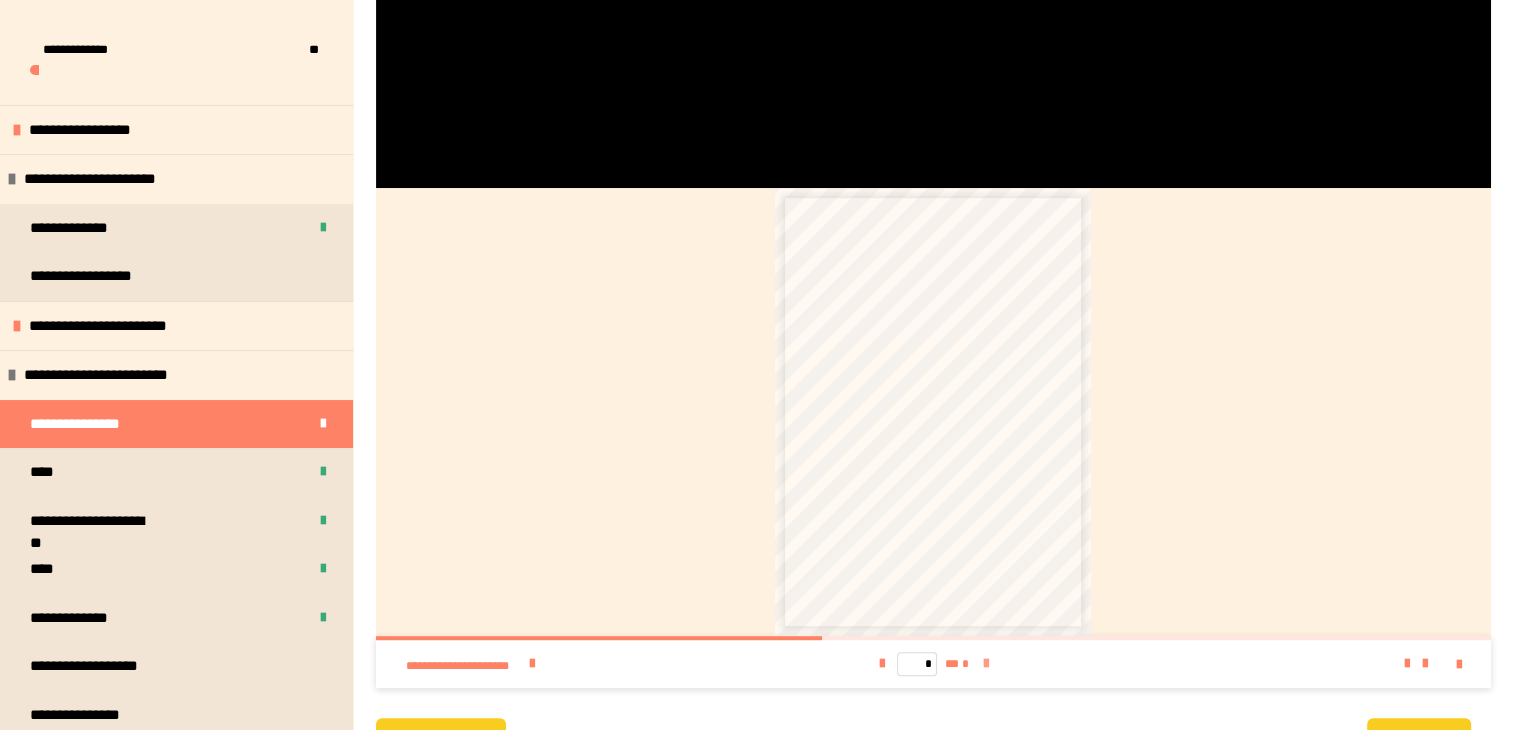 click at bounding box center [985, 664] 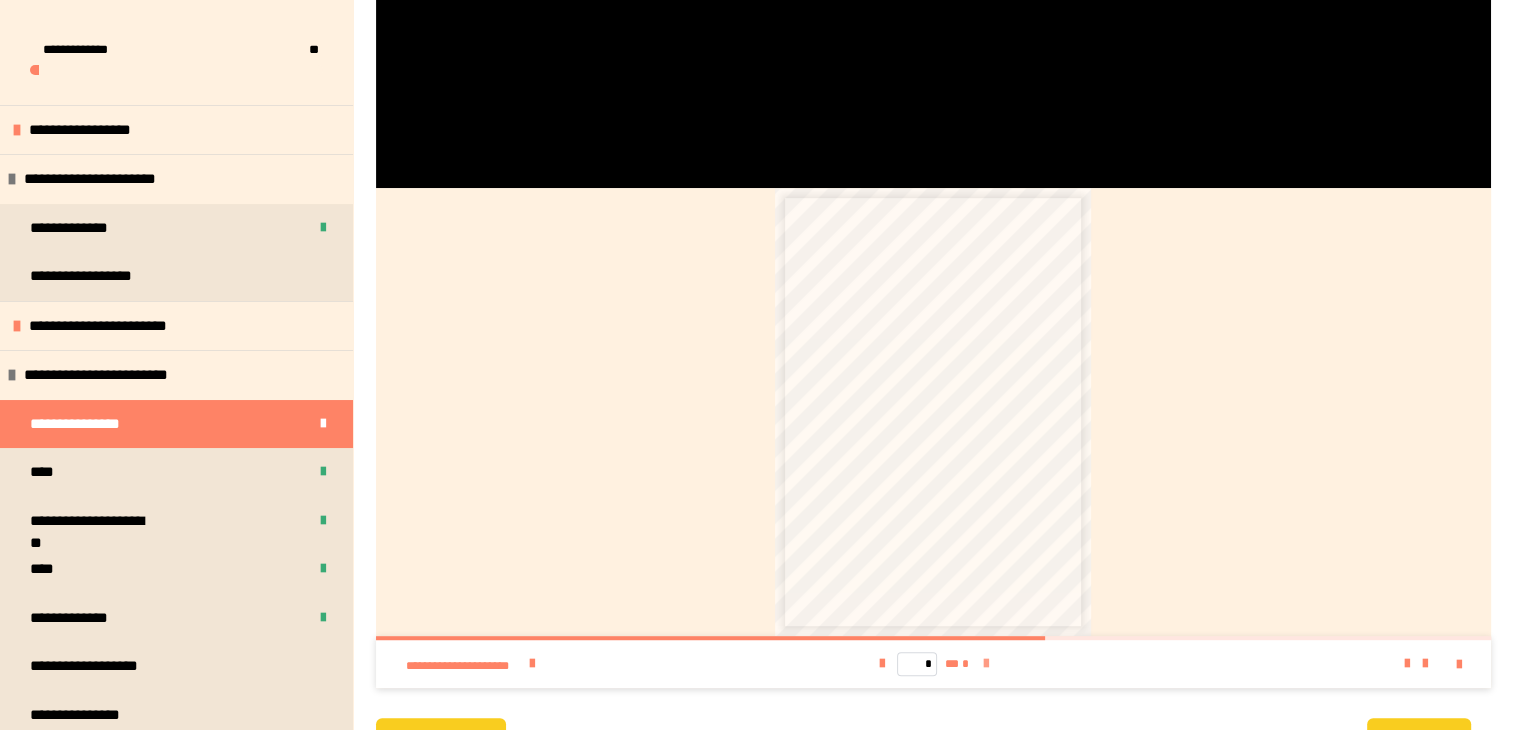 click at bounding box center [985, 664] 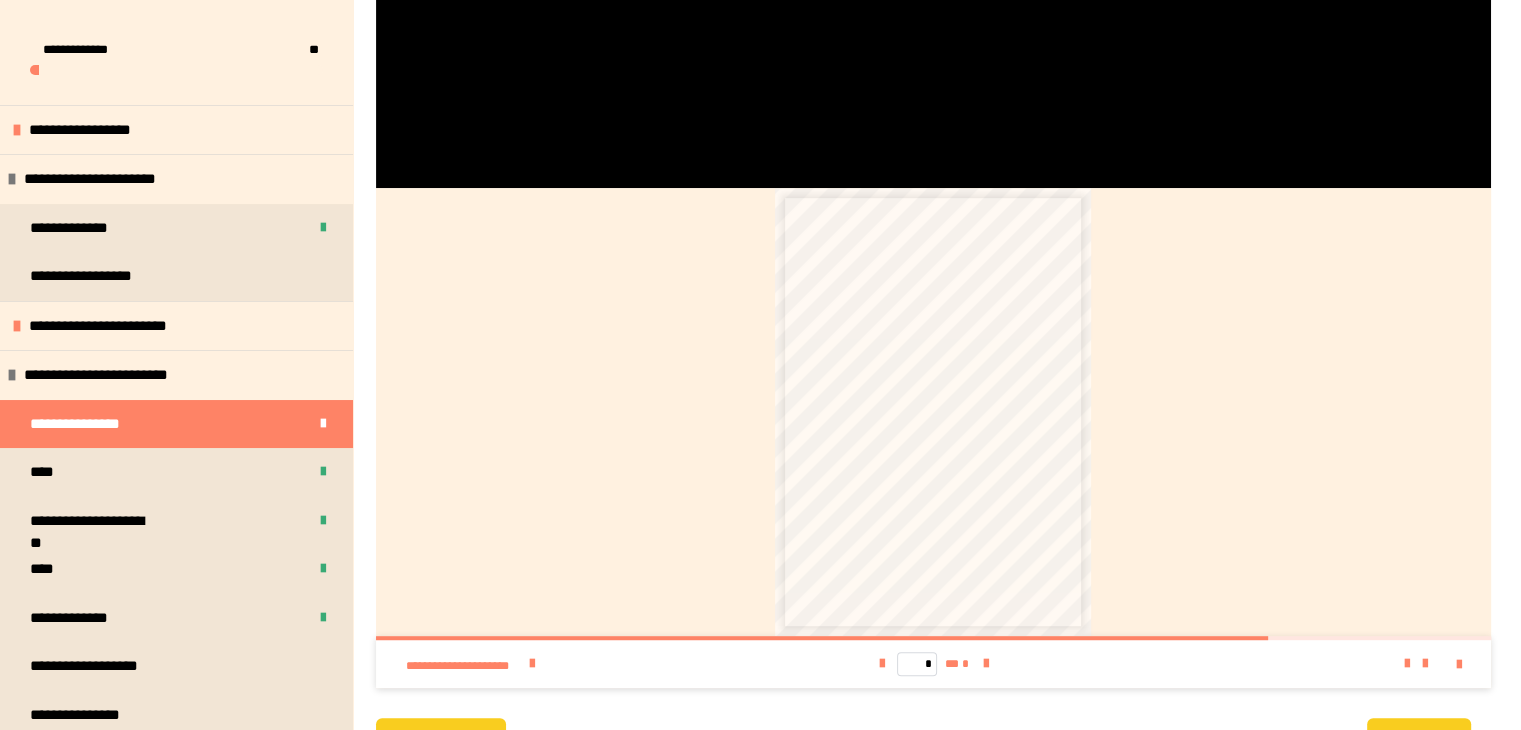 drag, startPoint x: 929, startPoint y: 593, endPoint x: 896, endPoint y: 565, distance: 43.27817 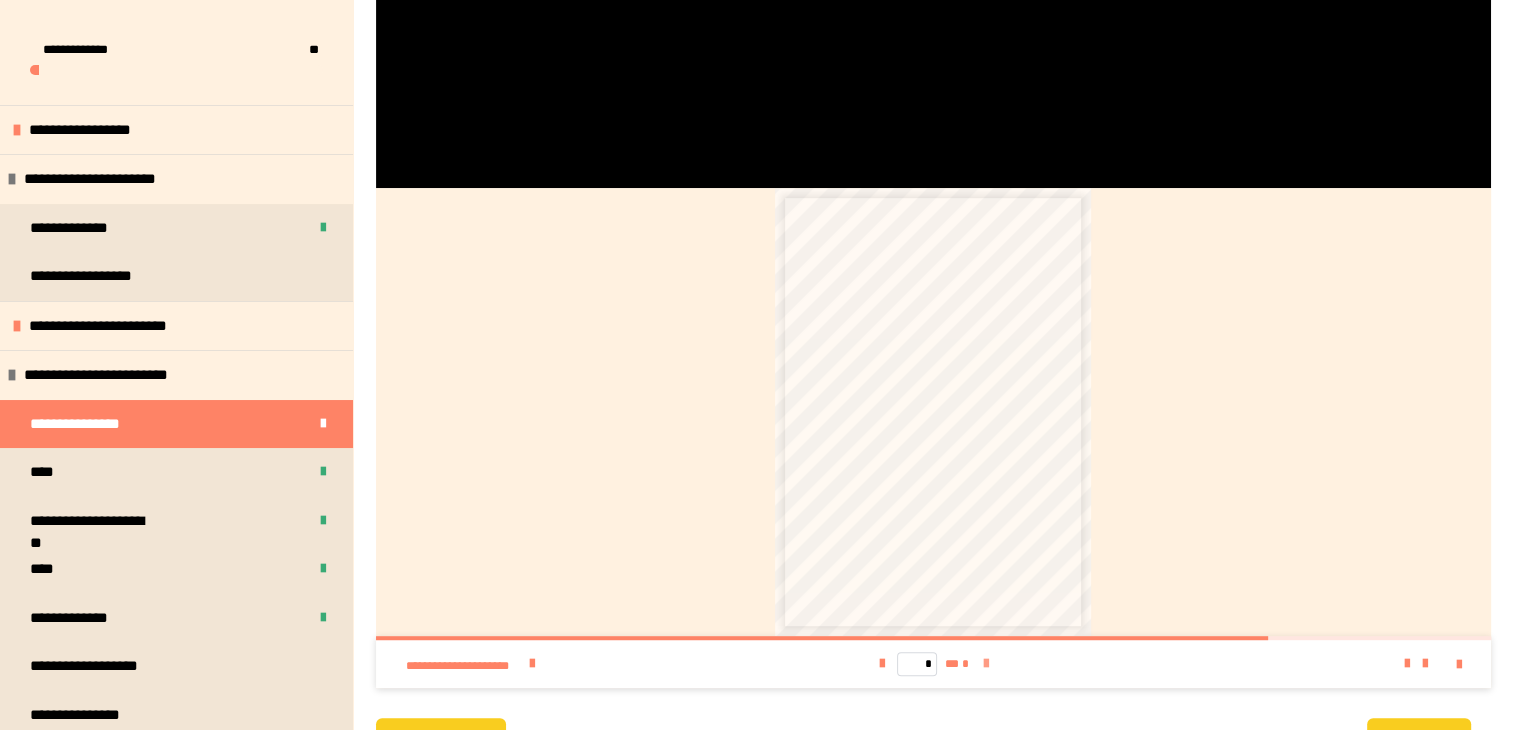 click at bounding box center (985, 664) 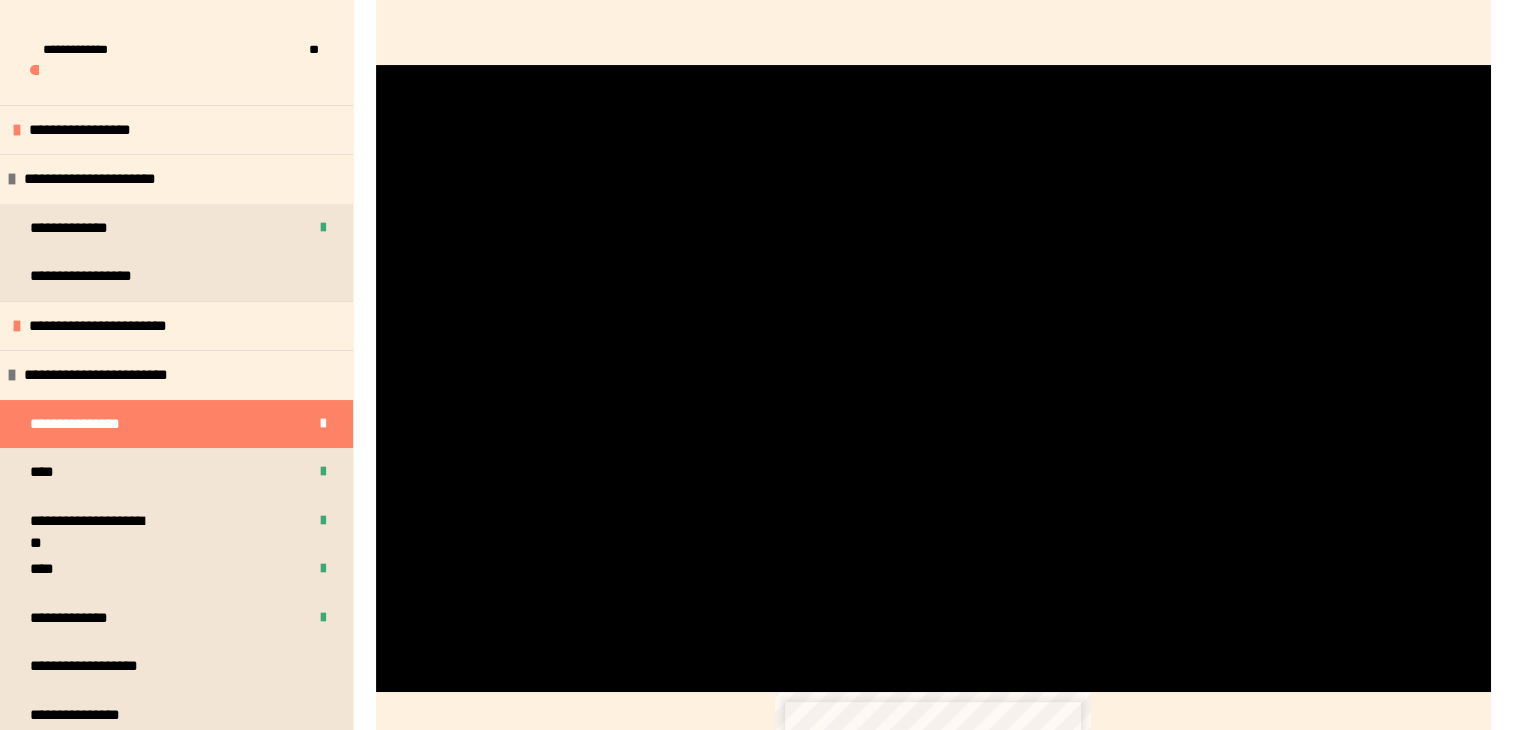 scroll, scrollTop: 424, scrollLeft: 0, axis: vertical 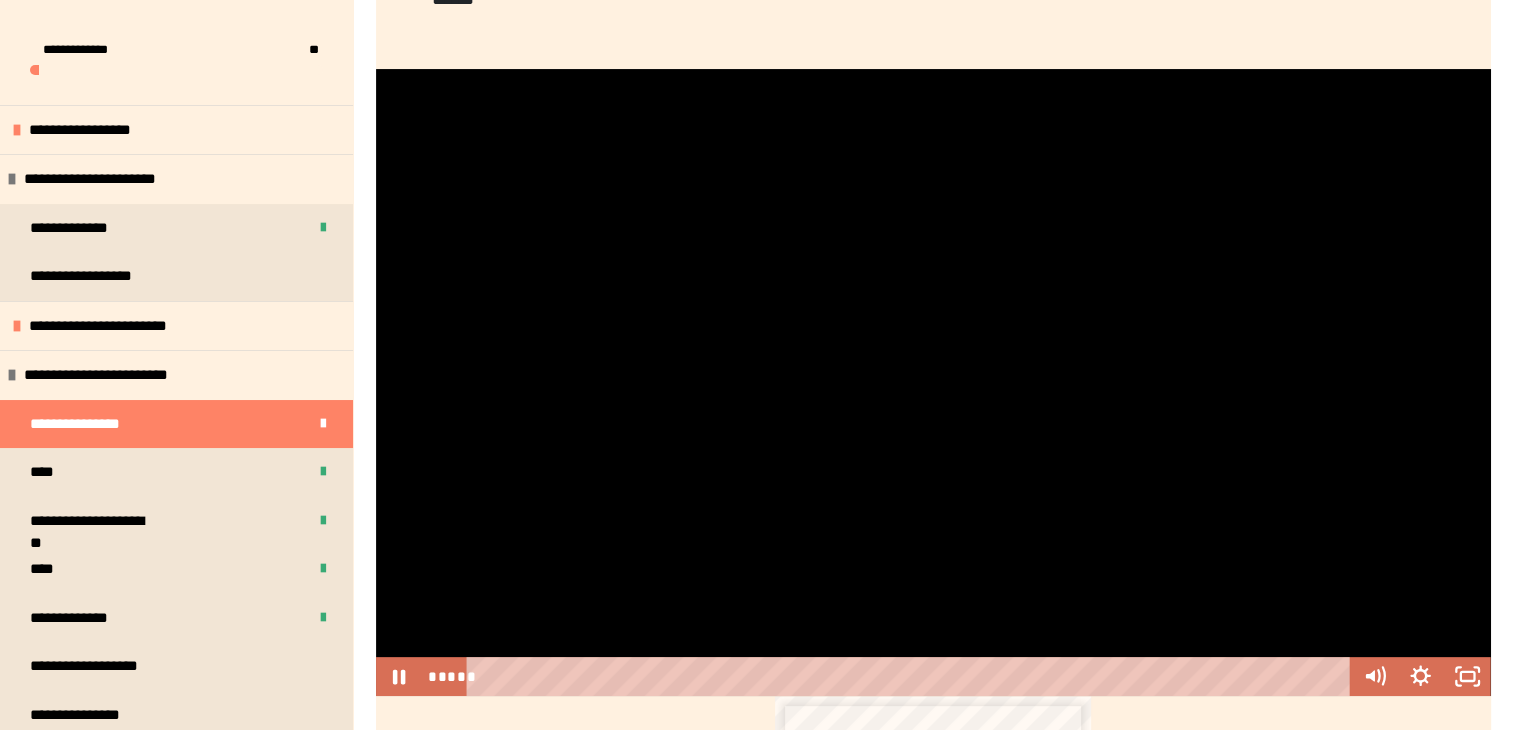 click at bounding box center (933, 382) 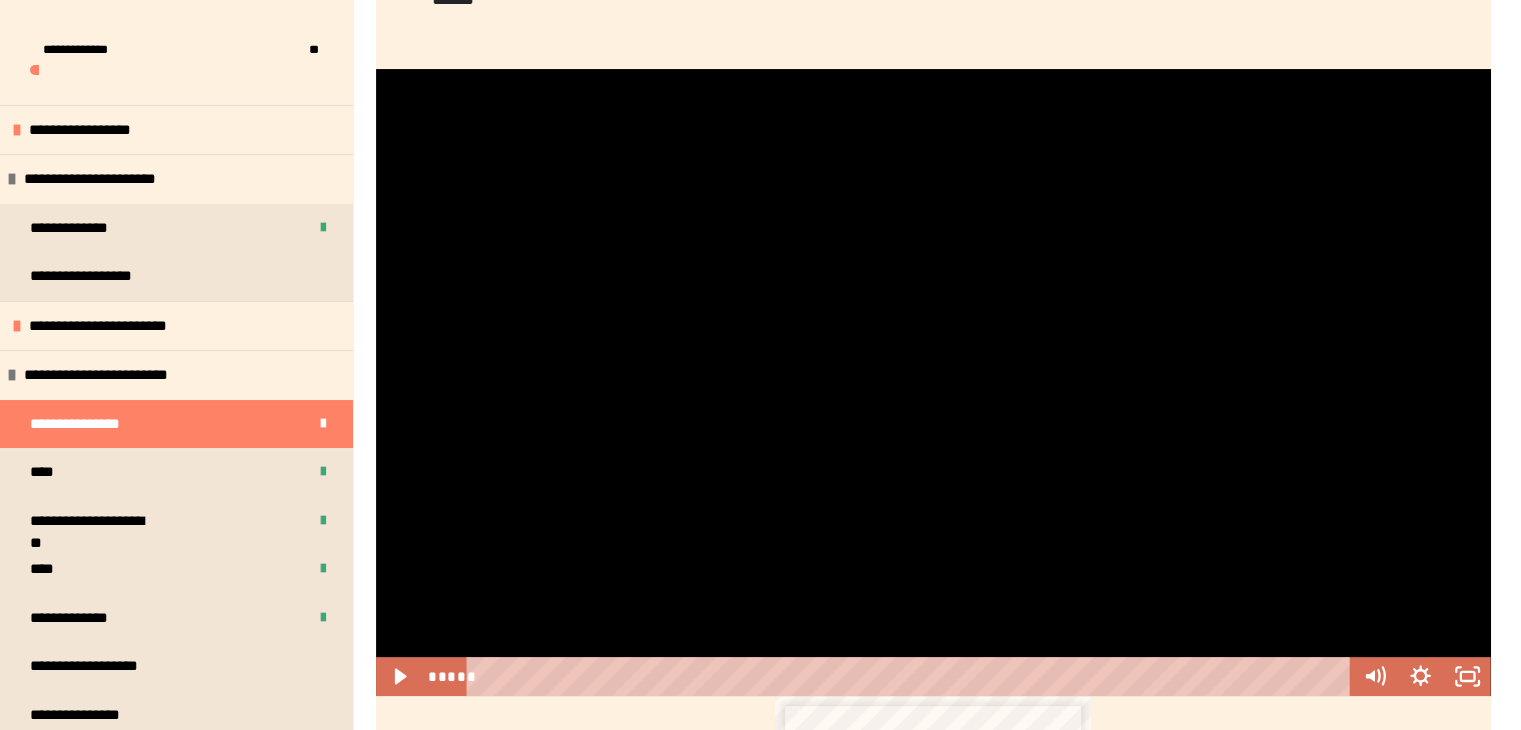 click at bounding box center (933, 382) 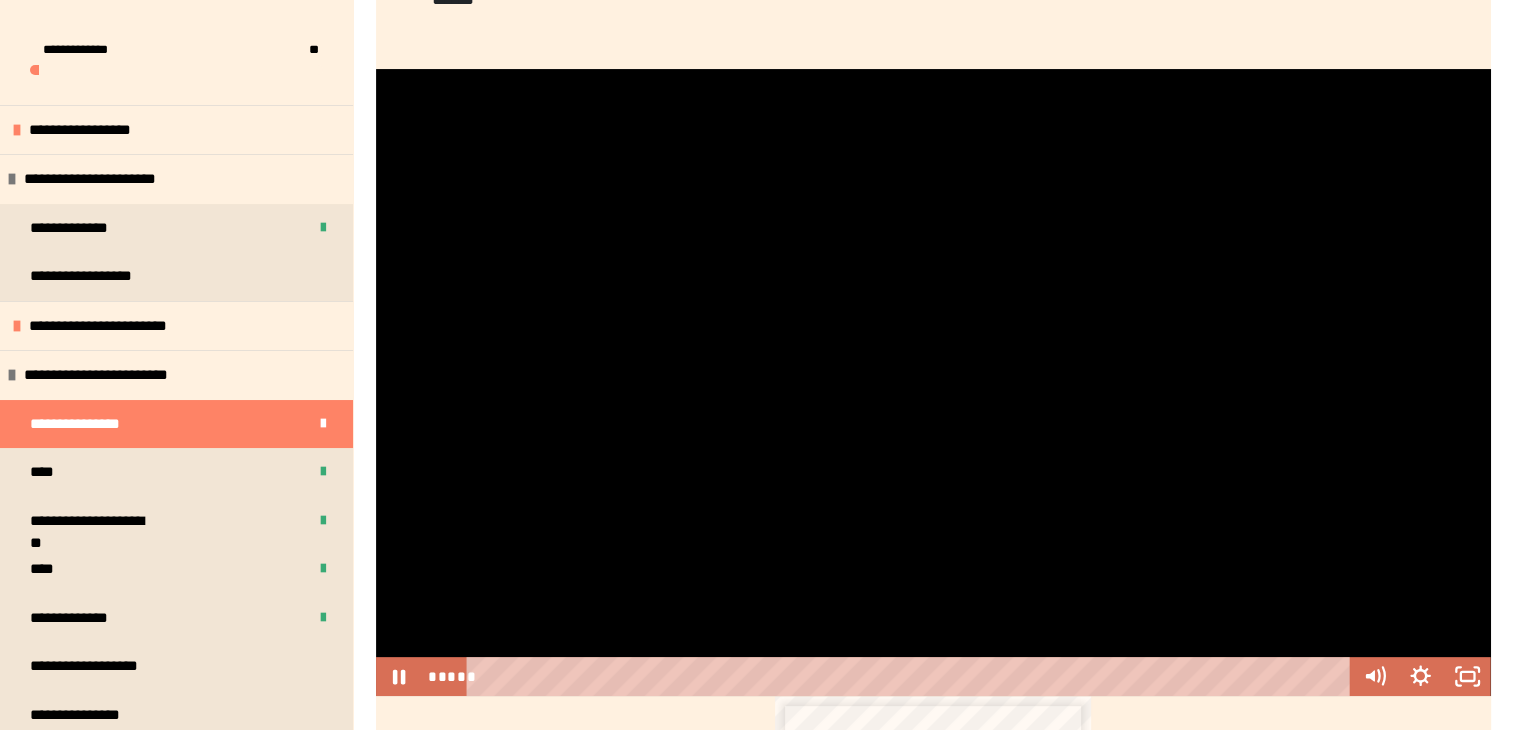 click at bounding box center (933, 382) 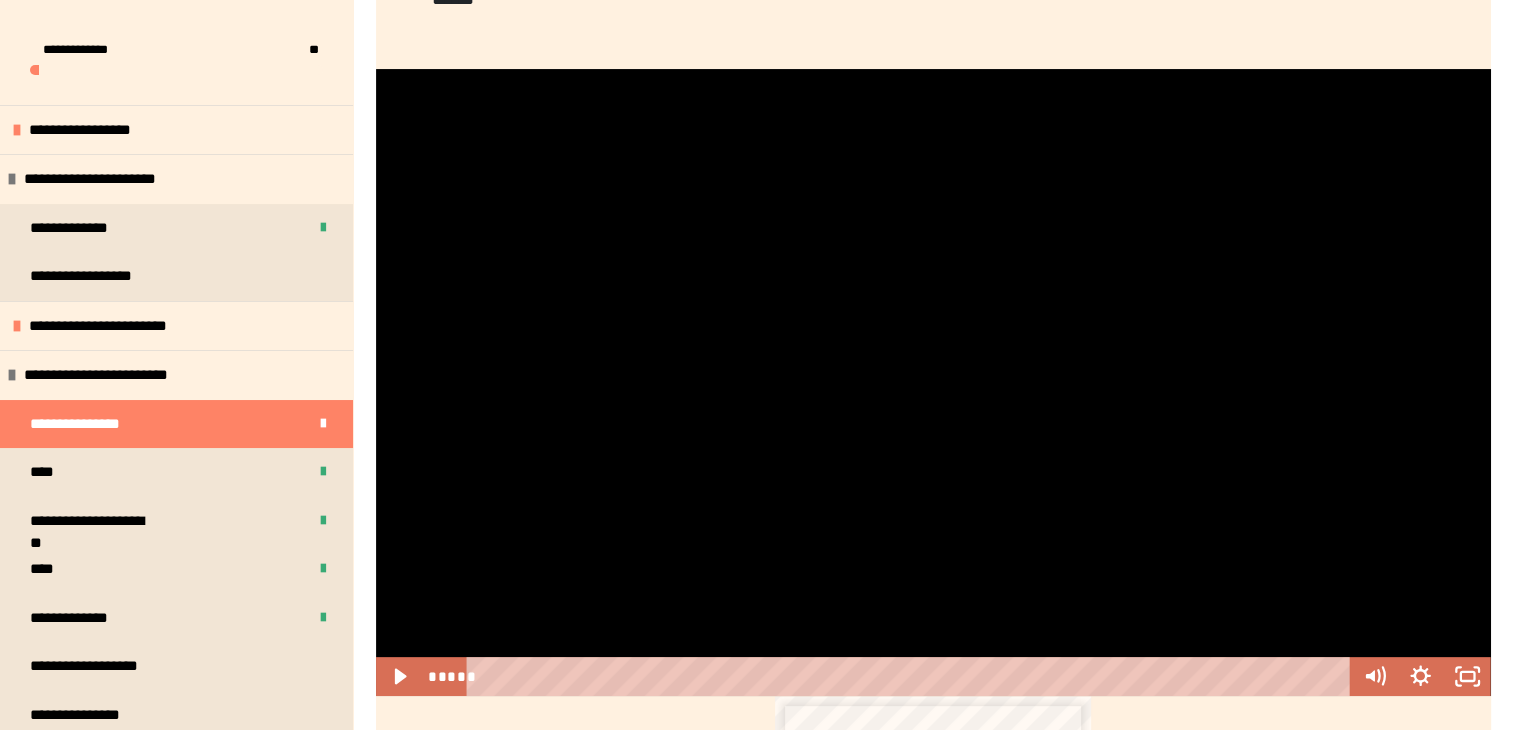 click at bounding box center [933, 382] 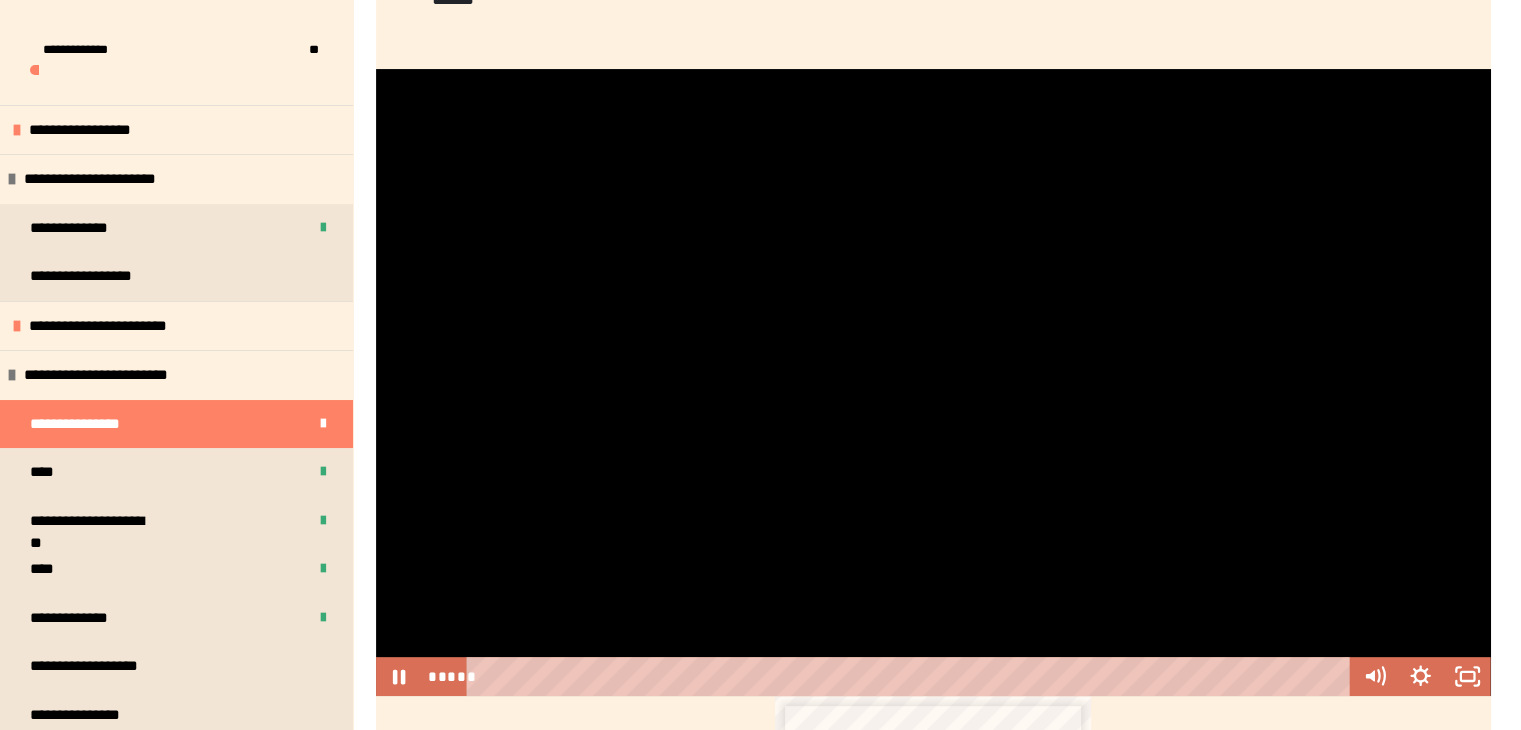 click at bounding box center (933, 382) 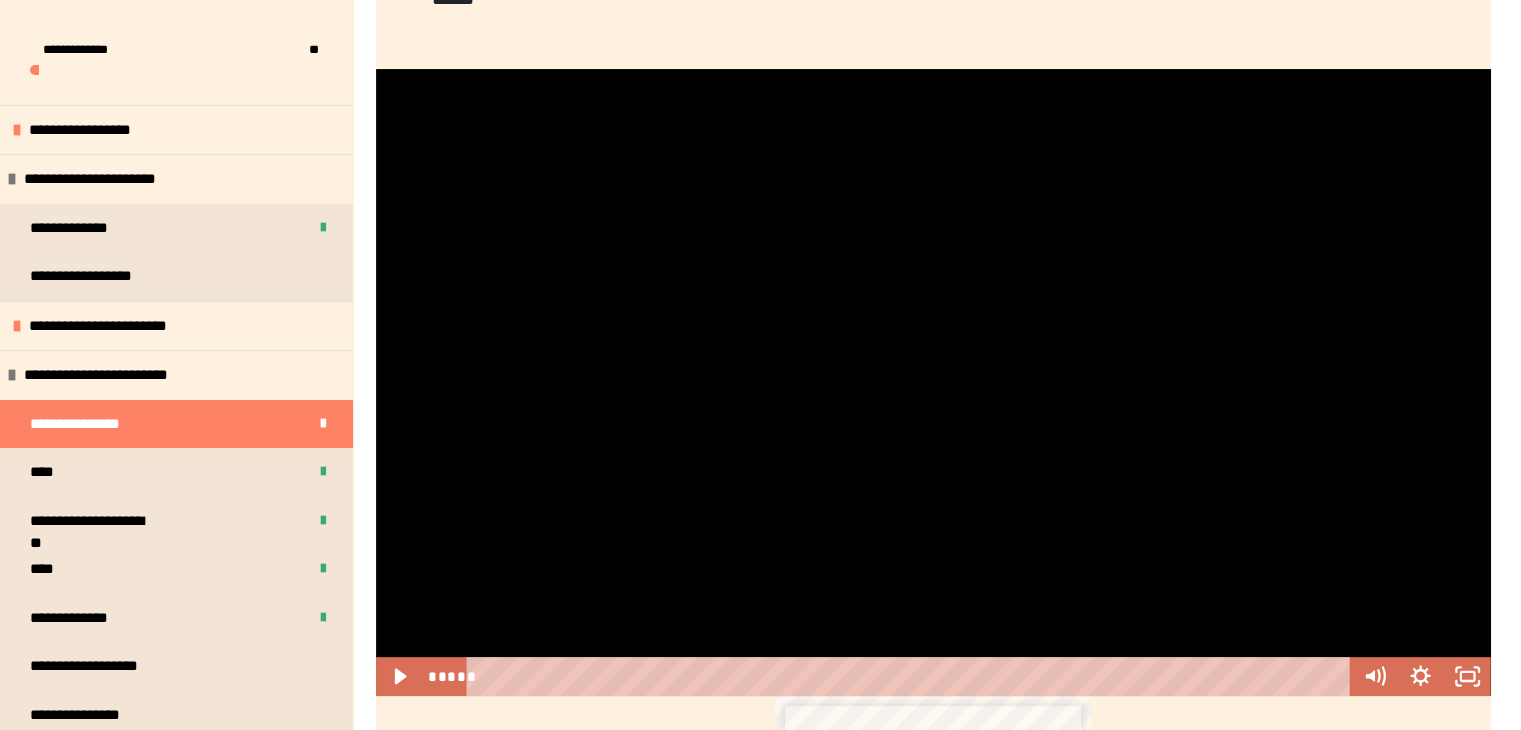 click at bounding box center [933, 382] 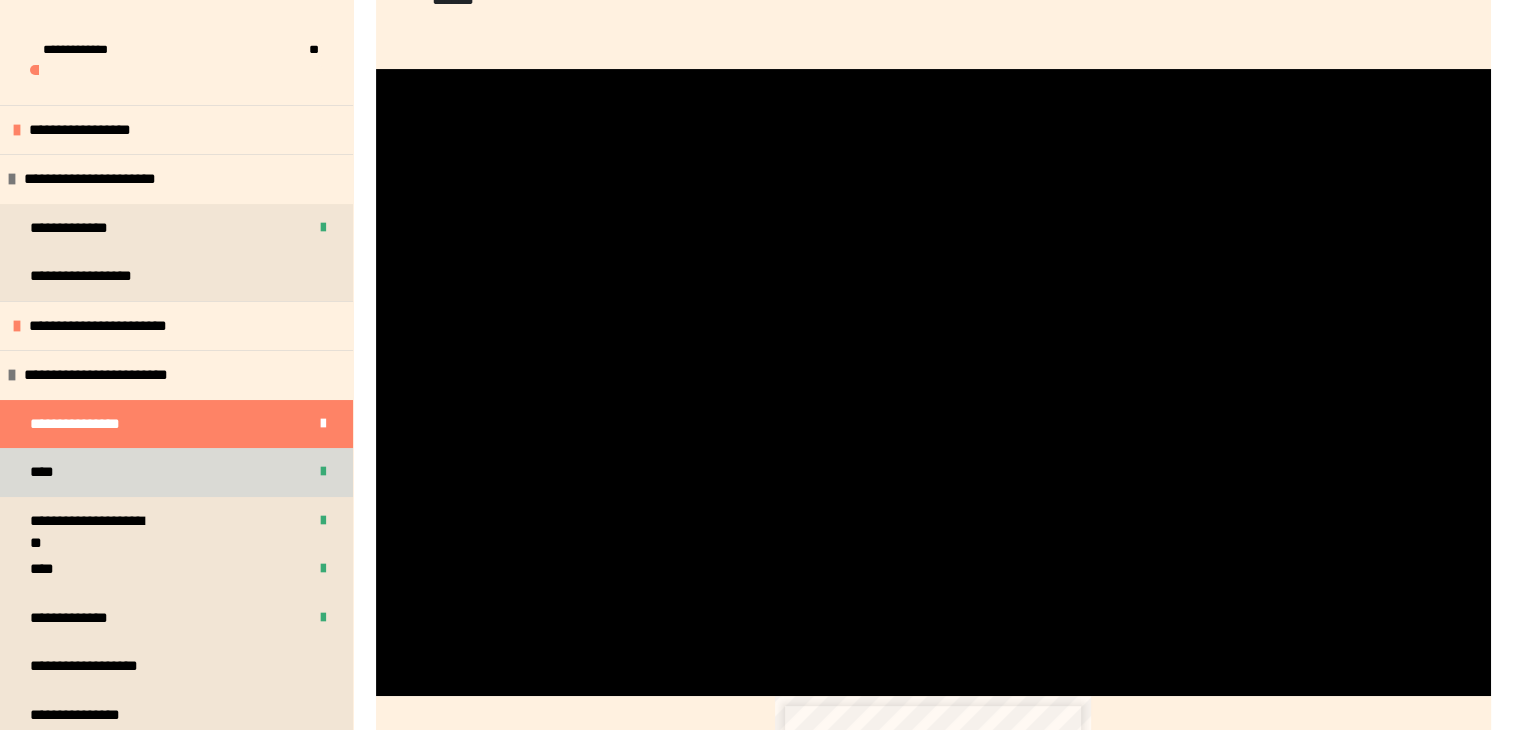 click on "****" at bounding box center (176, 472) 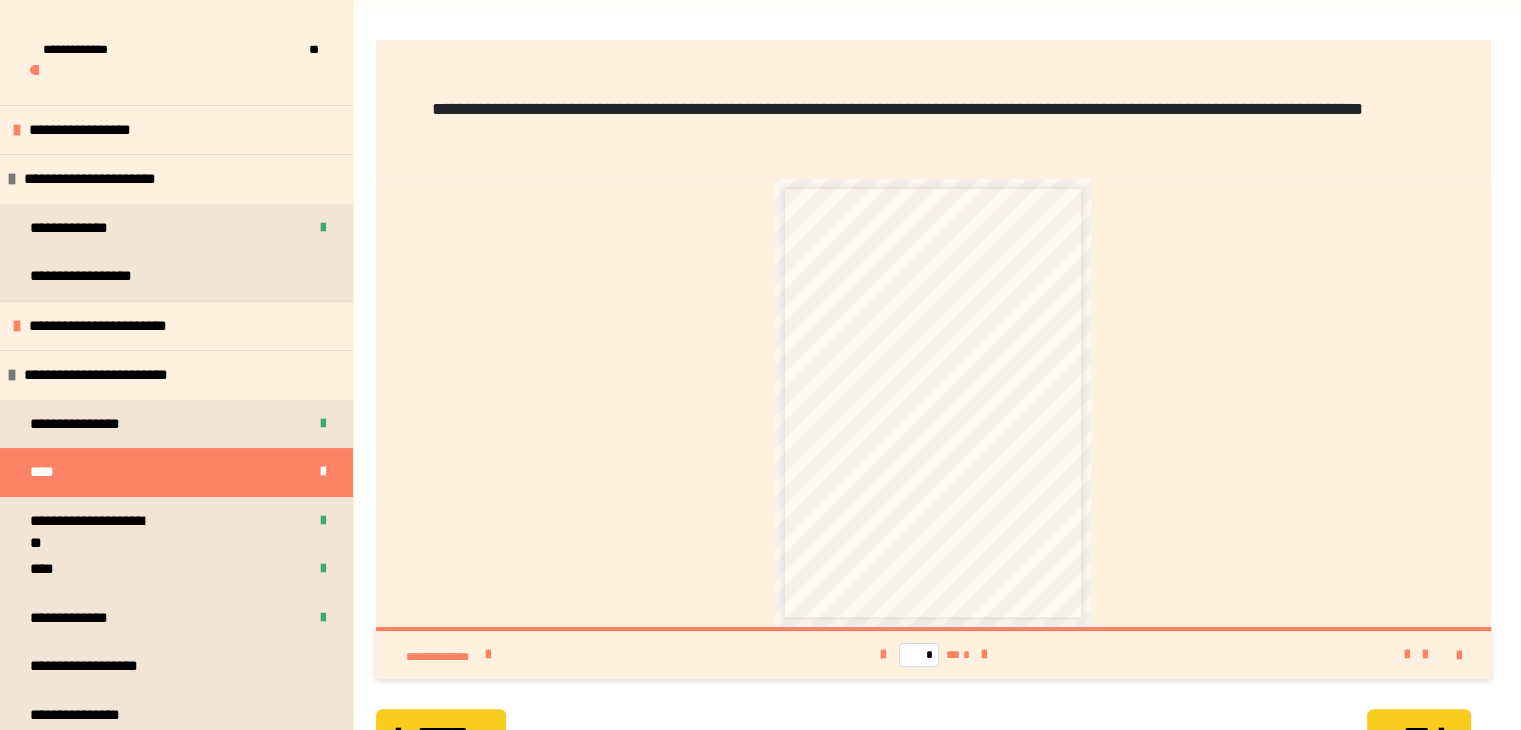 click on "**********" at bounding box center (927, 500) 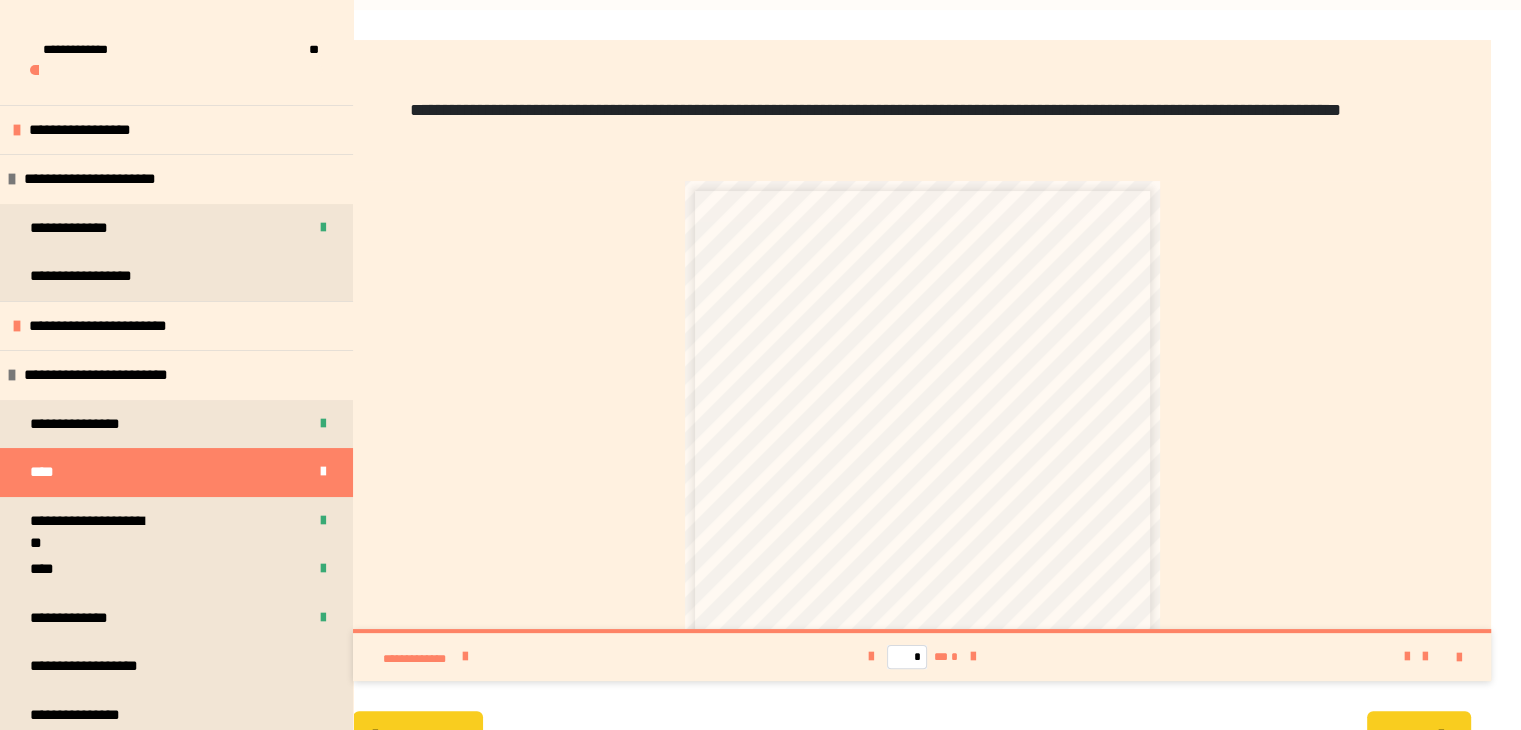 click on "* ** *" at bounding box center (922, 657) 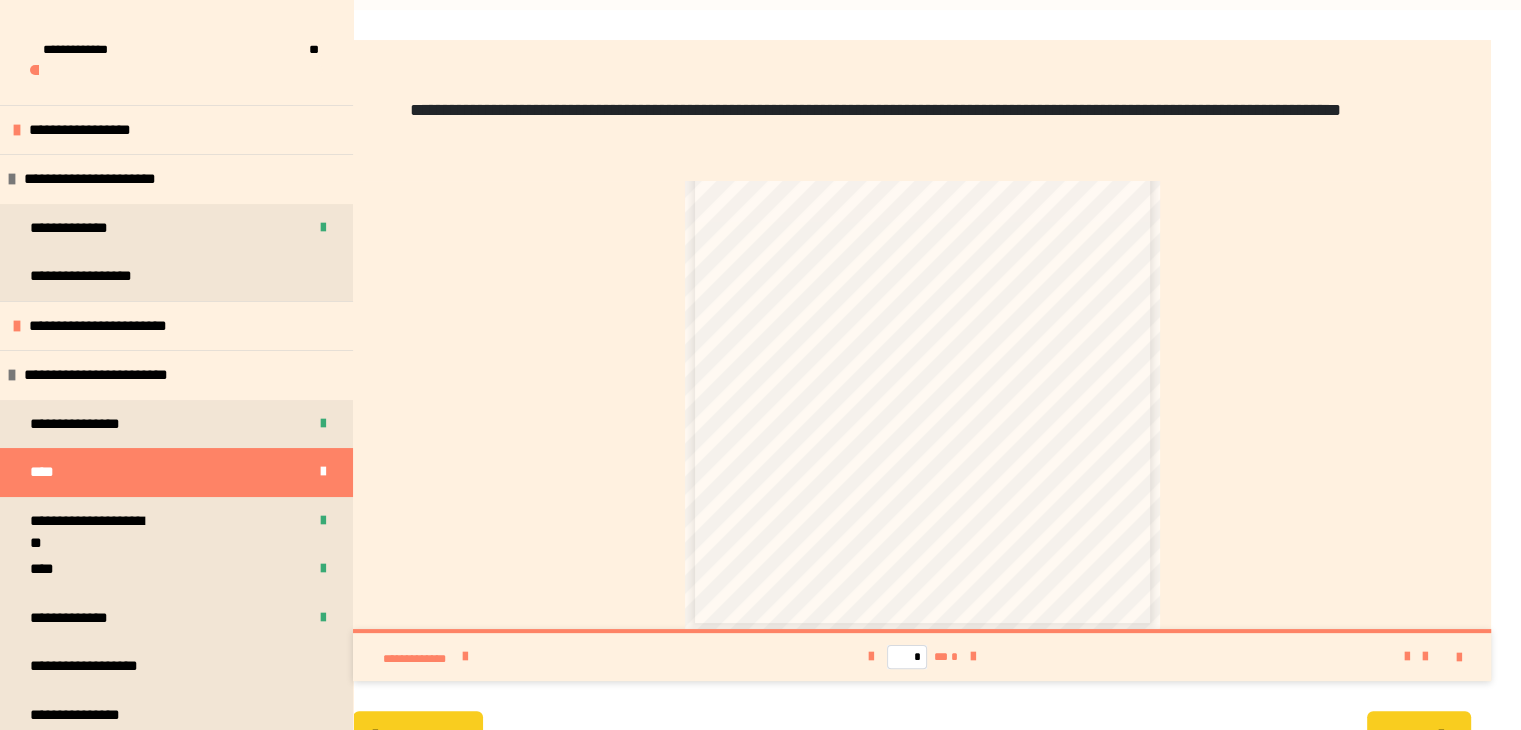 scroll, scrollTop: 224, scrollLeft: 0, axis: vertical 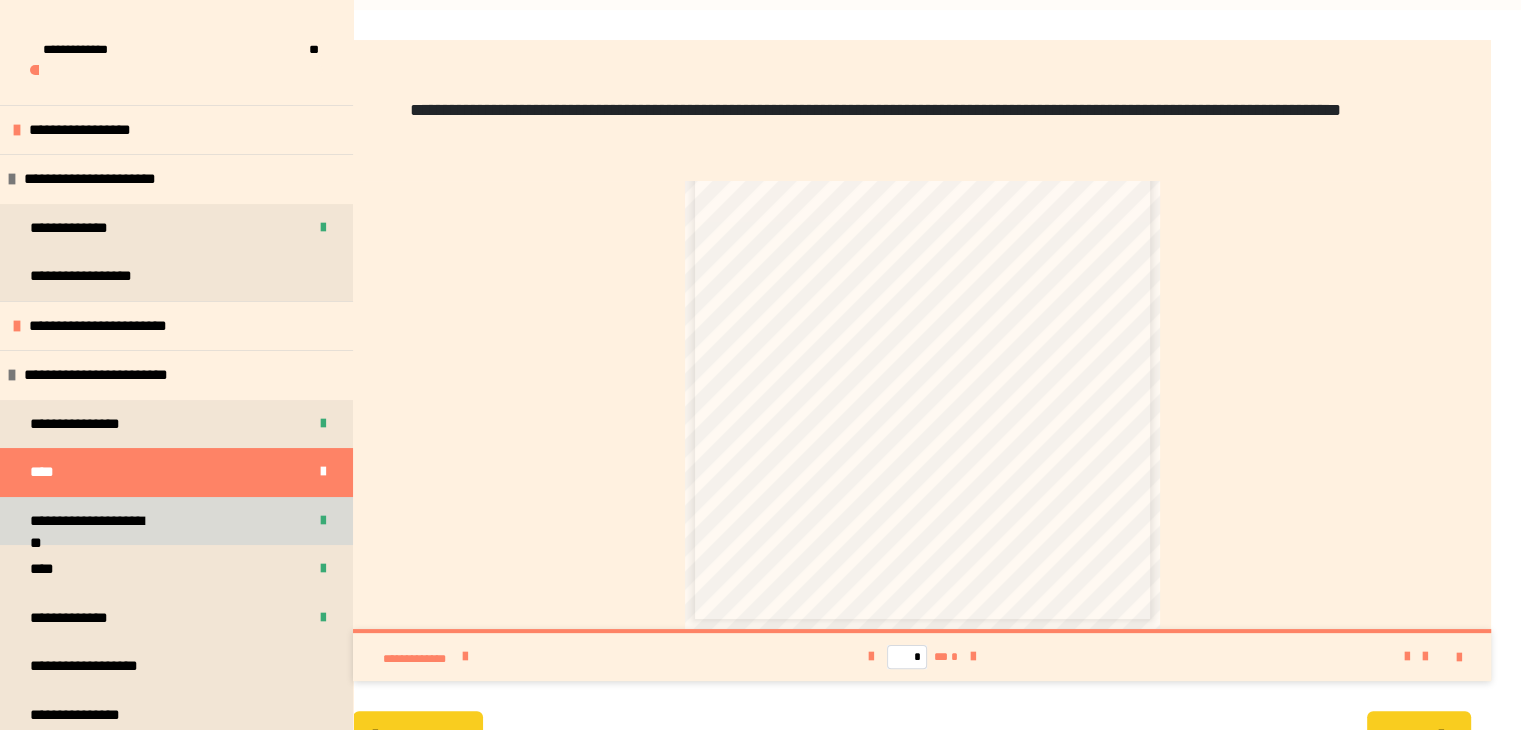 click on "**********" at bounding box center [176, 521] 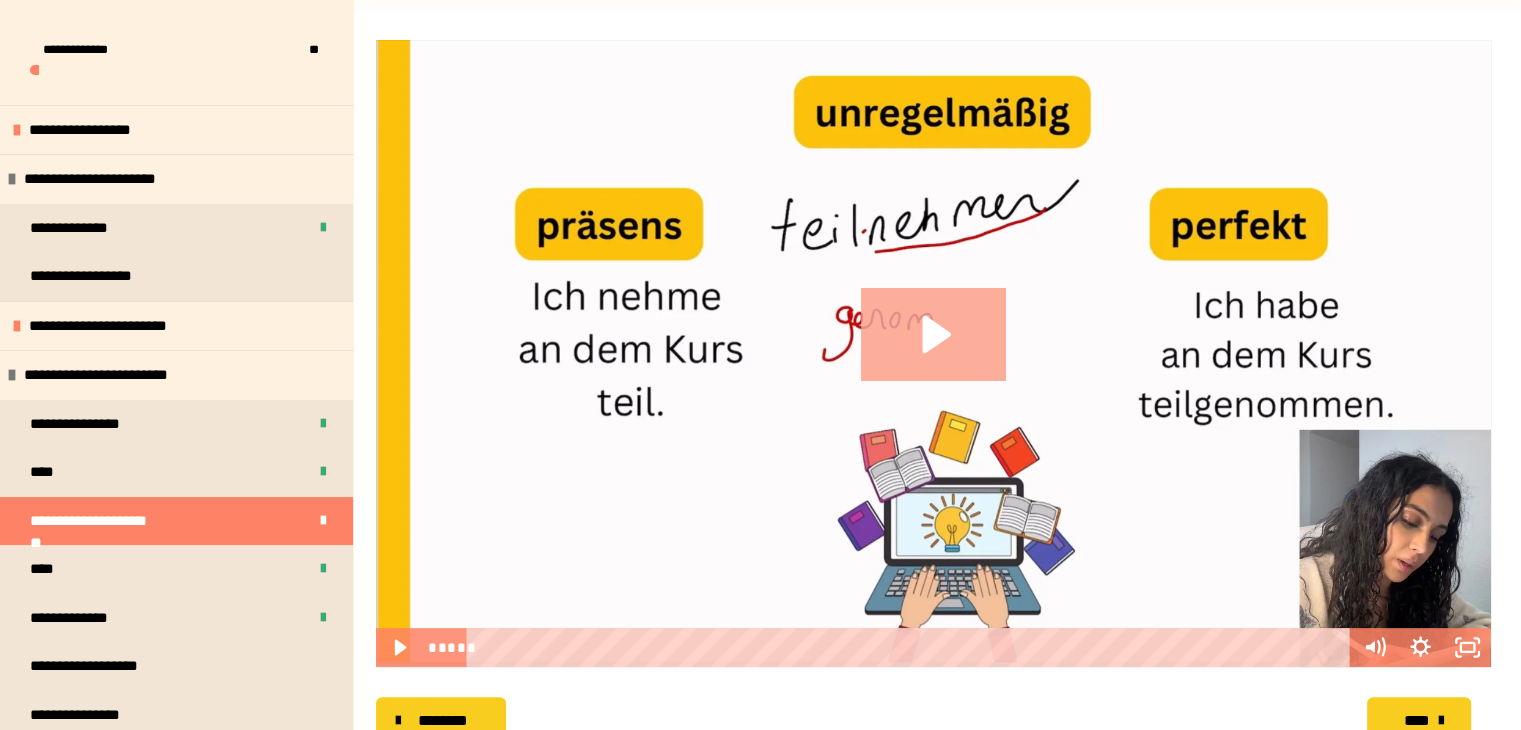 click 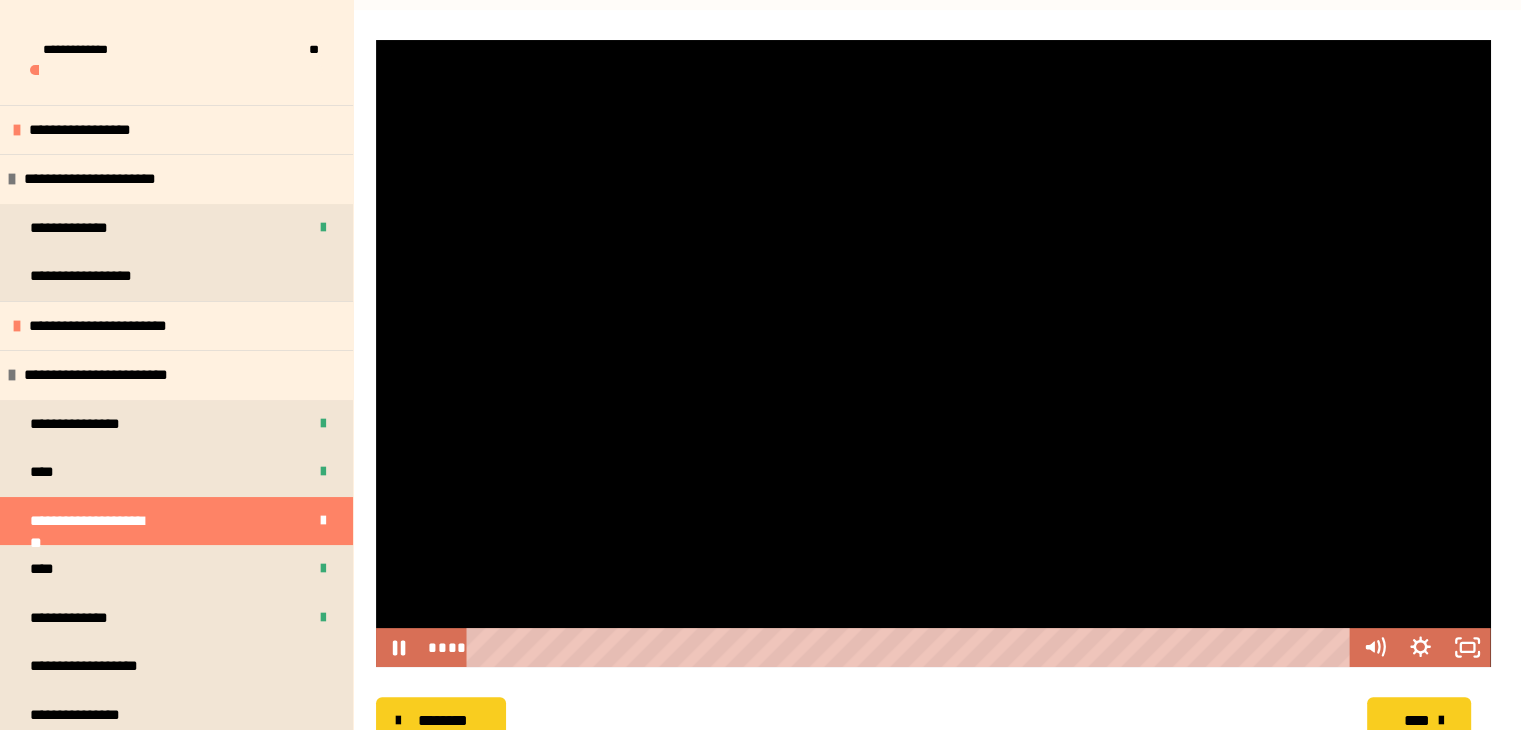 click at bounding box center (933, 353) 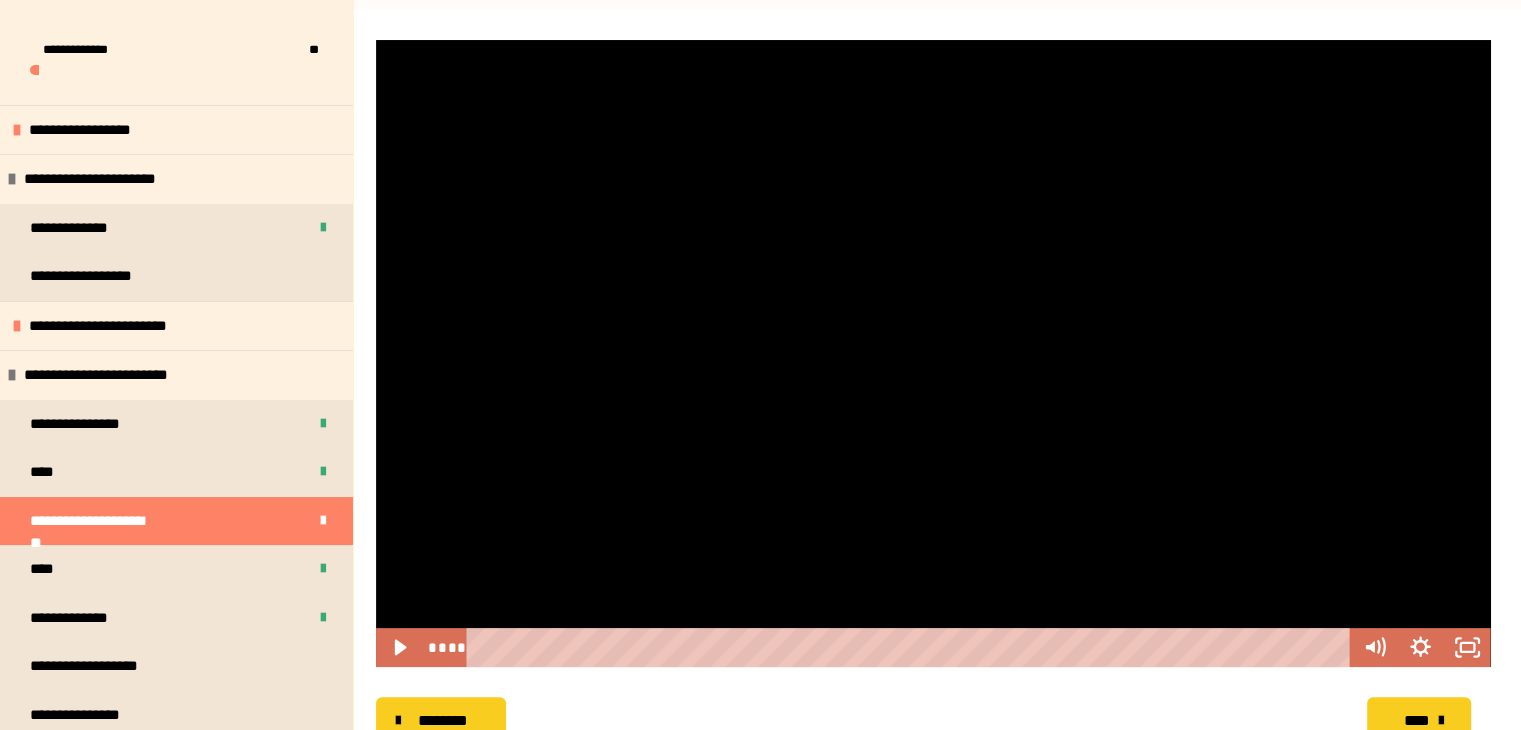 click at bounding box center (933, 353) 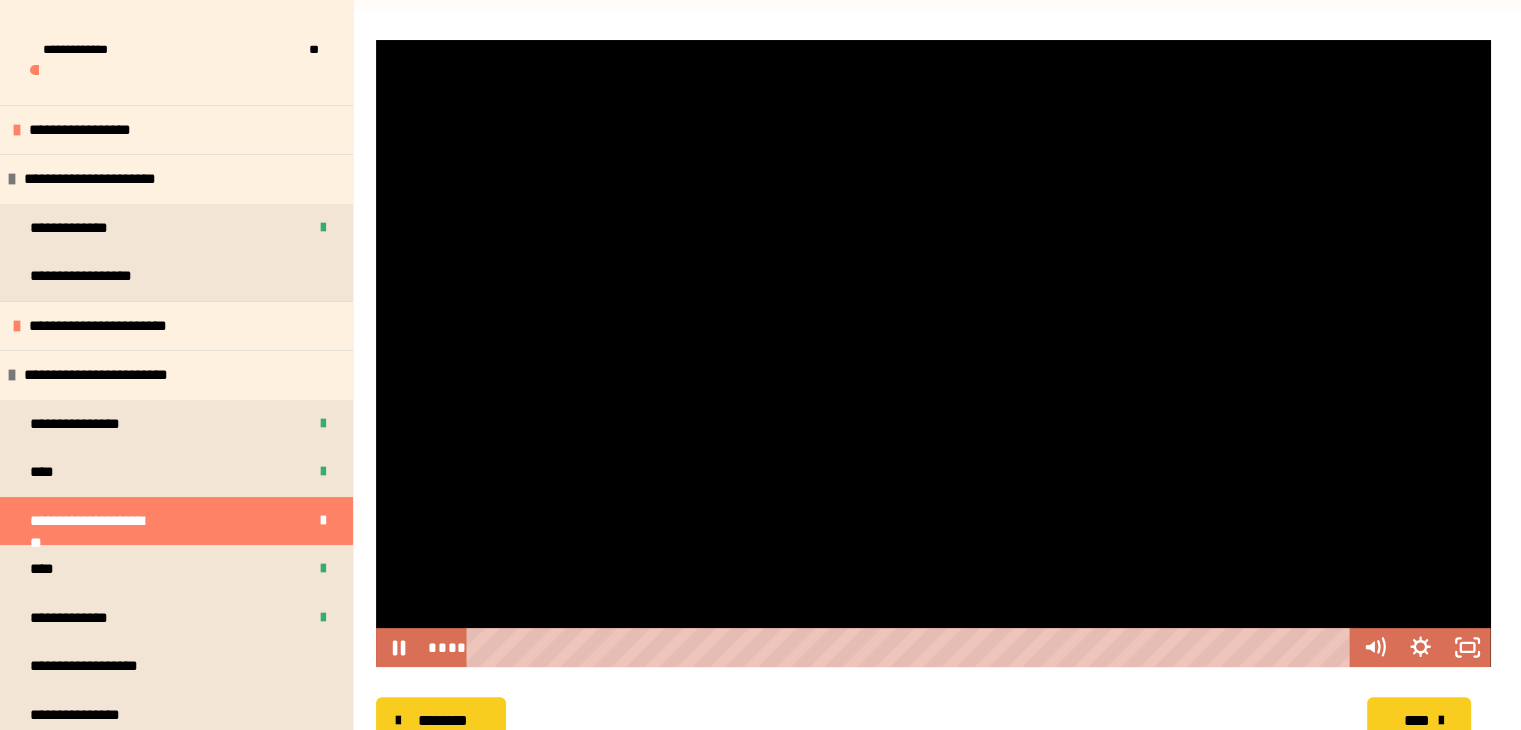 click at bounding box center [933, 353] 